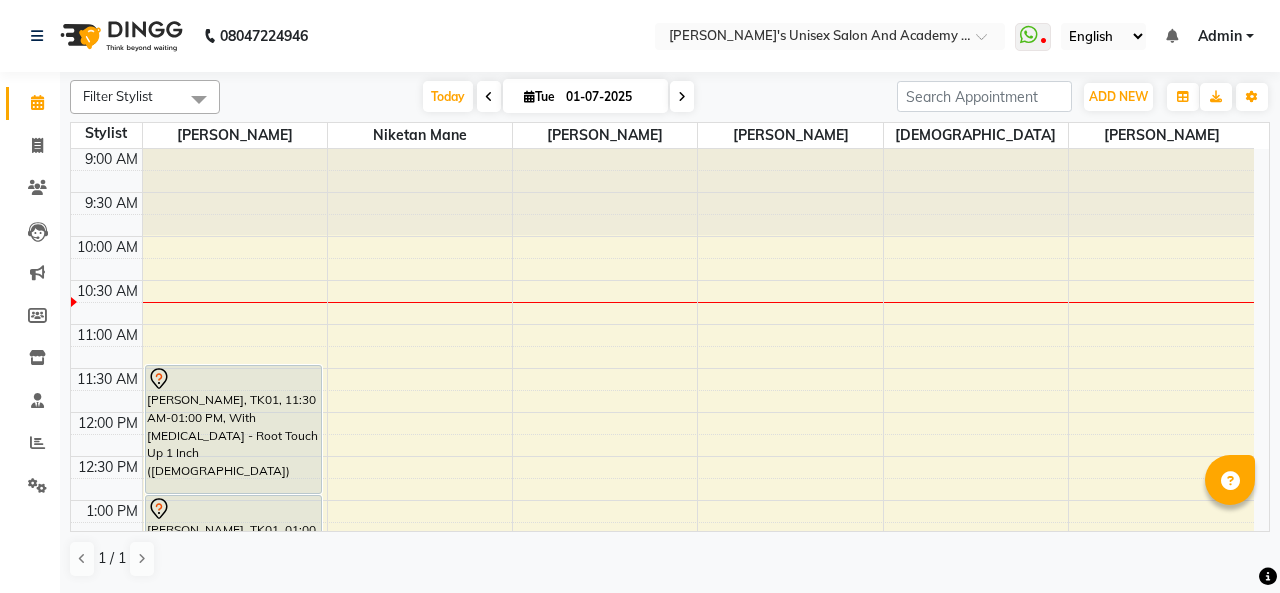 scroll, scrollTop: 0, scrollLeft: 0, axis: both 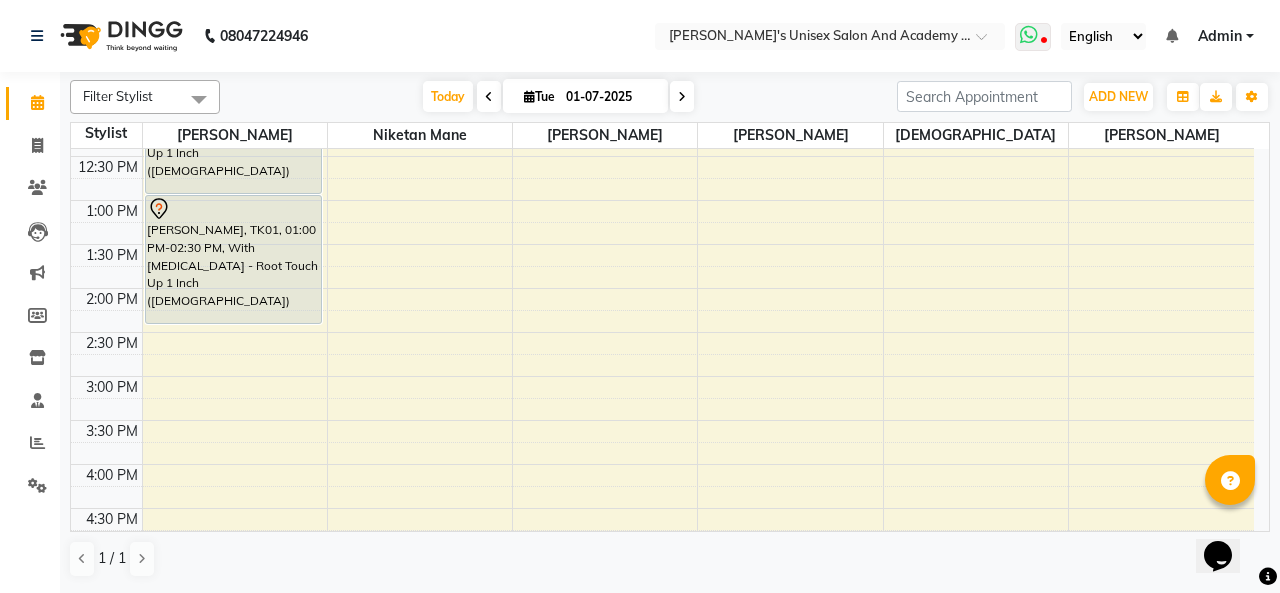 click at bounding box center [1044, 42] 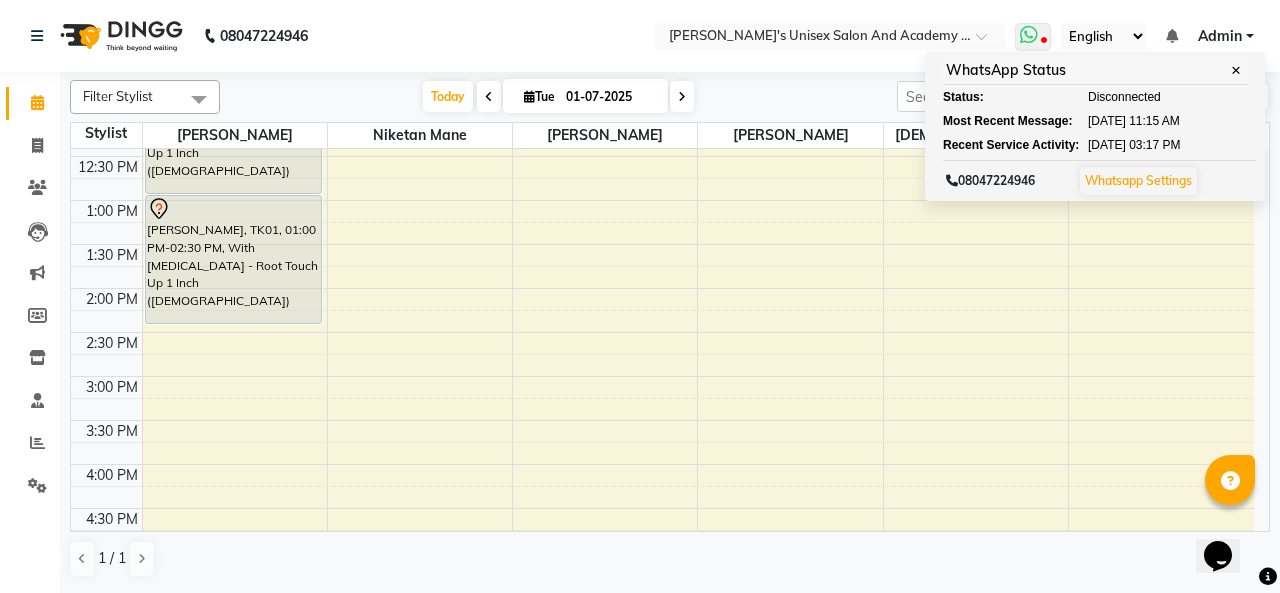 click at bounding box center (1044, 42) 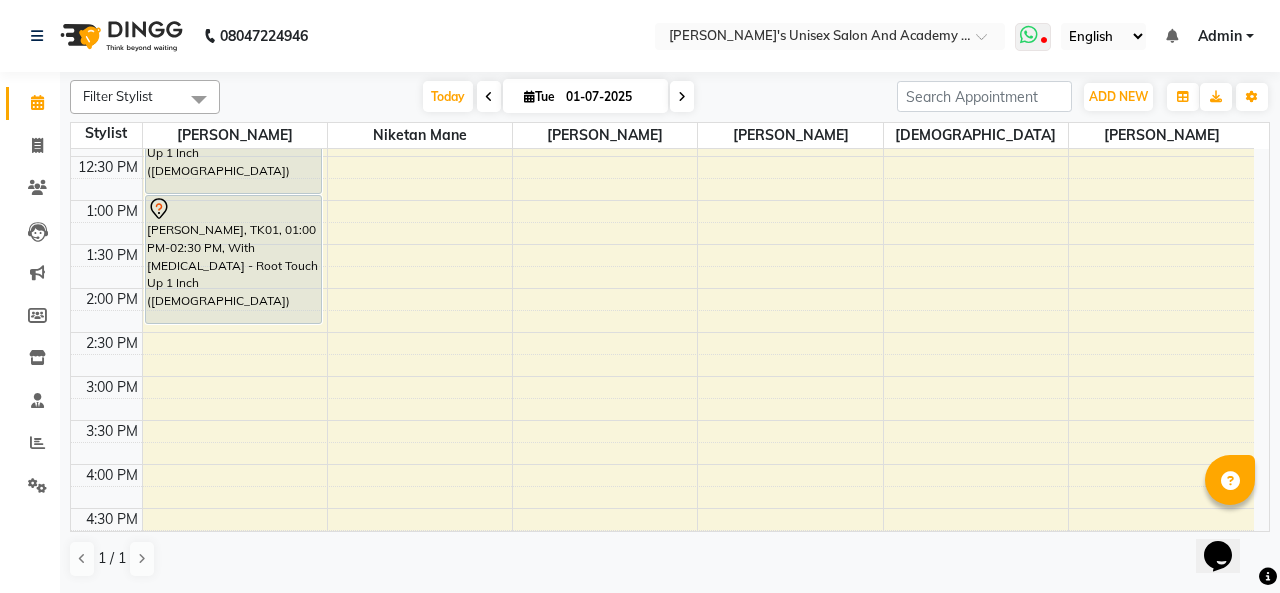 click at bounding box center [1044, 42] 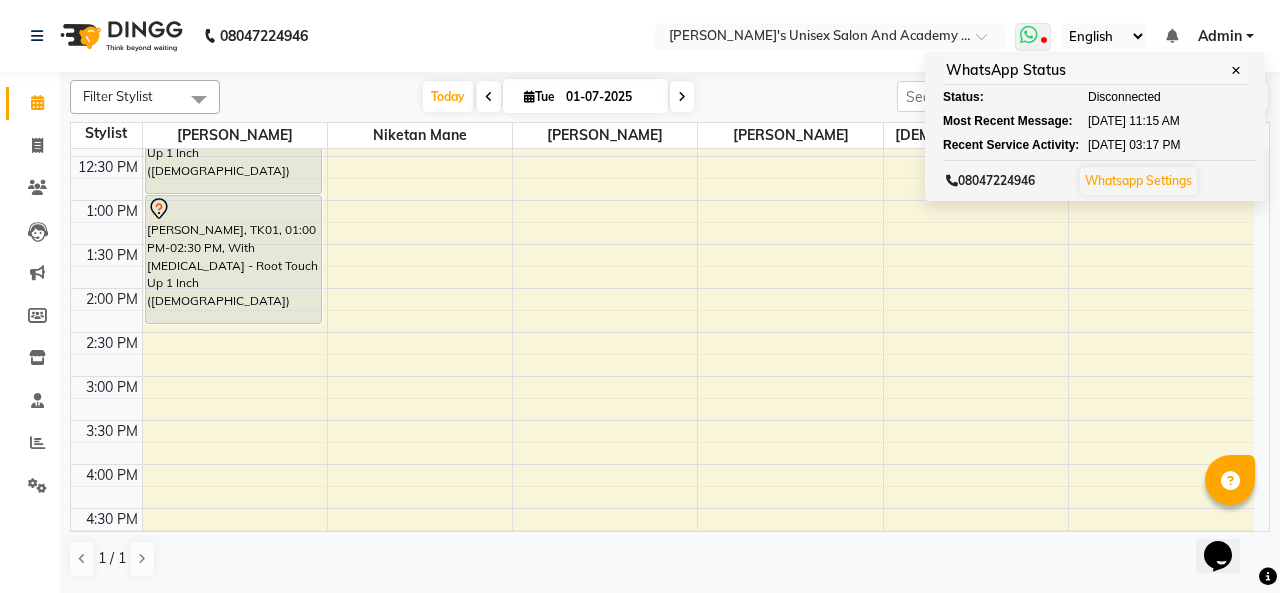 click at bounding box center [1044, 42] 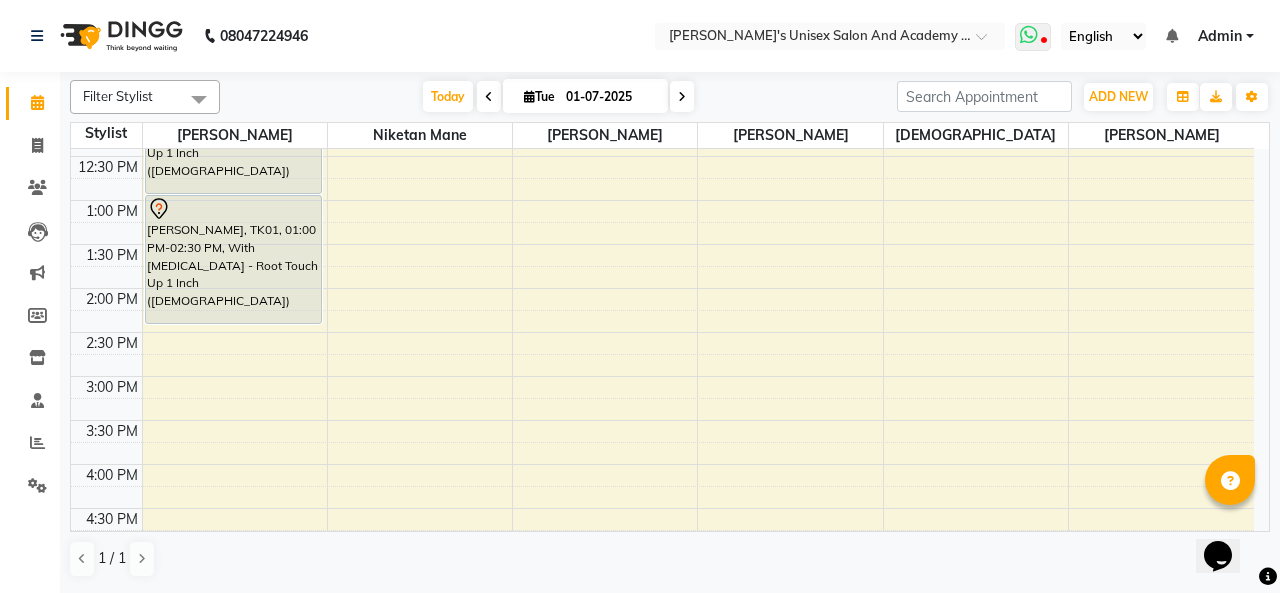 click at bounding box center [1029, 35] 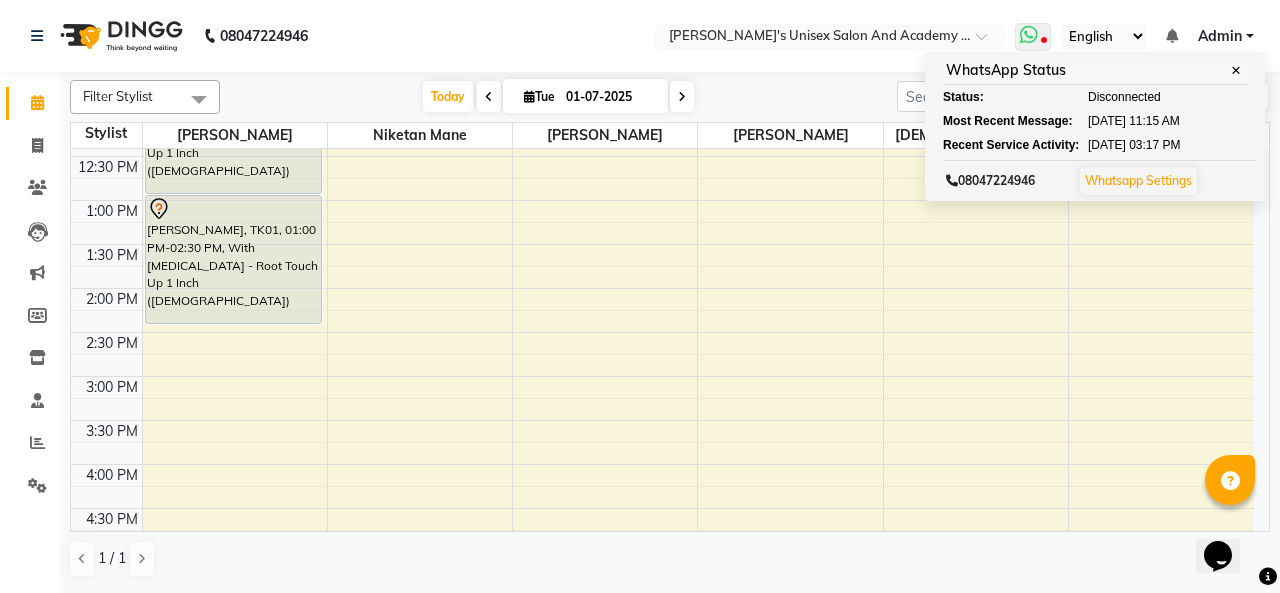 click on "Whatsapp Settings" at bounding box center (1138, 180) 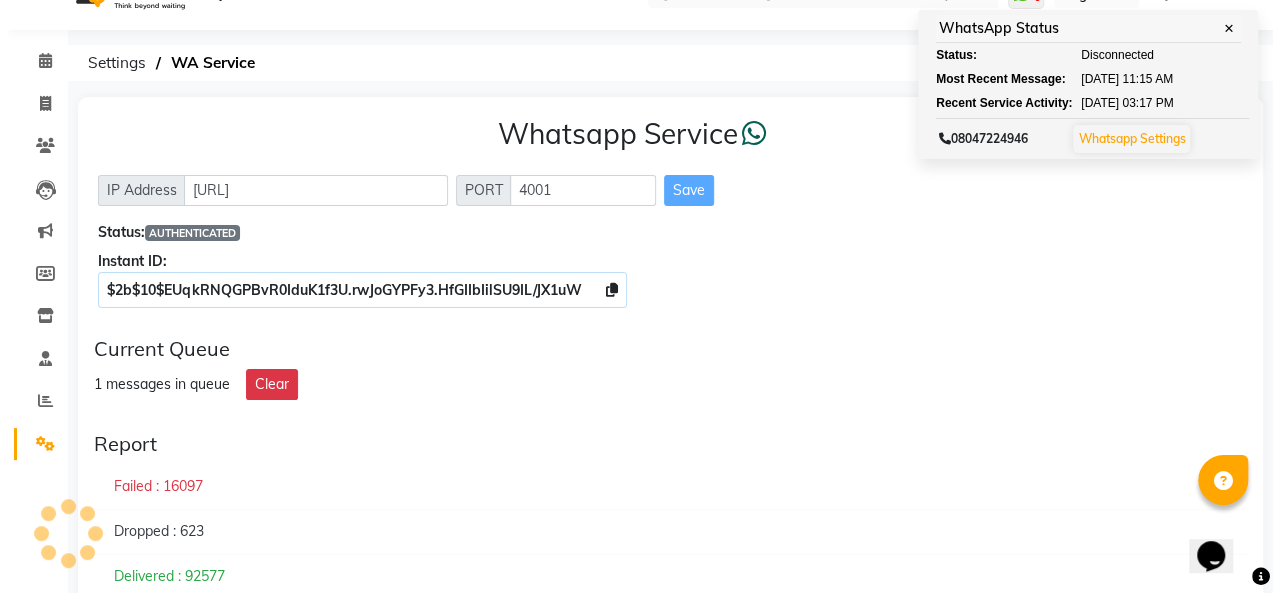 scroll, scrollTop: 0, scrollLeft: 0, axis: both 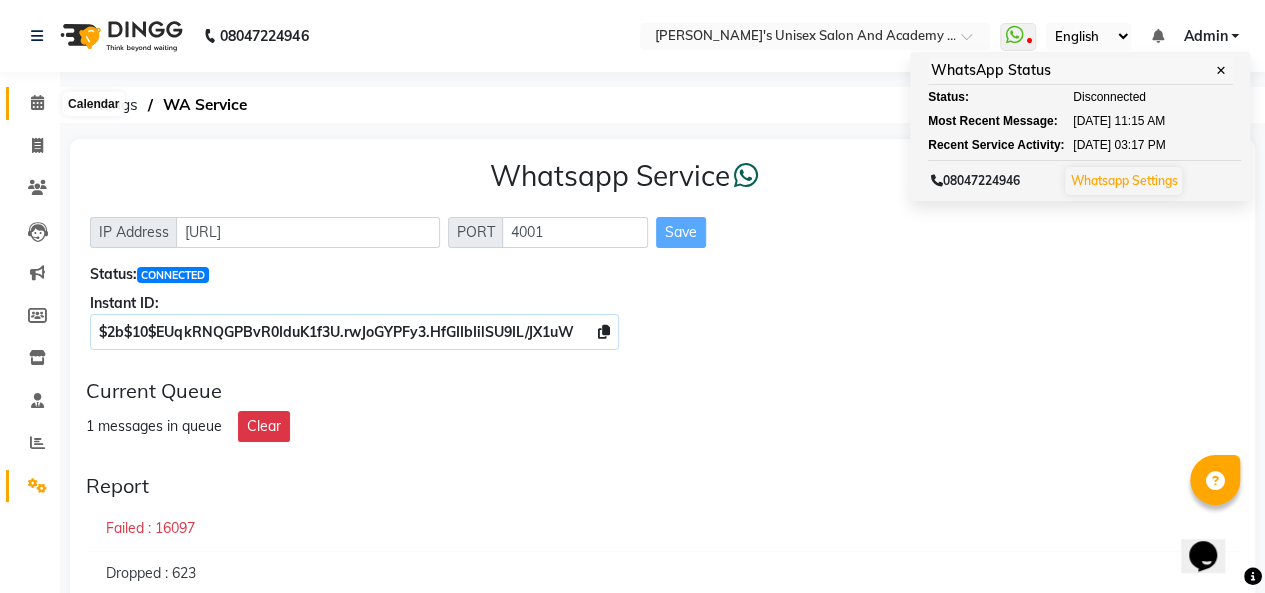 click 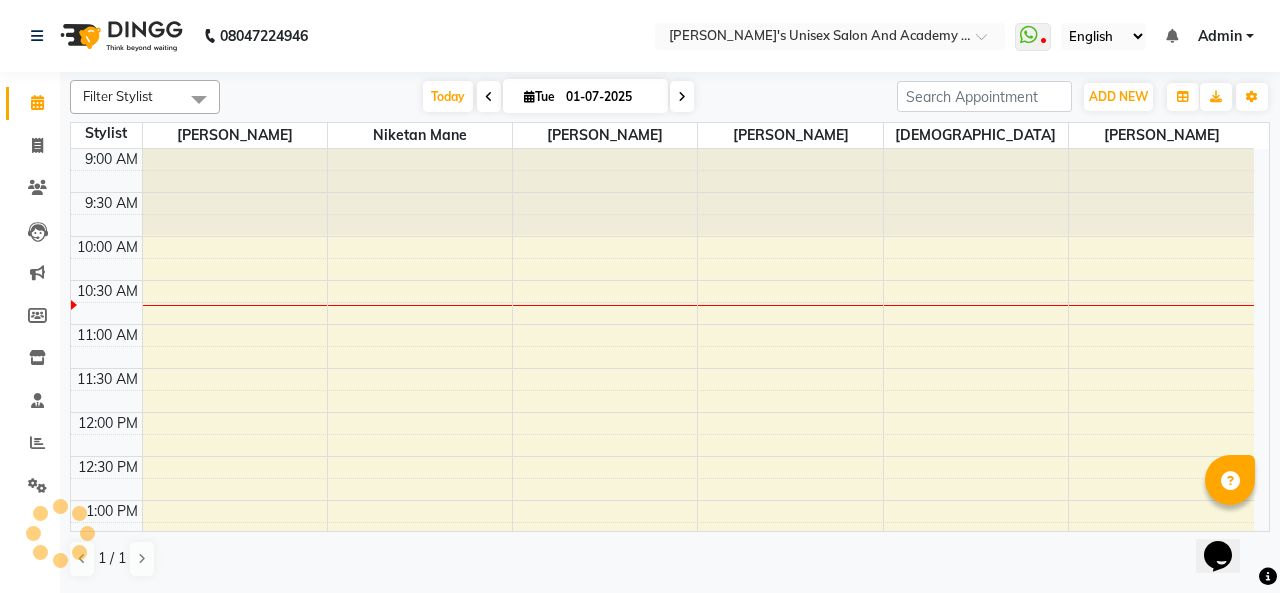 scroll, scrollTop: 0, scrollLeft: 0, axis: both 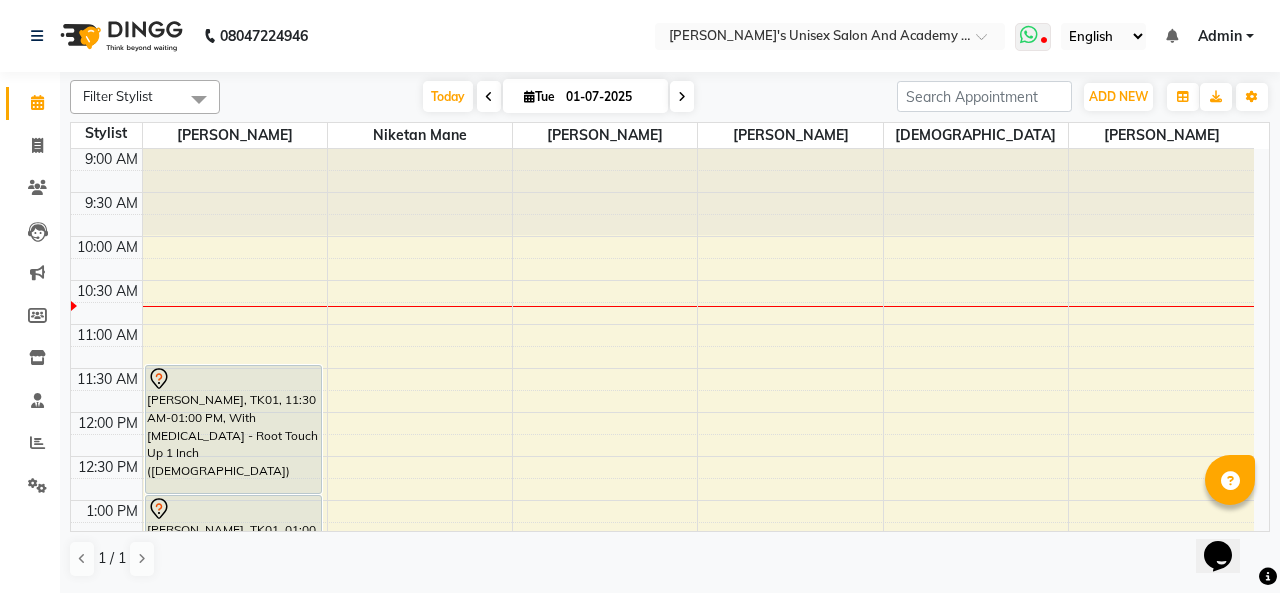 click at bounding box center [1033, 37] 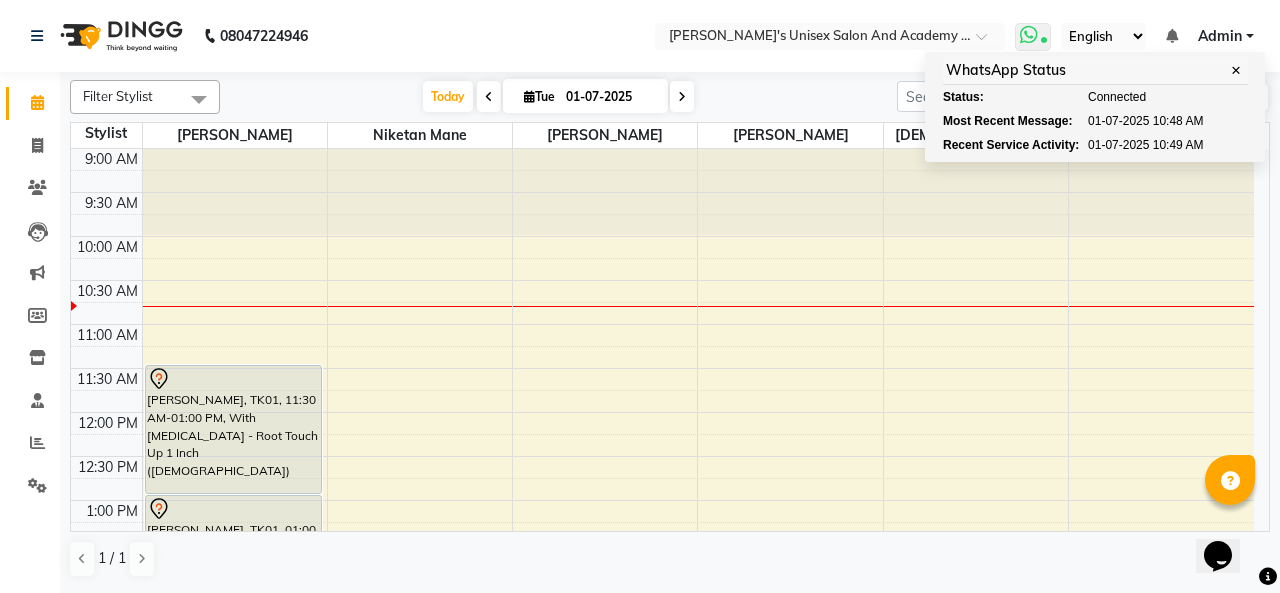 click on "✕" at bounding box center [1236, 70] 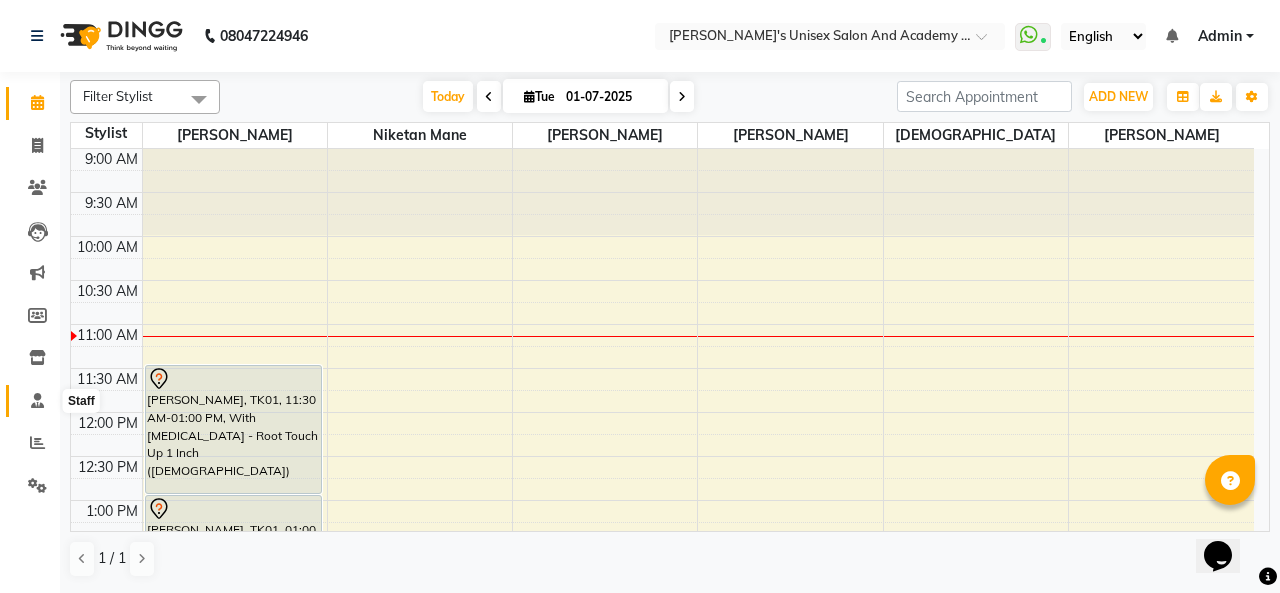 click 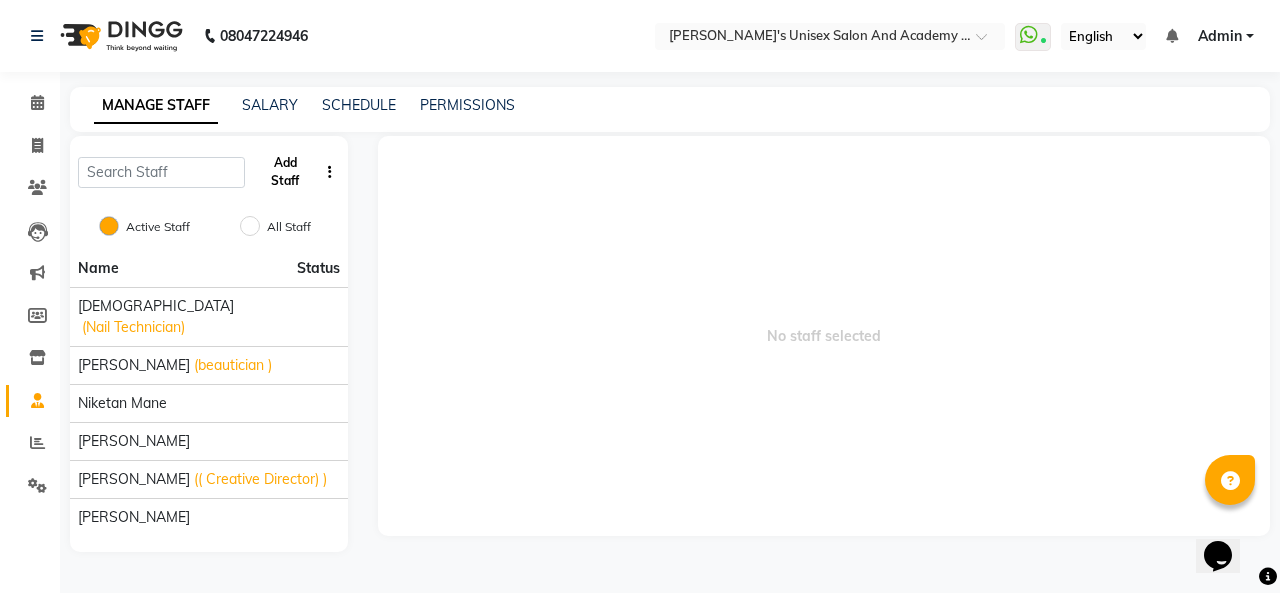 click on "Add Staff" 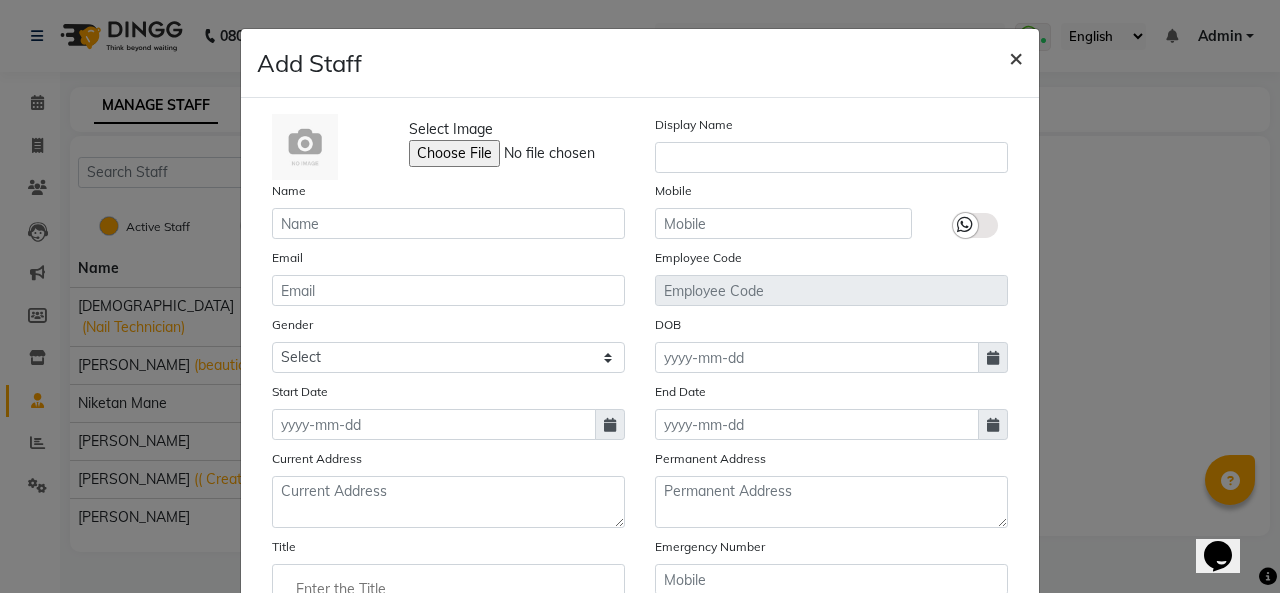 click on "×" 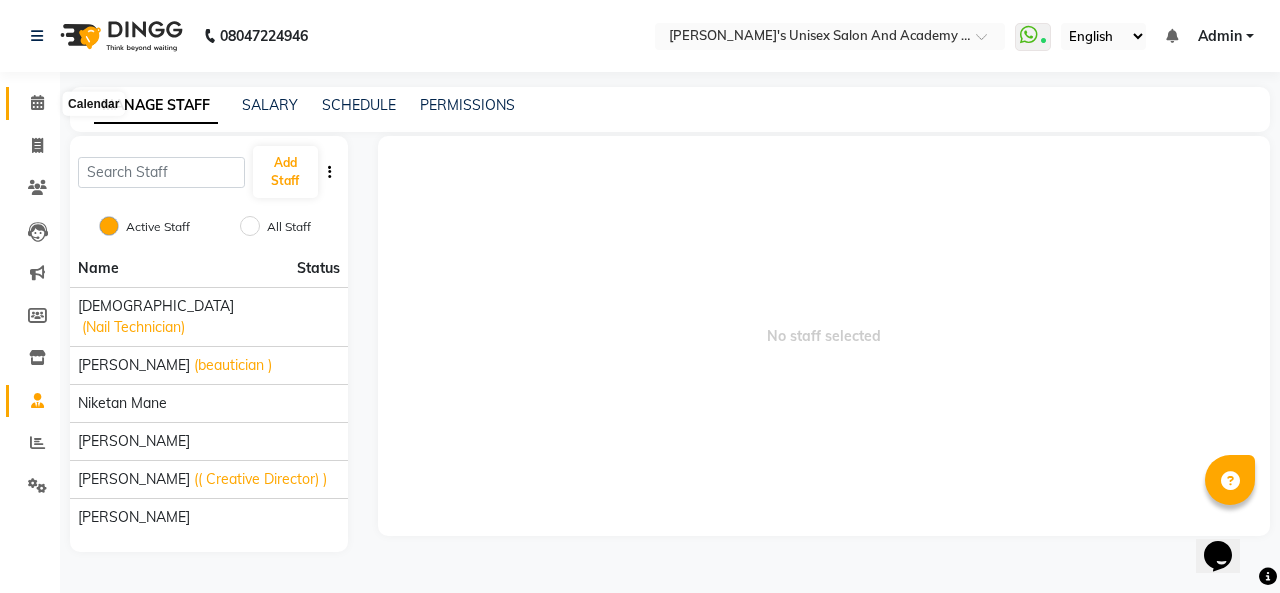 click 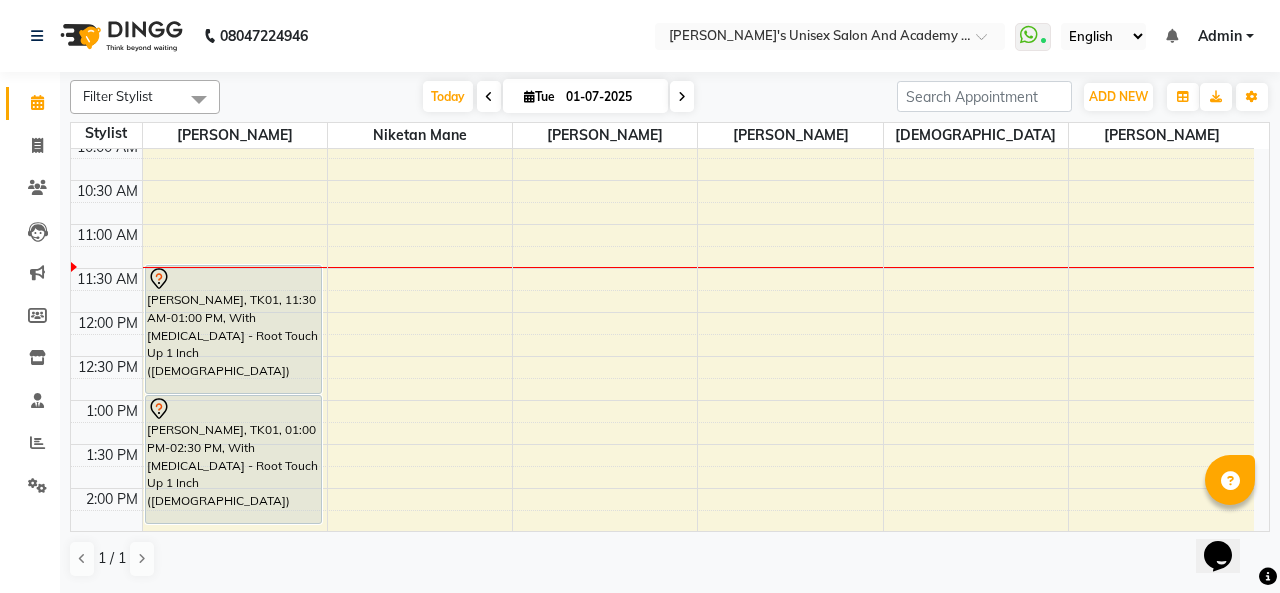 scroll, scrollTop: 0, scrollLeft: 0, axis: both 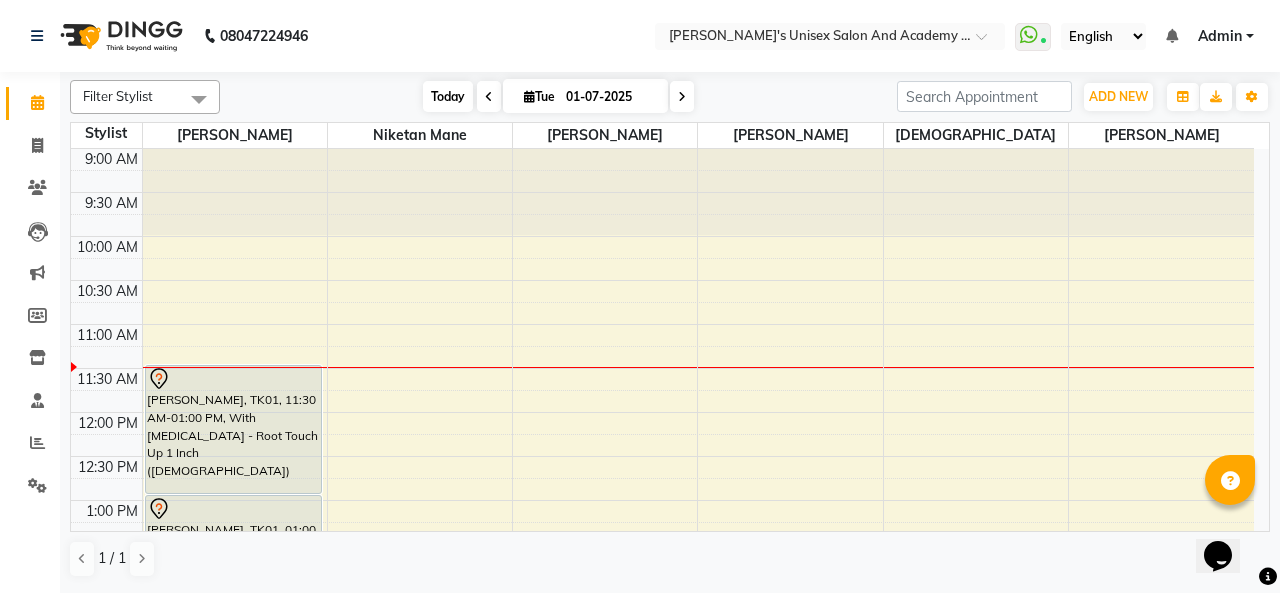 click on "Today" at bounding box center (448, 96) 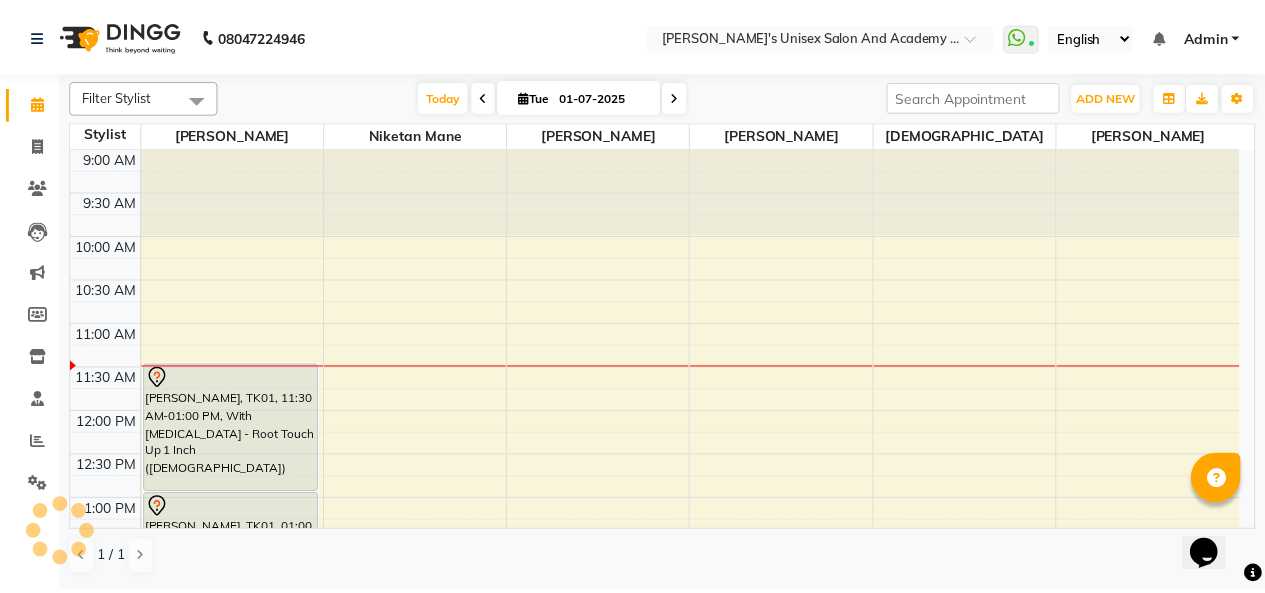 scroll, scrollTop: 174, scrollLeft: 0, axis: vertical 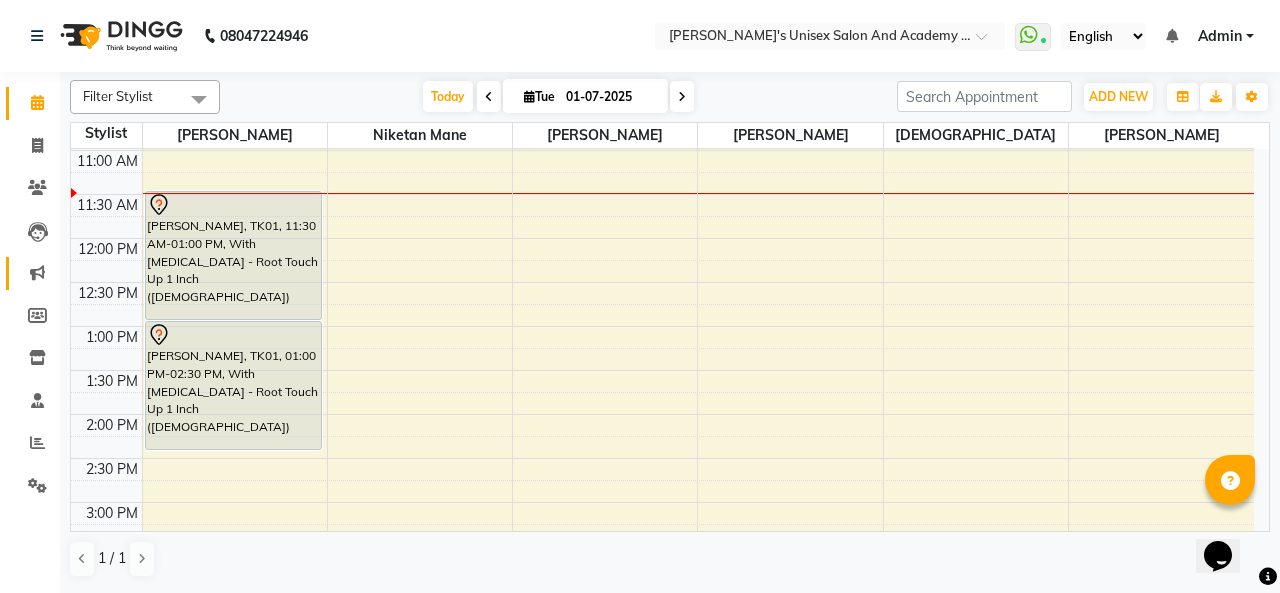 click 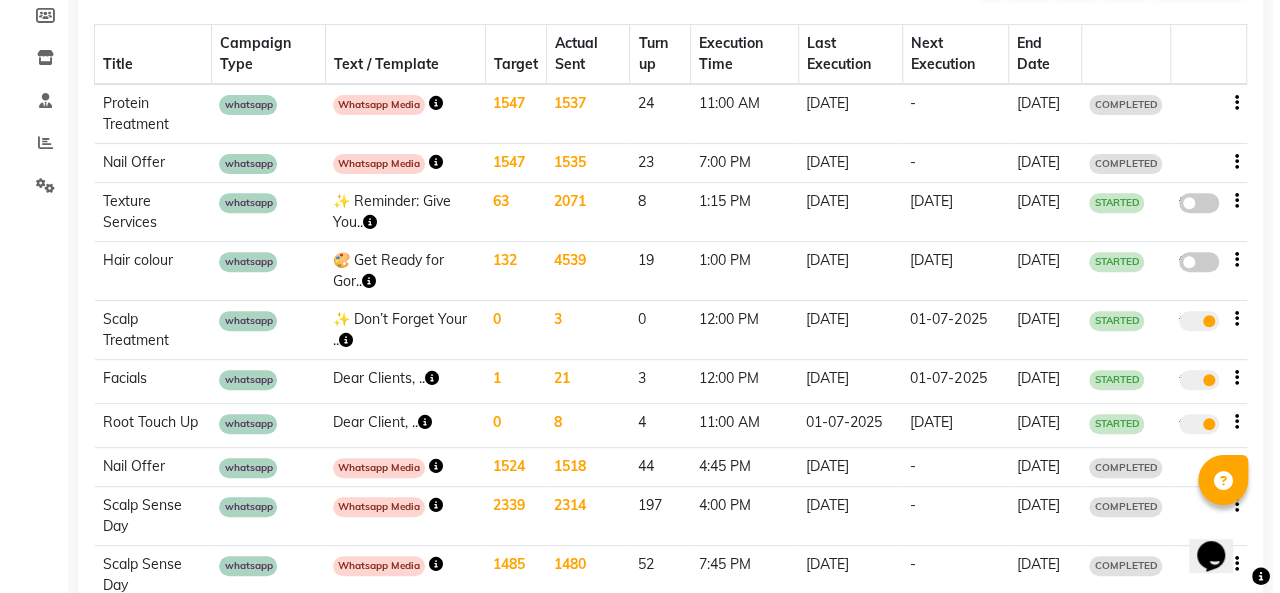 scroll, scrollTop: 0, scrollLeft: 0, axis: both 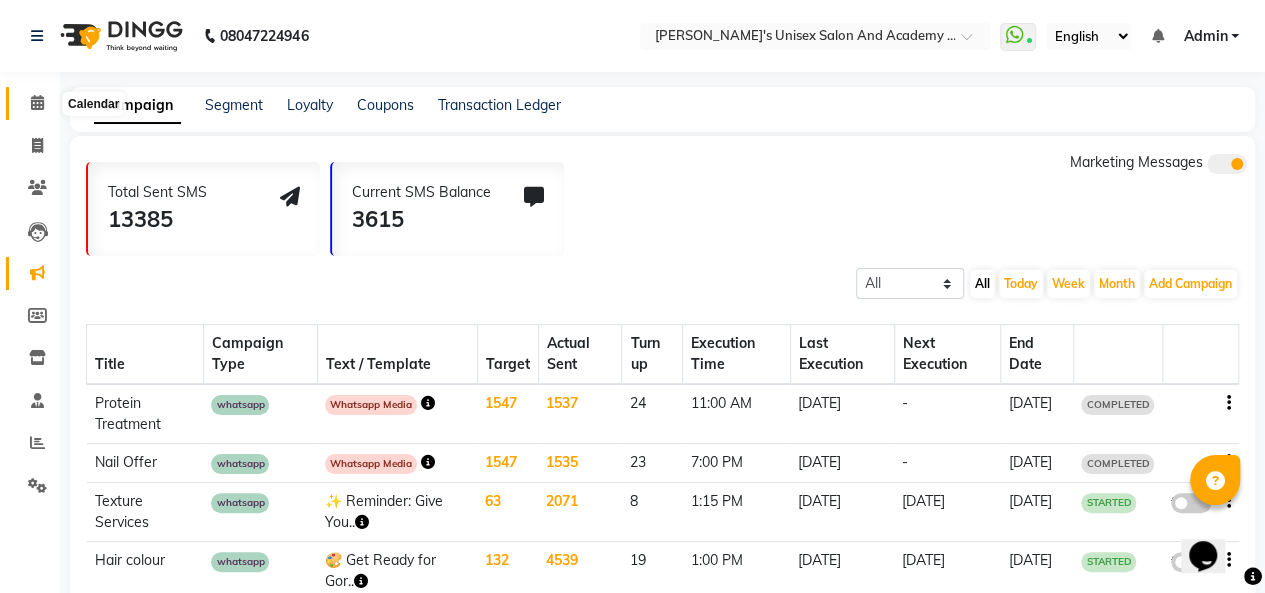 click 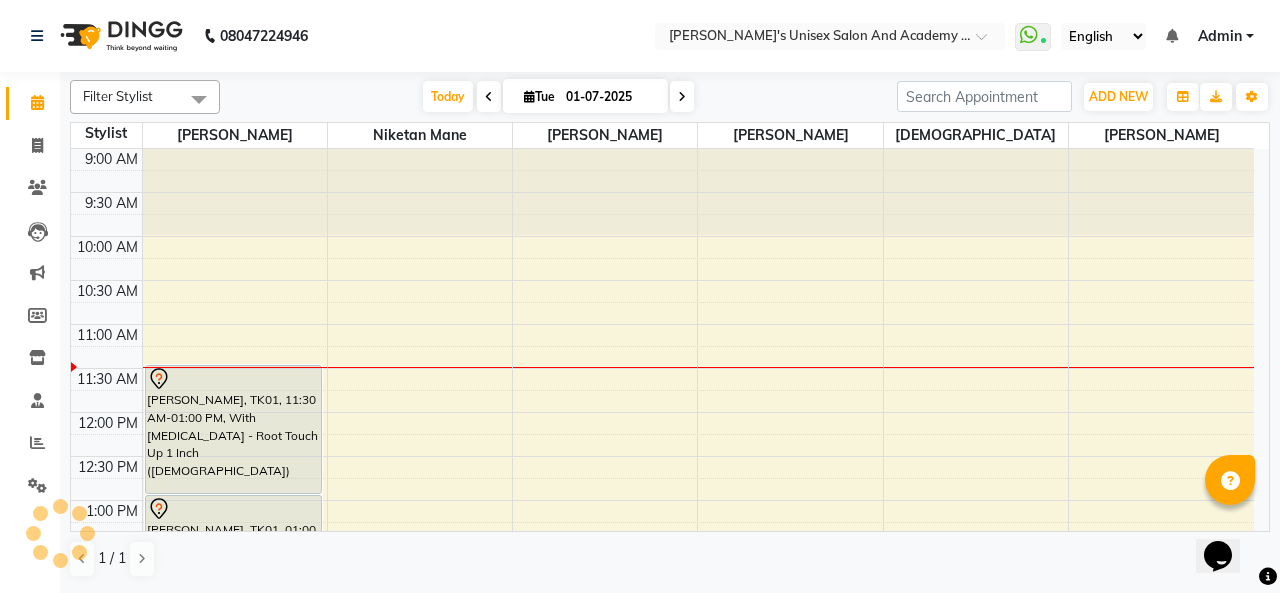 scroll, scrollTop: 0, scrollLeft: 0, axis: both 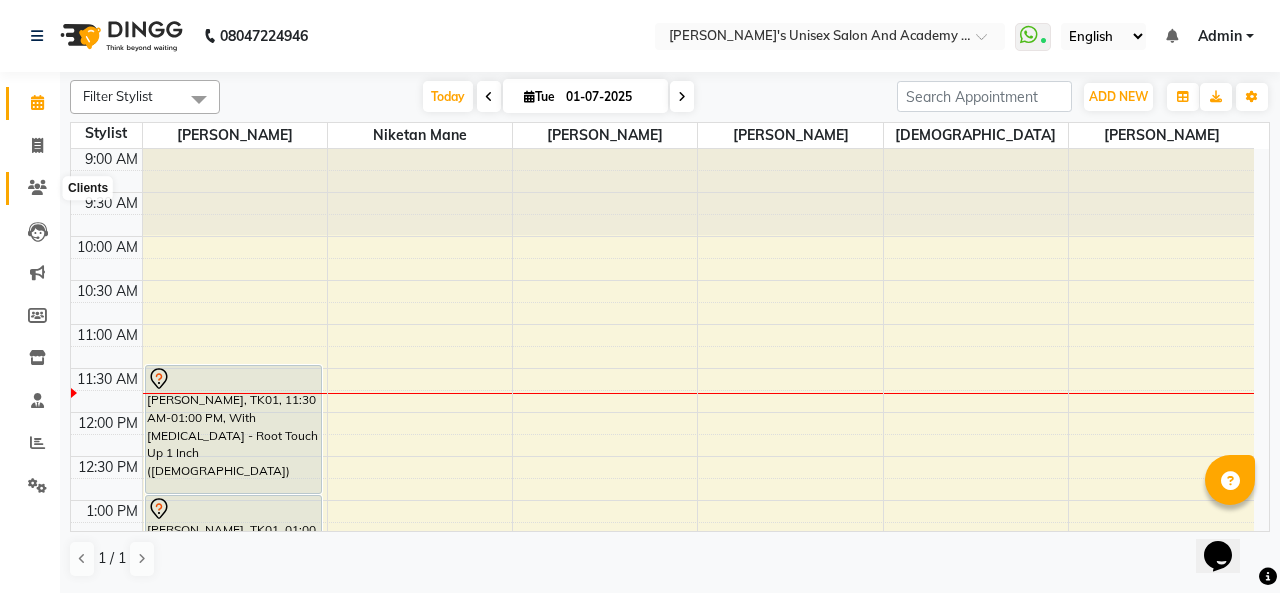 click 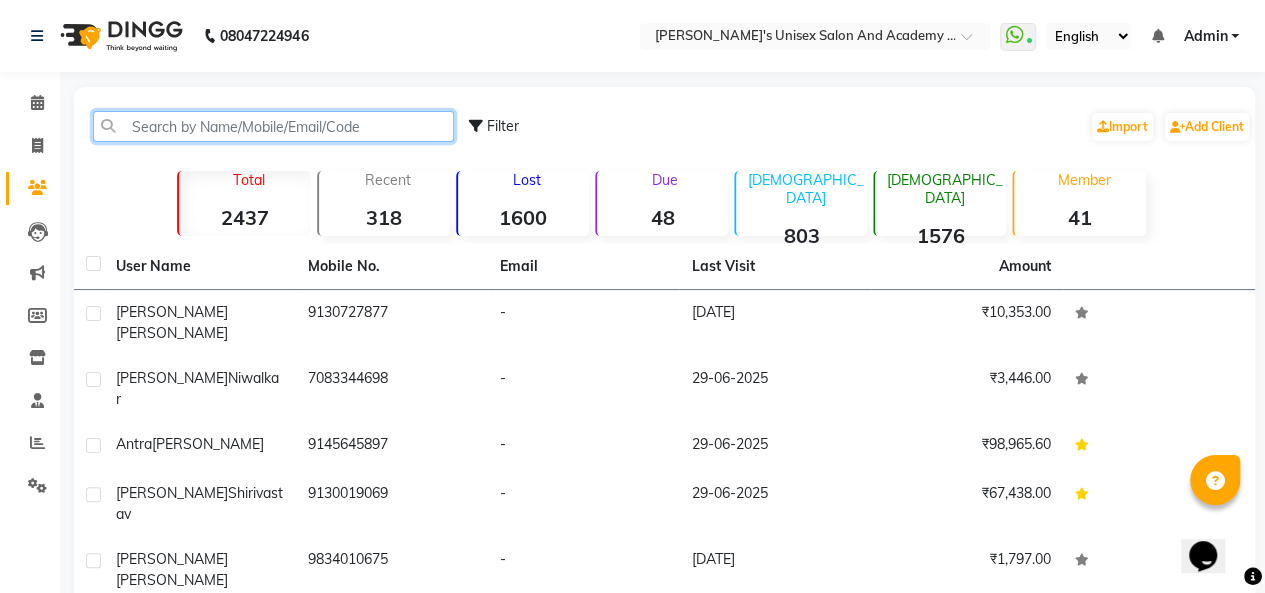 click 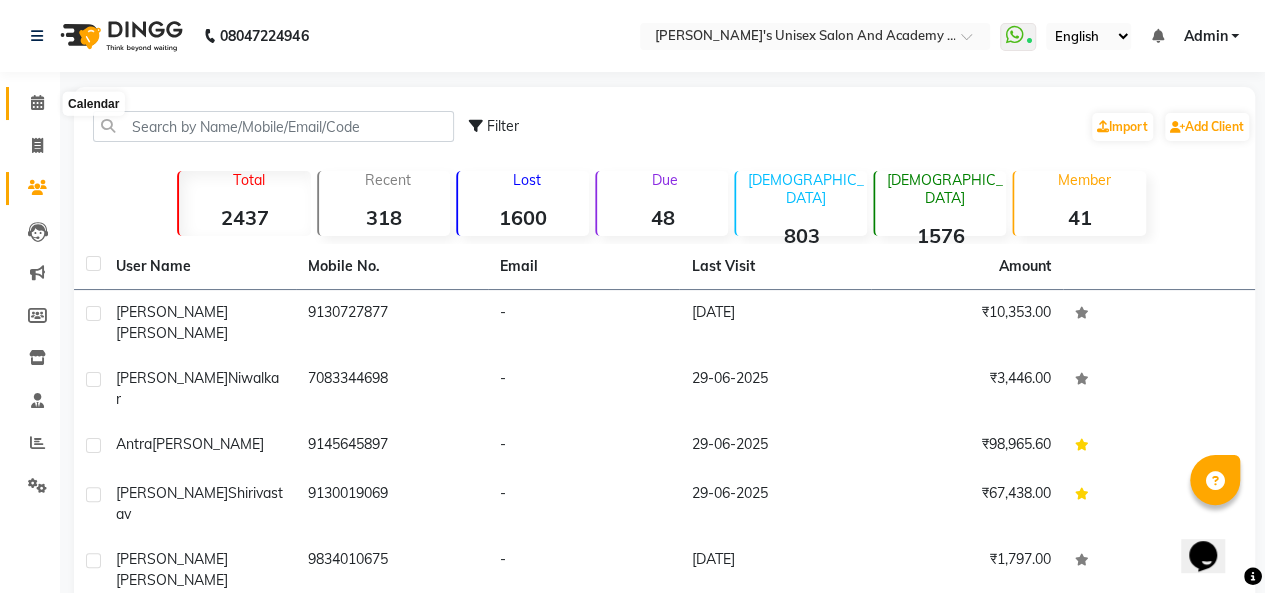 click 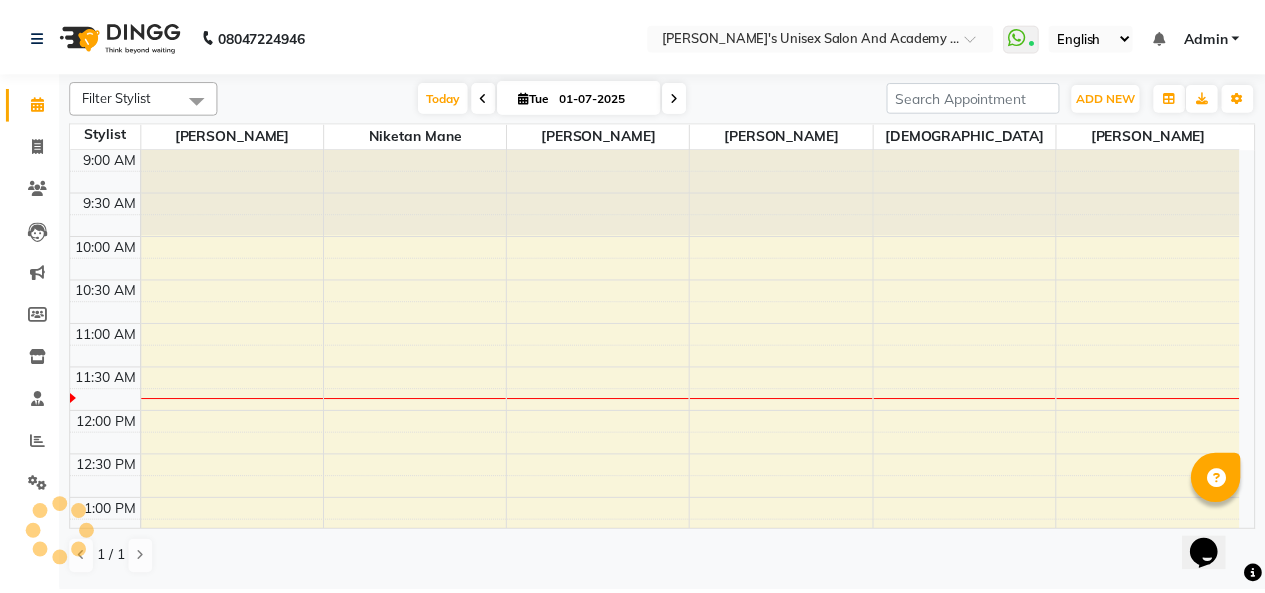 scroll, scrollTop: 174, scrollLeft: 0, axis: vertical 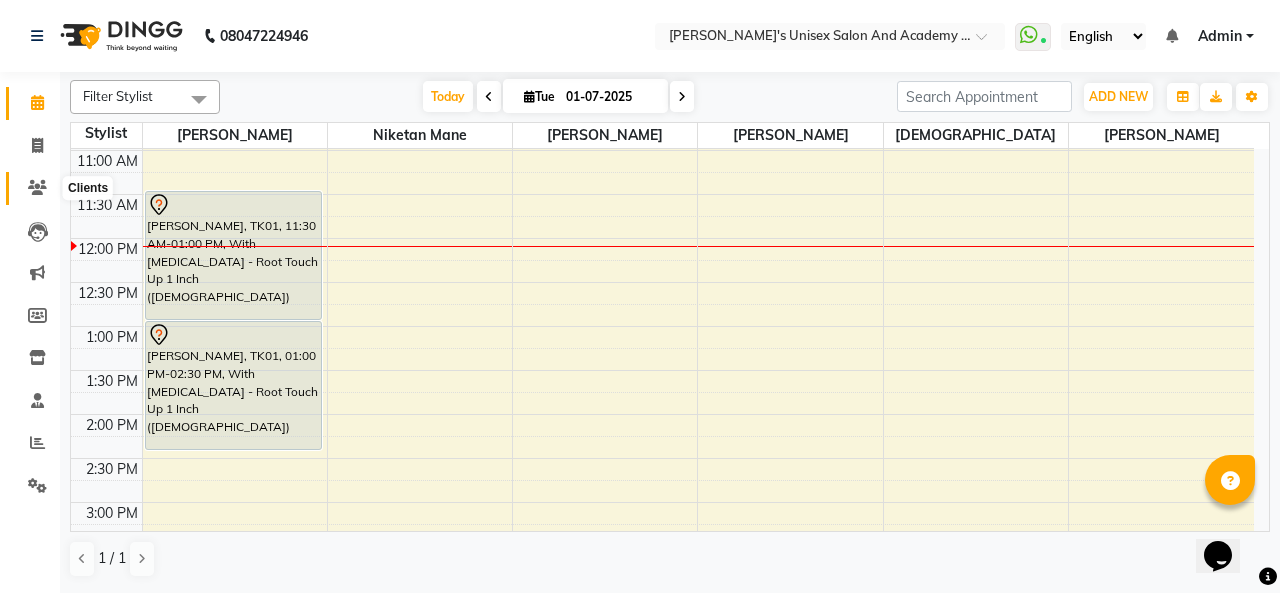 click 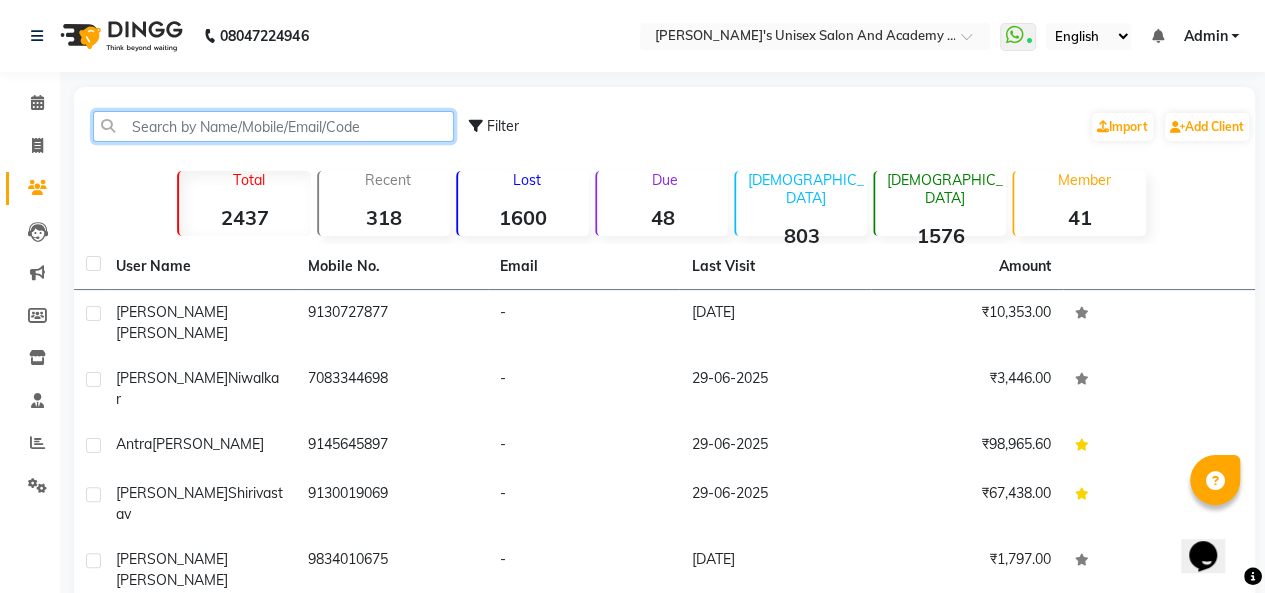 click 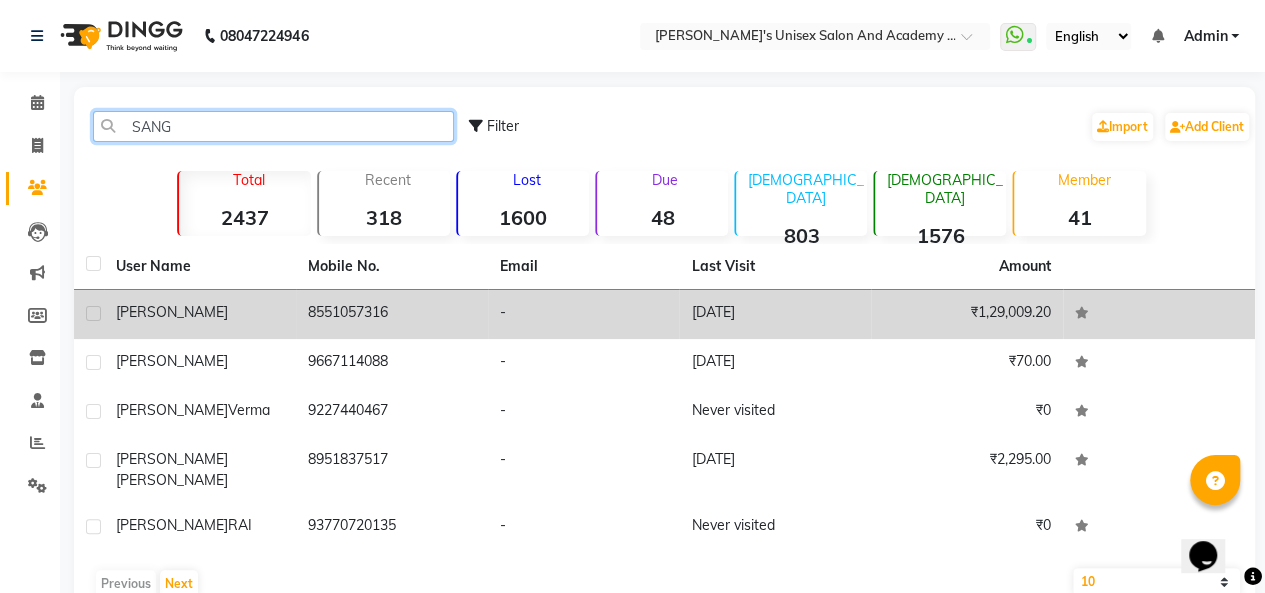 type on "SANG" 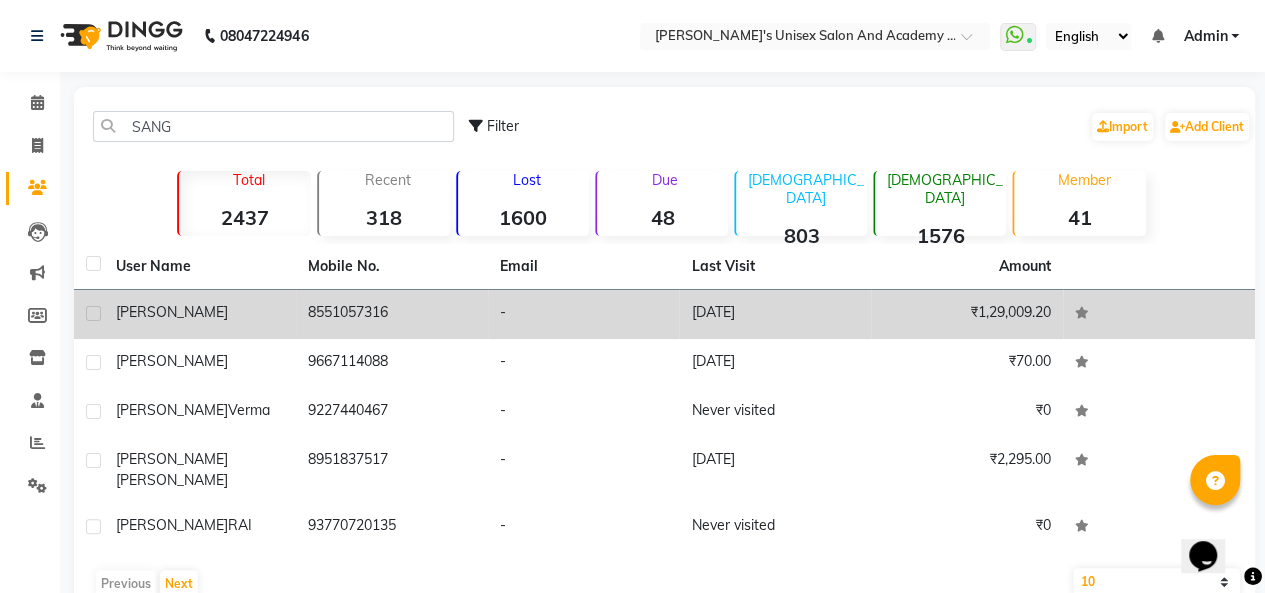 click on "[PERSON_NAME]" 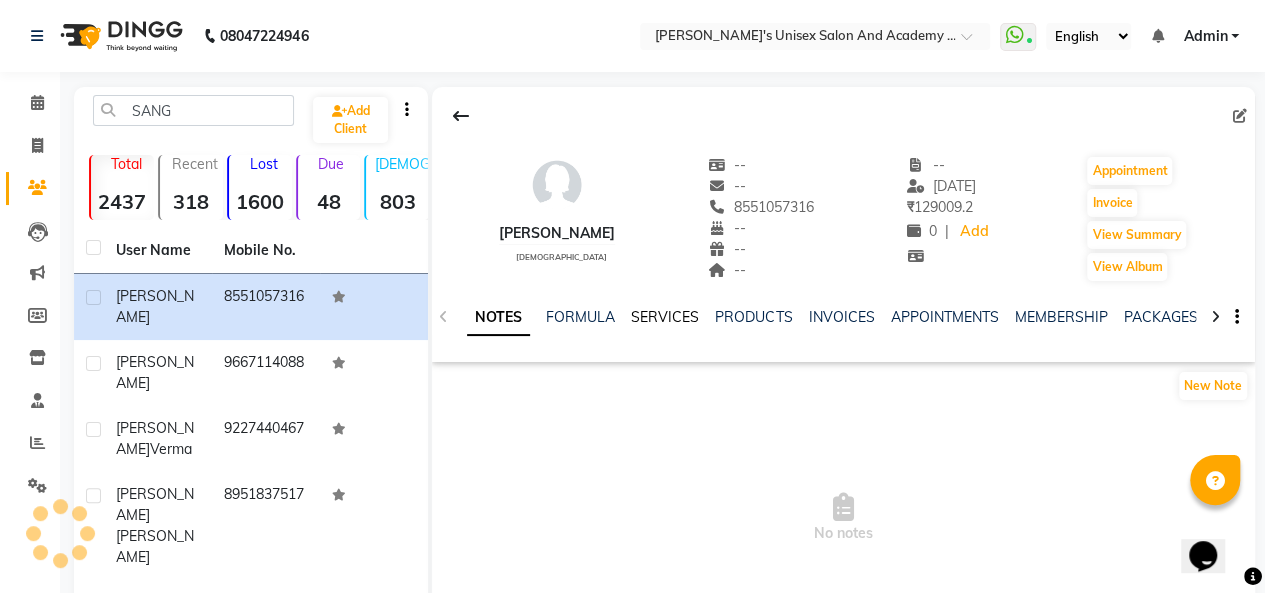 click on "SERVICES" 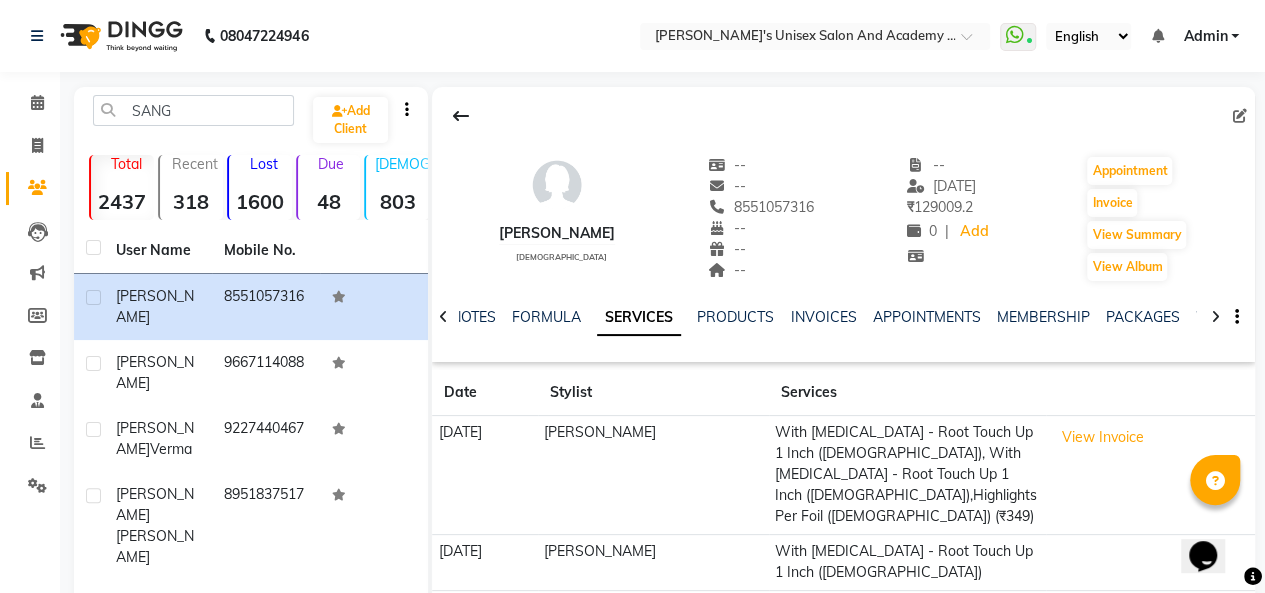 scroll, scrollTop: 200, scrollLeft: 0, axis: vertical 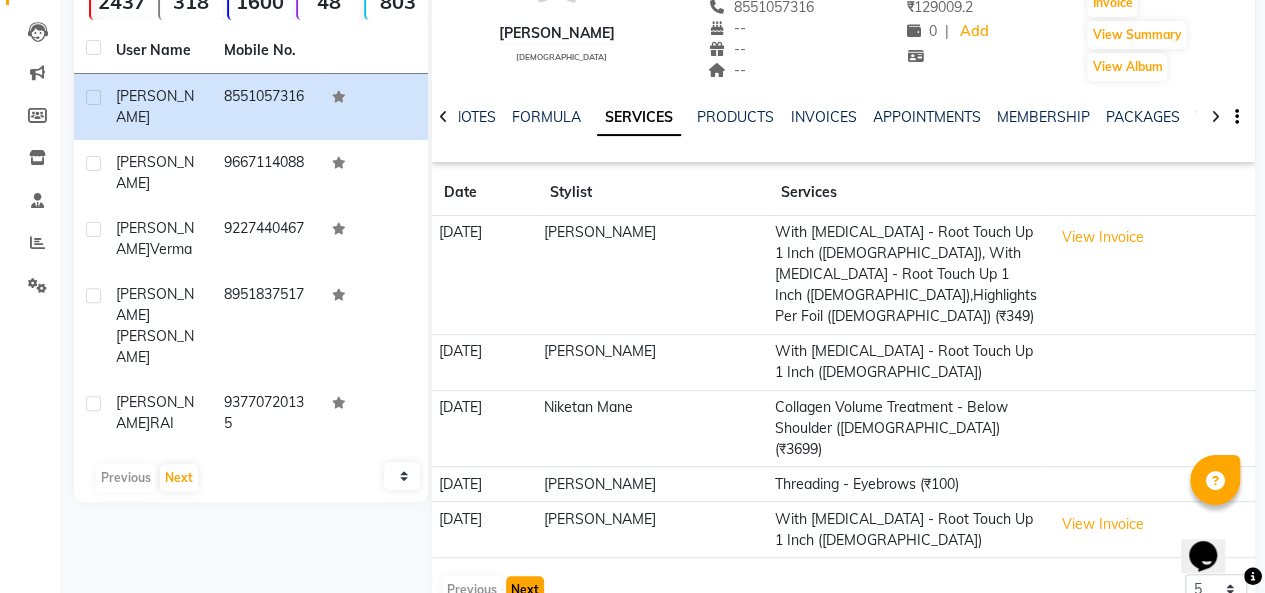 click on "Next" 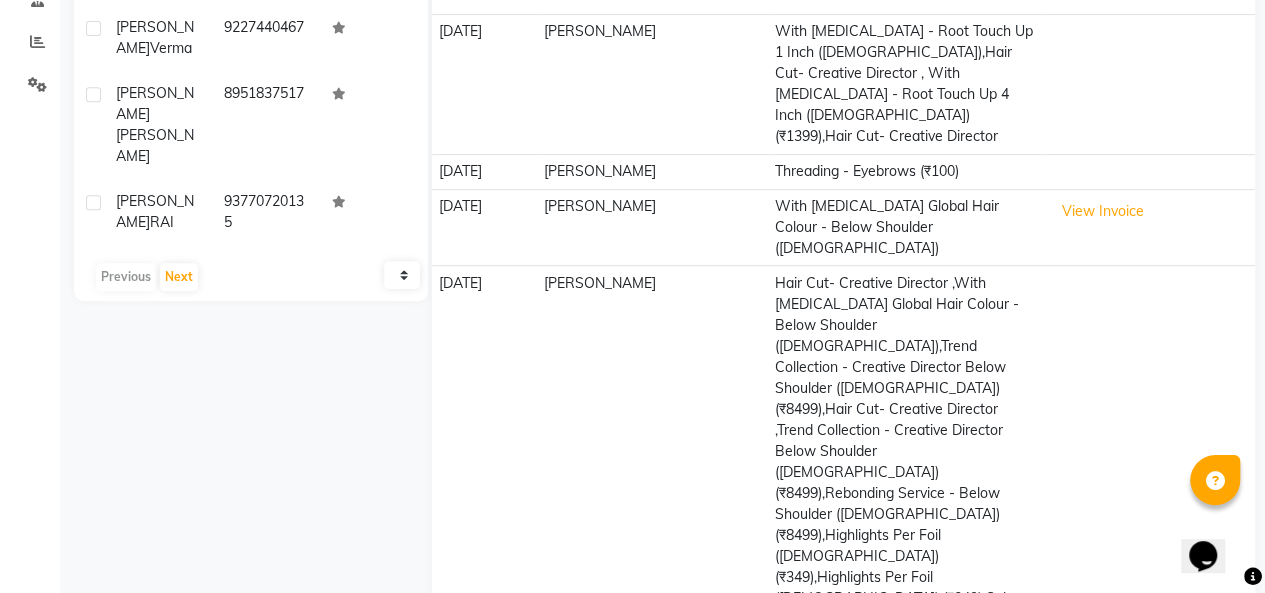 scroll, scrollTop: 500, scrollLeft: 0, axis: vertical 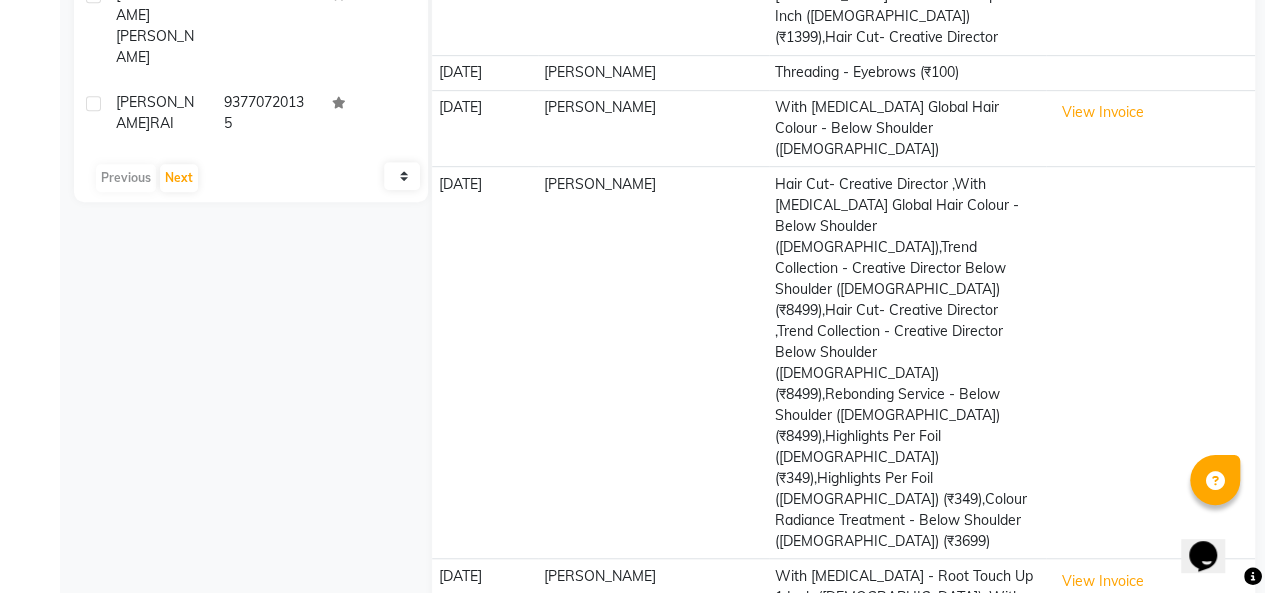 click on "Previous" 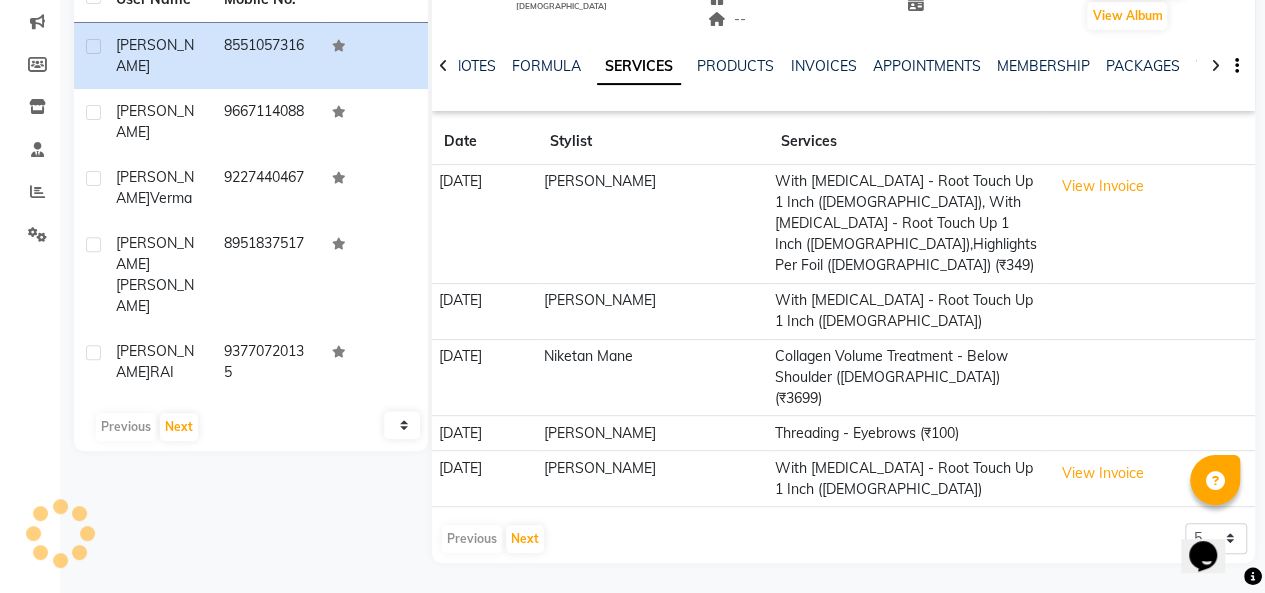 scroll, scrollTop: 206, scrollLeft: 0, axis: vertical 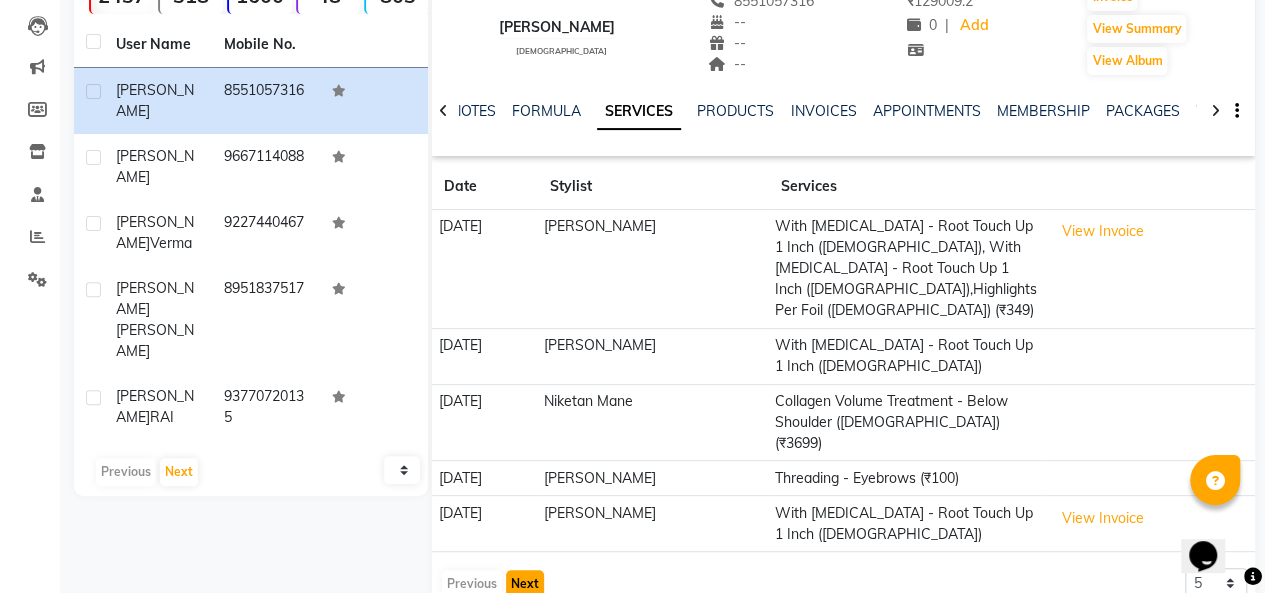 click on "Next" 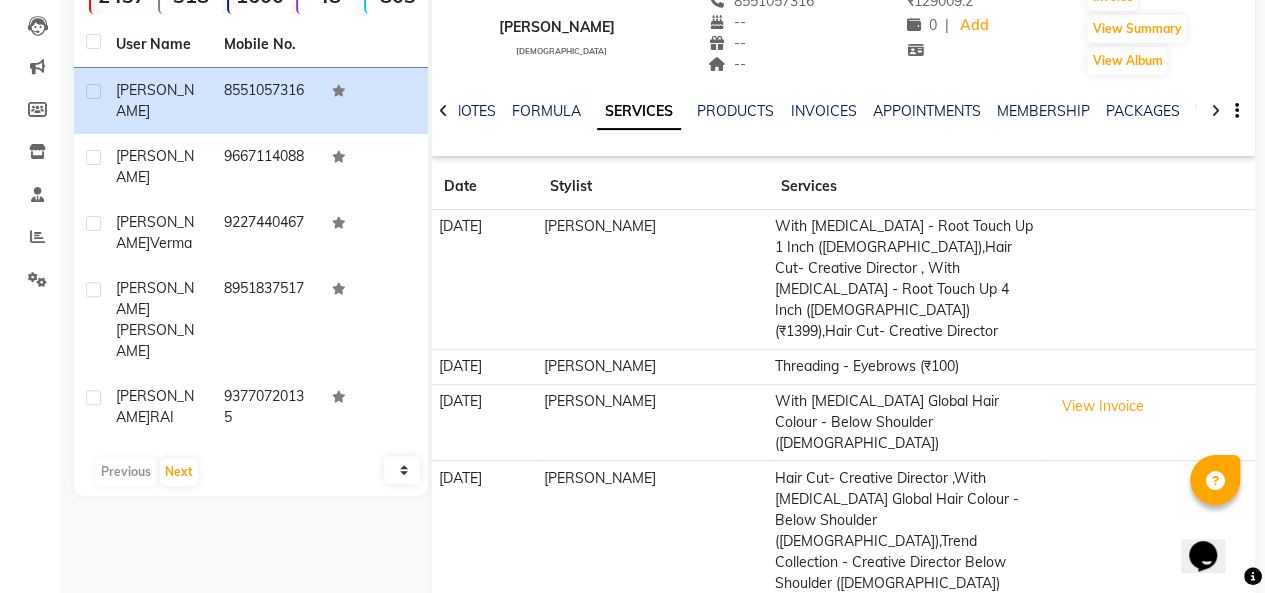 scroll, scrollTop: 500, scrollLeft: 0, axis: vertical 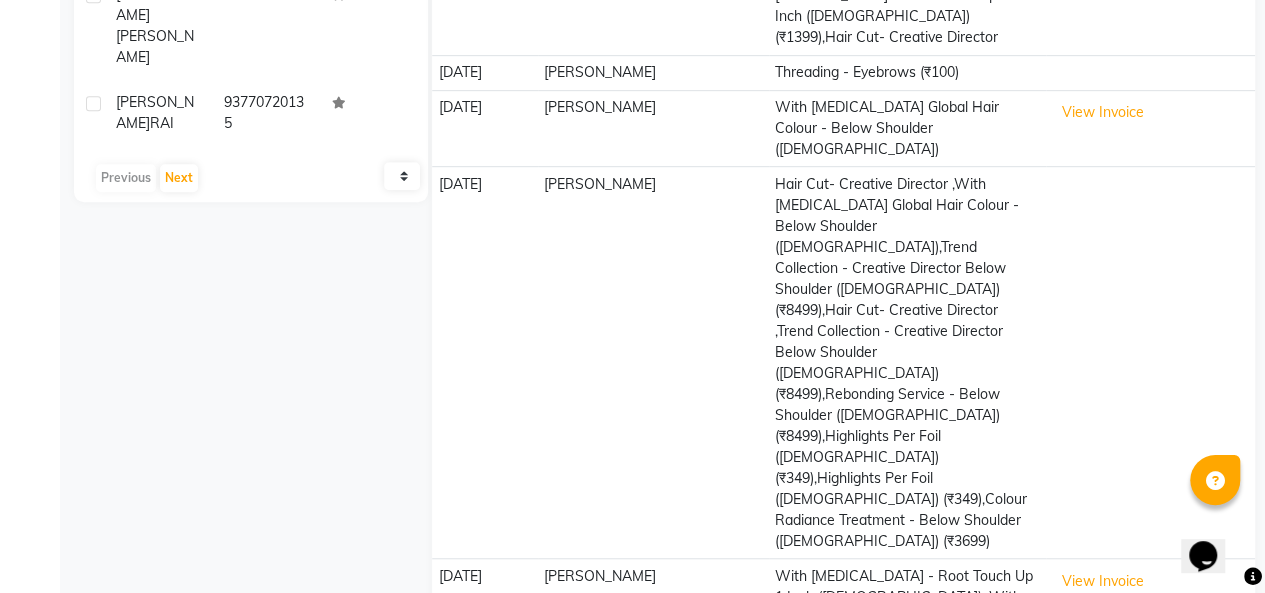 click on "Next" 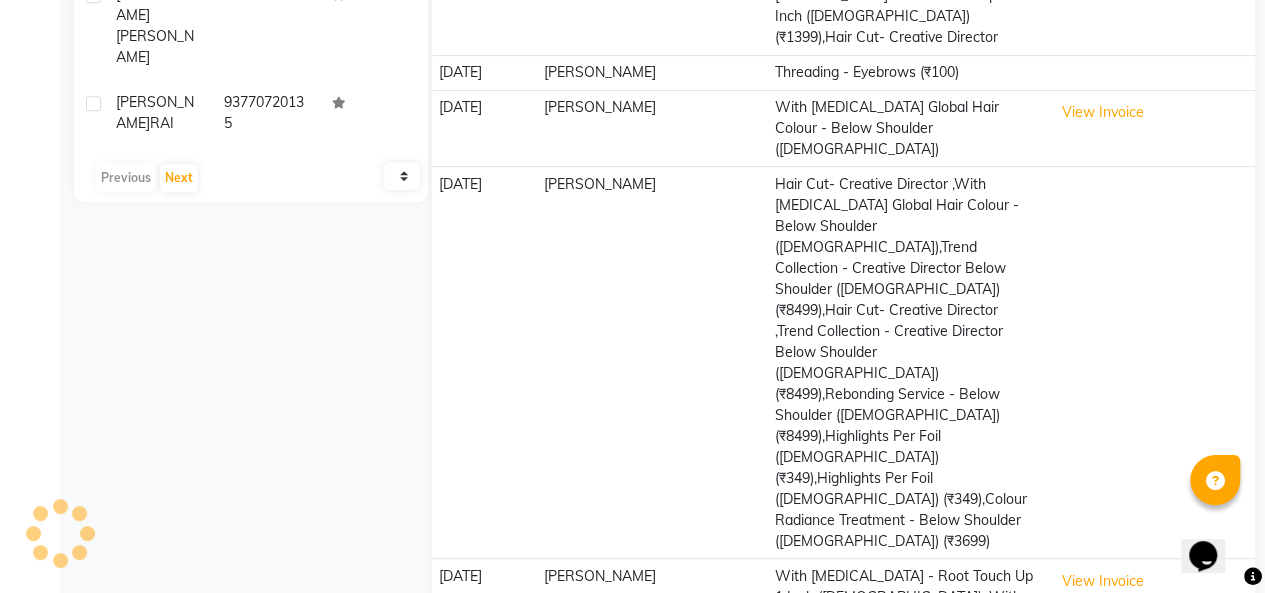 scroll, scrollTop: 394, scrollLeft: 0, axis: vertical 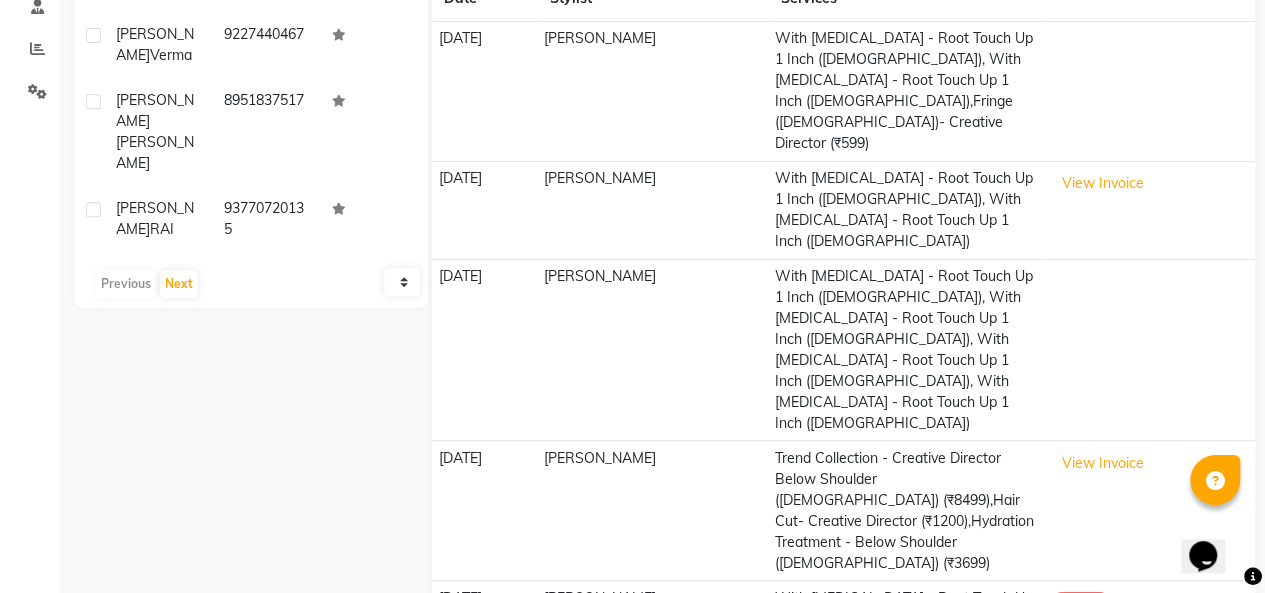 click on "Next" 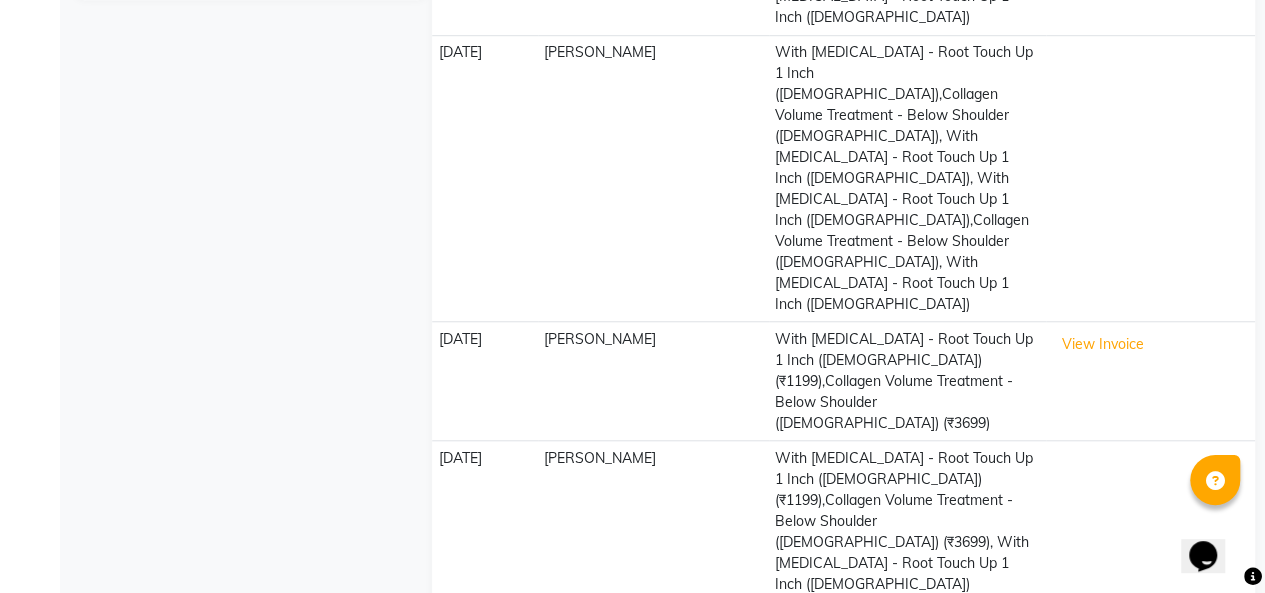scroll, scrollTop: 710, scrollLeft: 0, axis: vertical 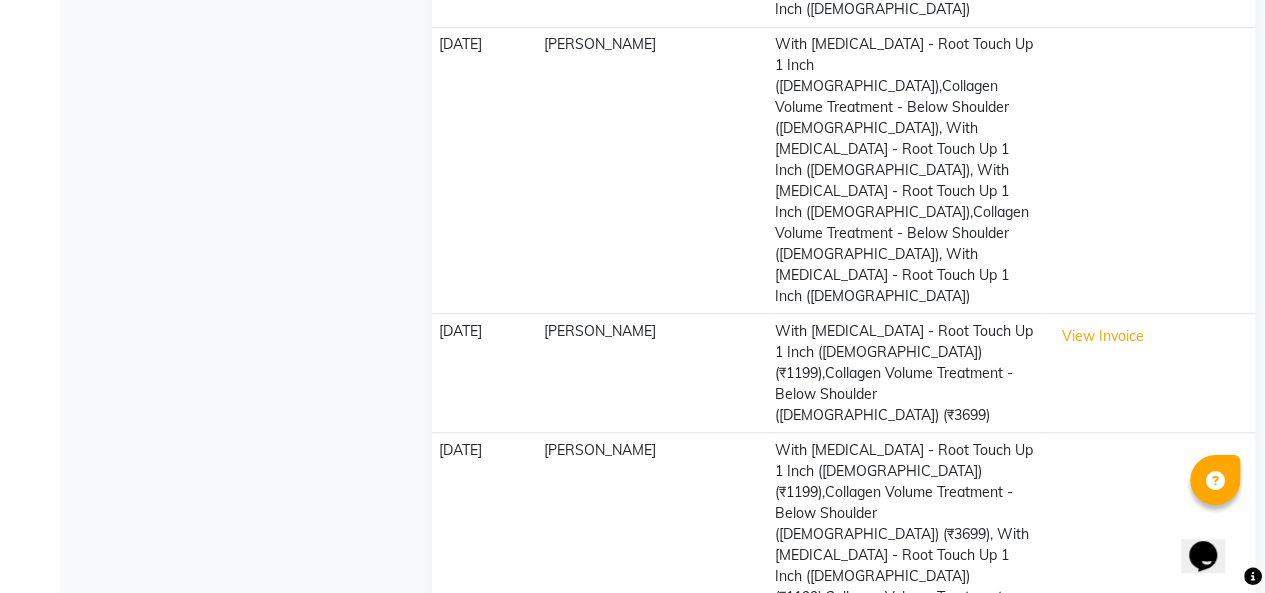 click on "Previous   Next" 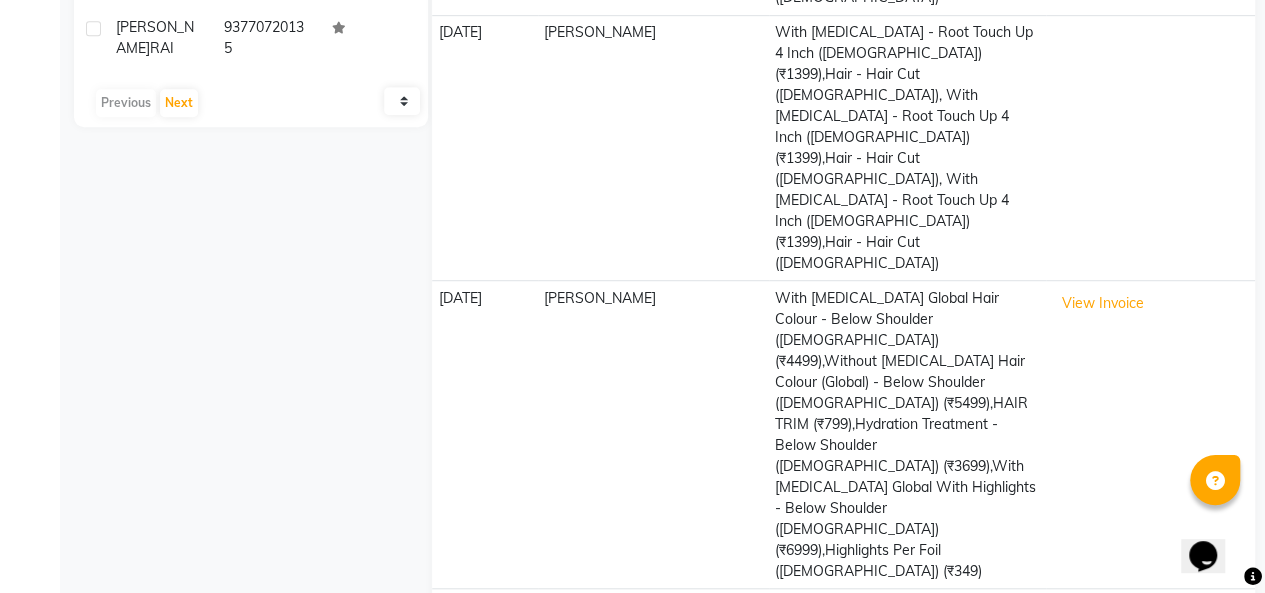 scroll, scrollTop: 584, scrollLeft: 0, axis: vertical 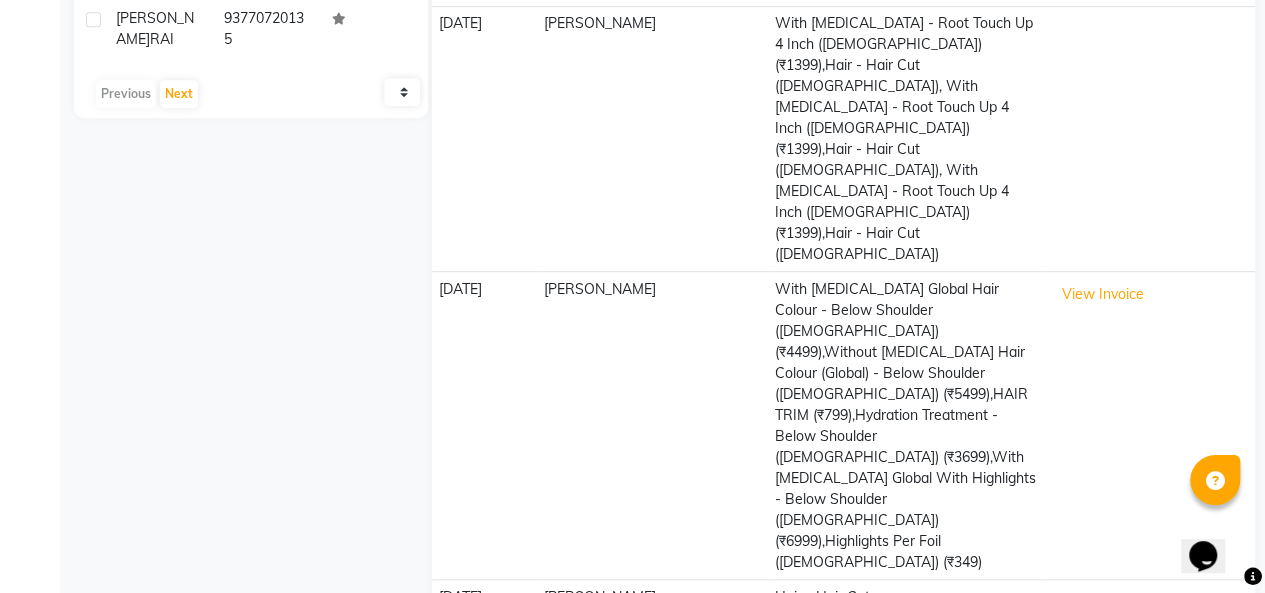 click on "Next" 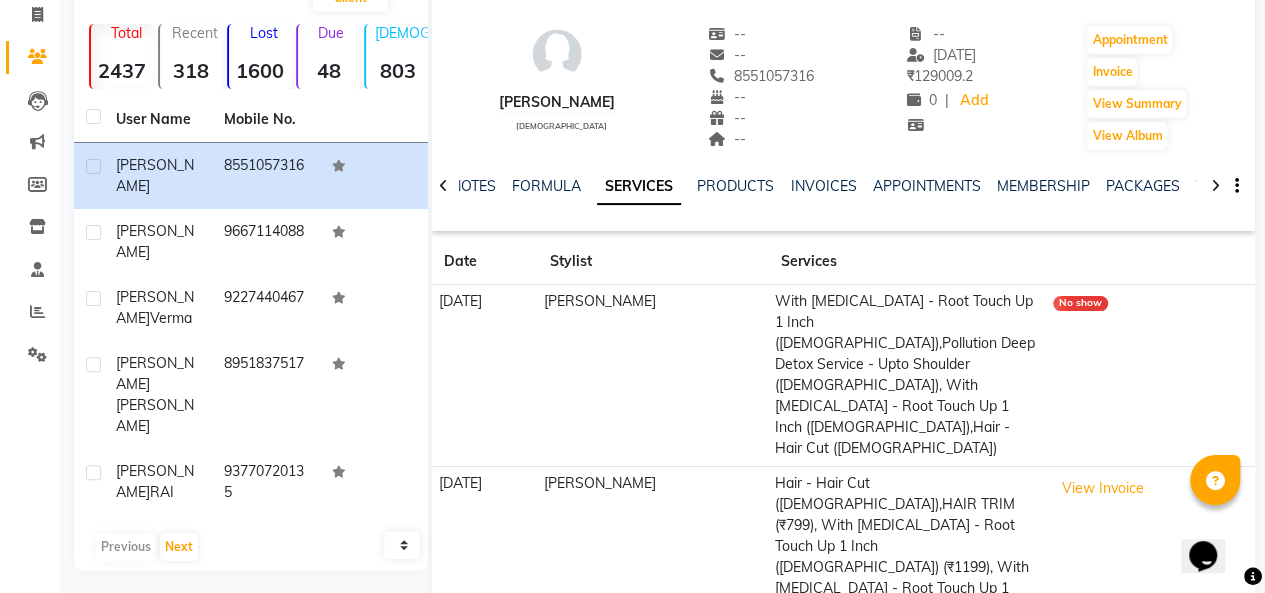 scroll, scrollTop: 84, scrollLeft: 0, axis: vertical 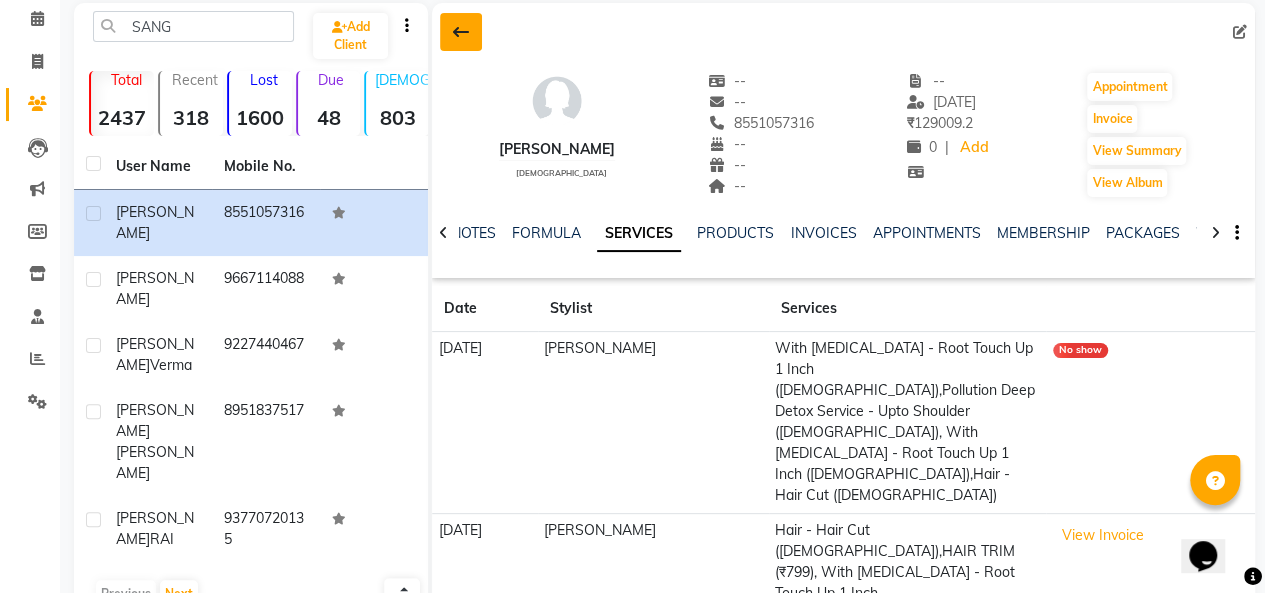 click 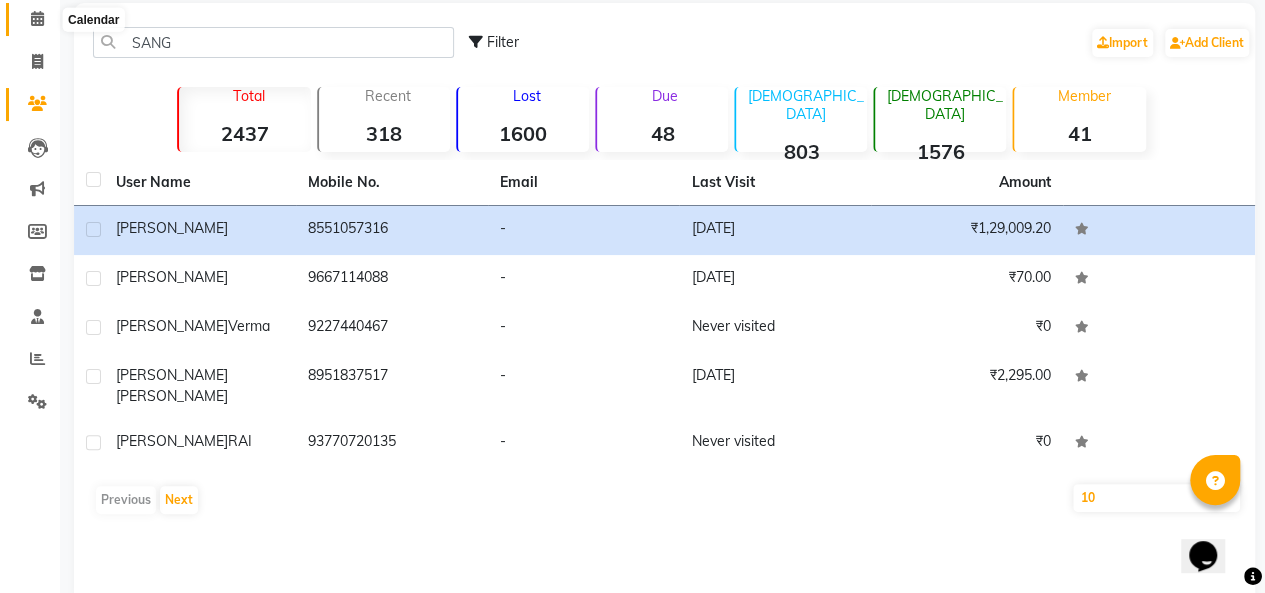 click 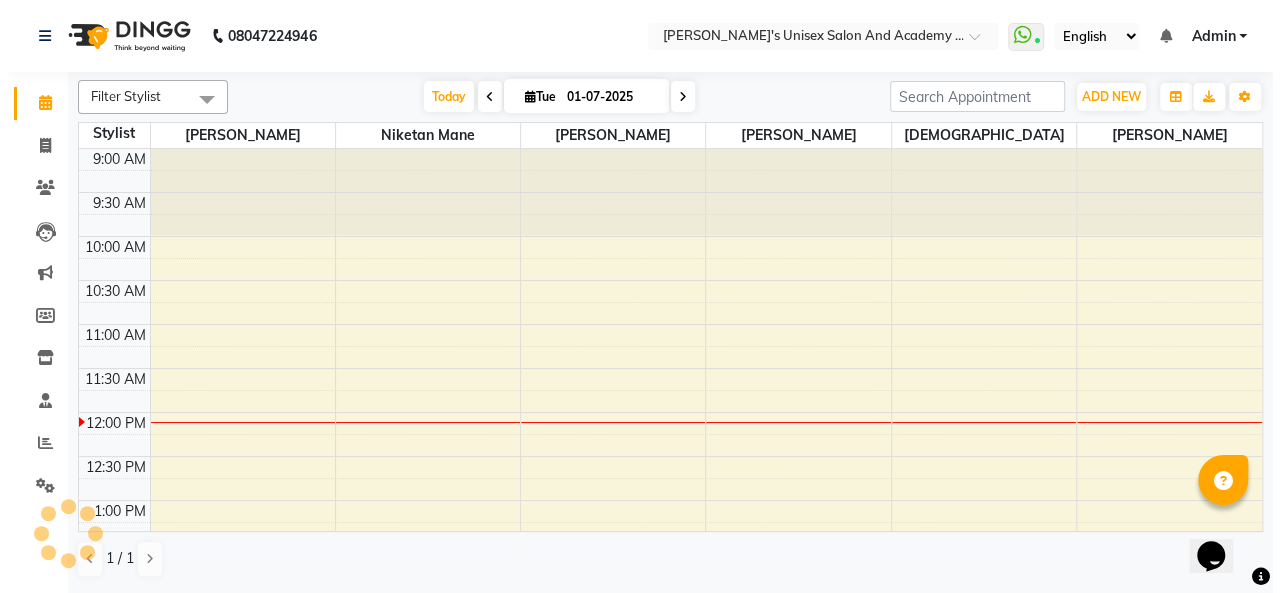 scroll, scrollTop: 0, scrollLeft: 0, axis: both 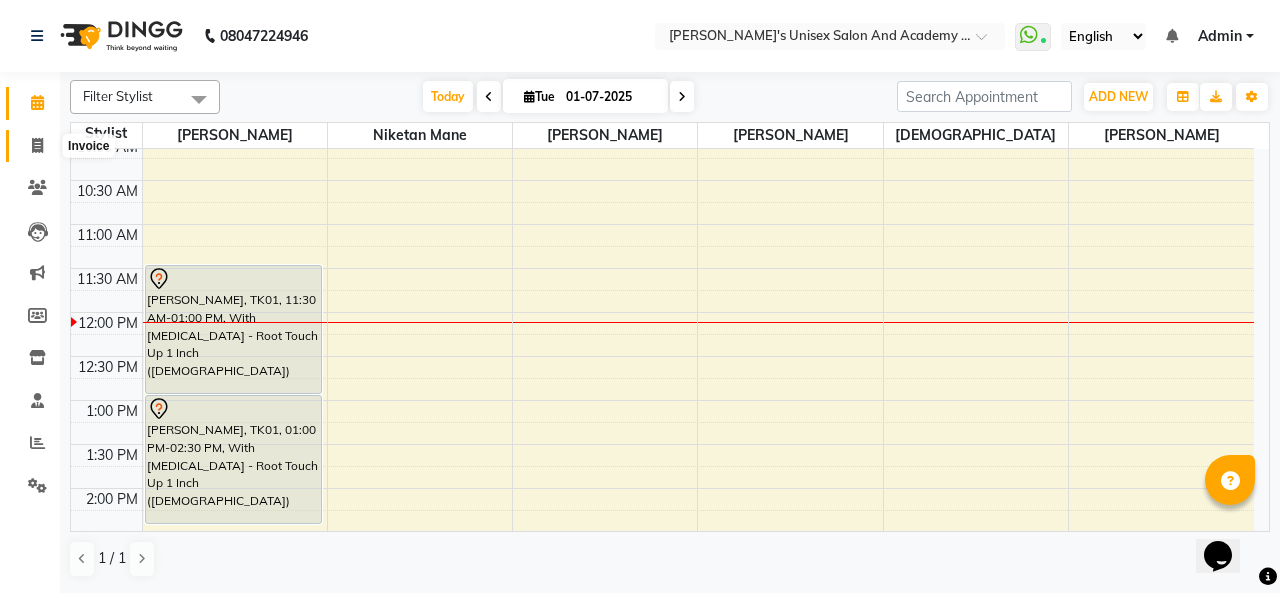 click 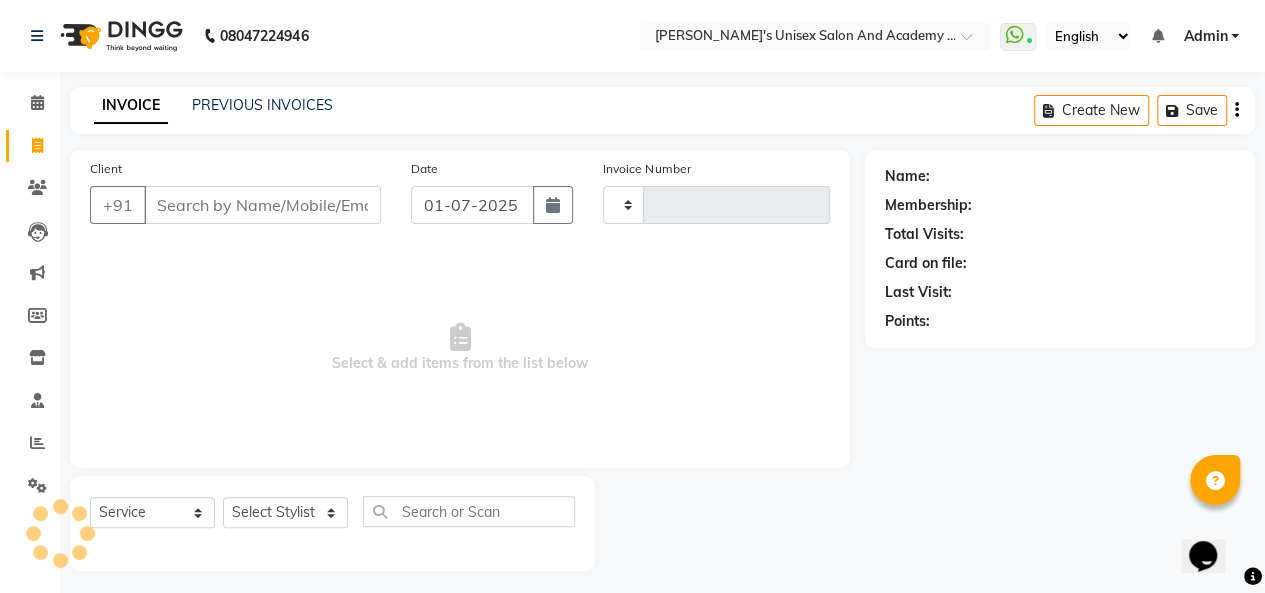 type on "0552" 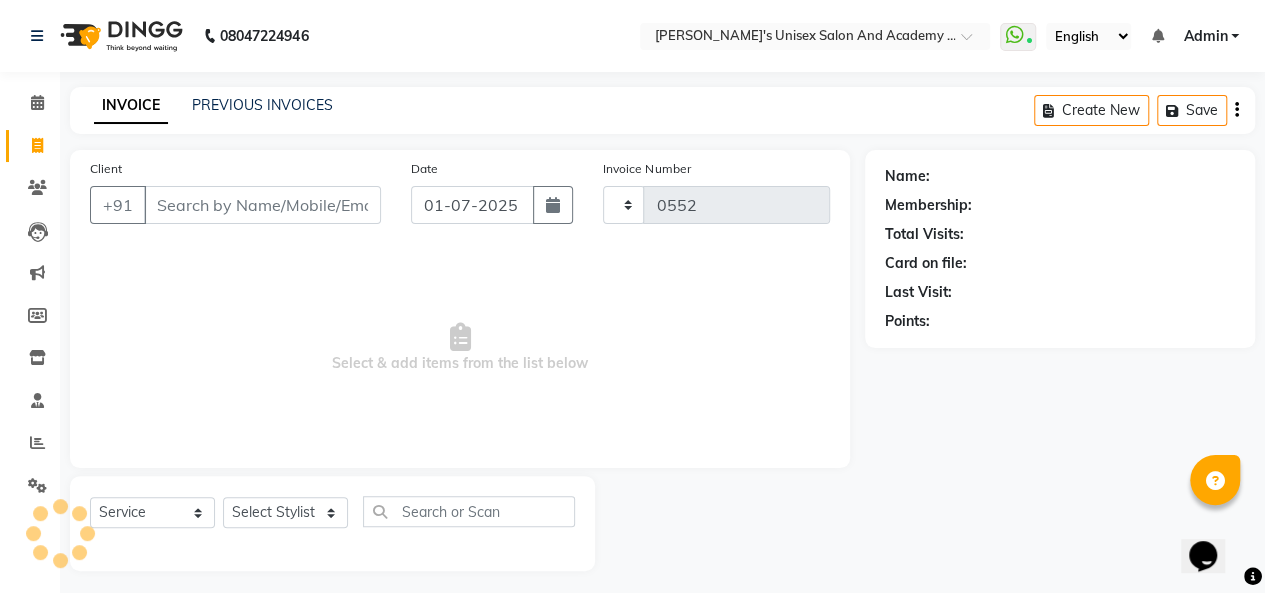 select on "665" 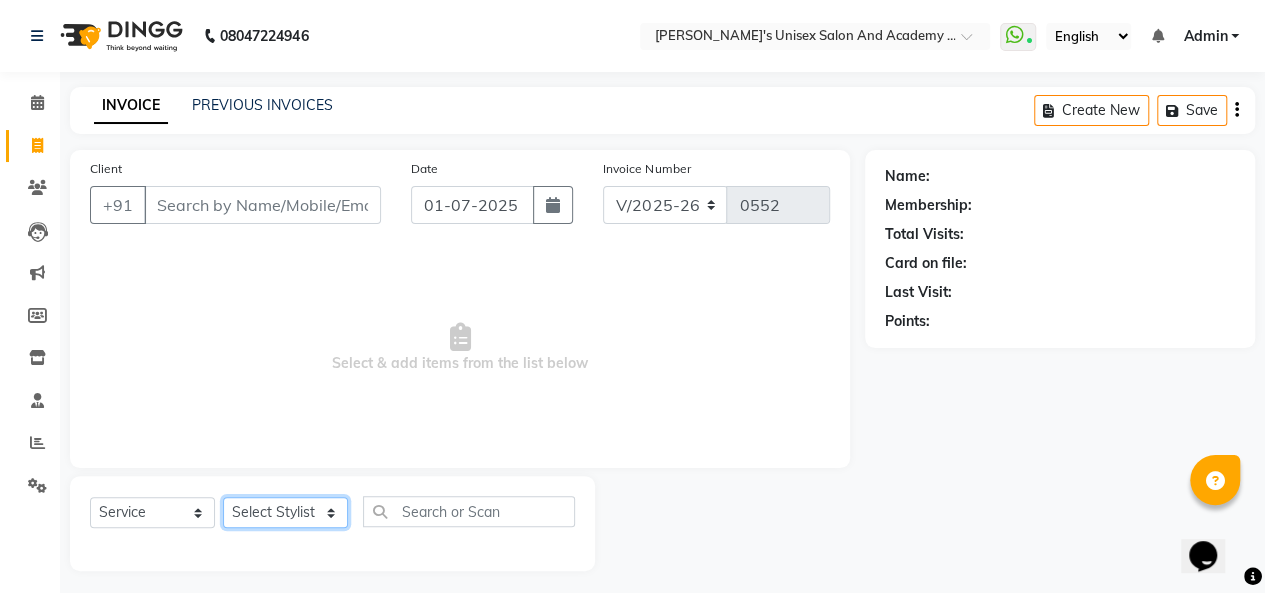 click on "Select Stylist" 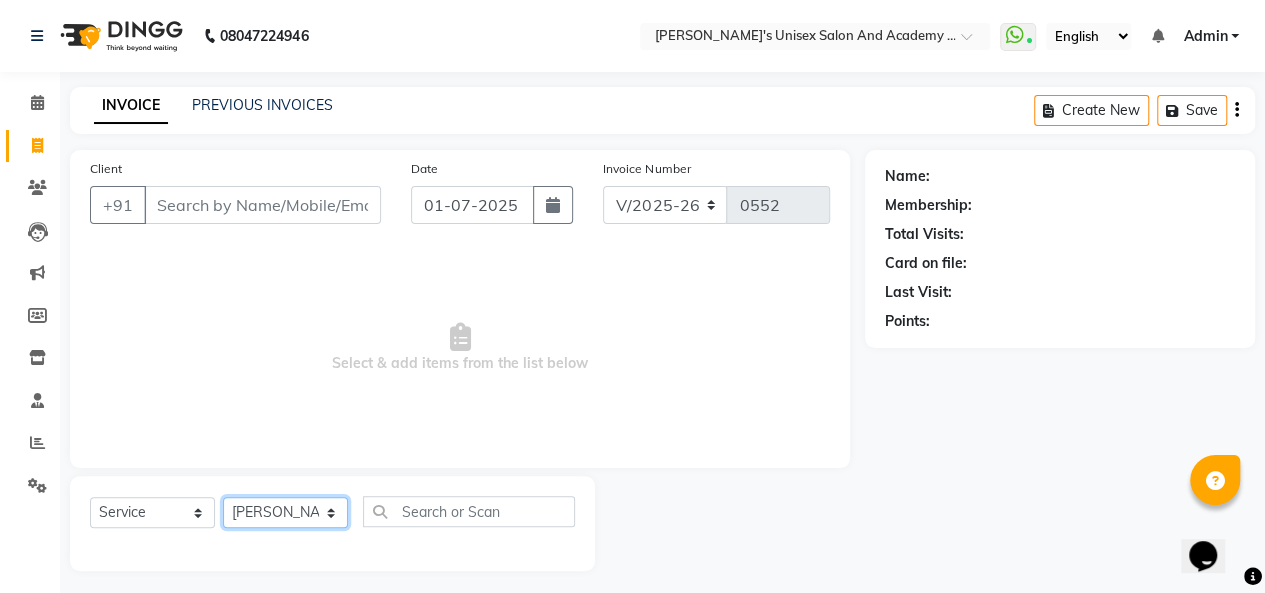 click on "Select Stylist [PERSON_NAME] [PERSON_NAME] Niketan Mane  [PERSON_NAME] Sakshey Chandlaa [PERSON_NAME]" 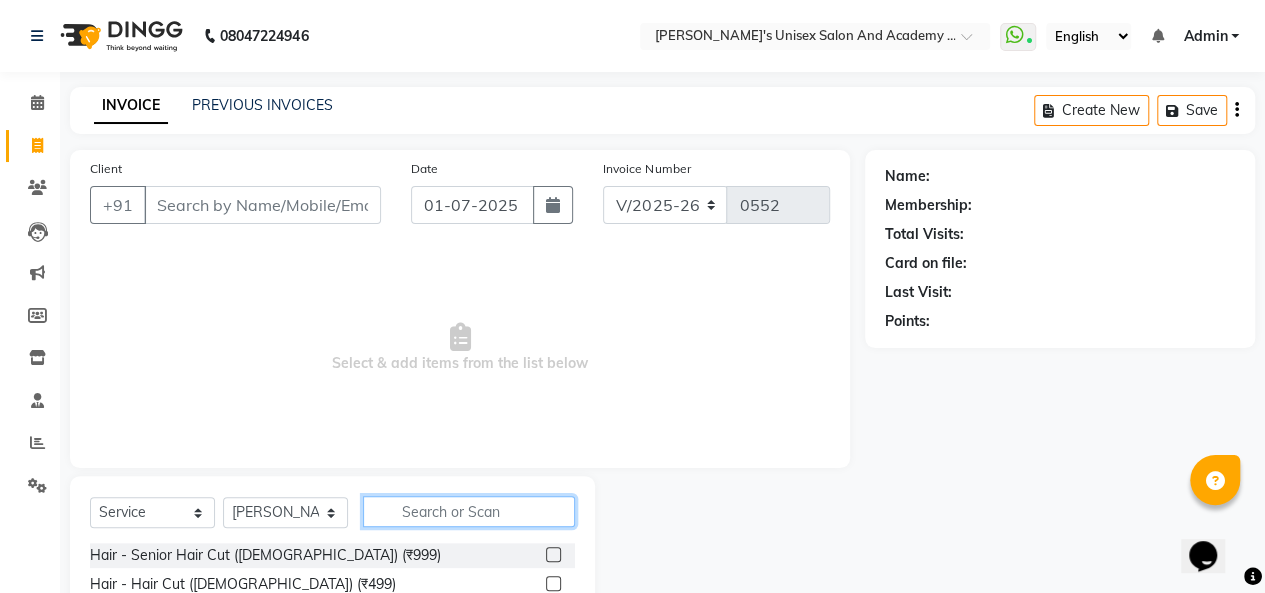 click 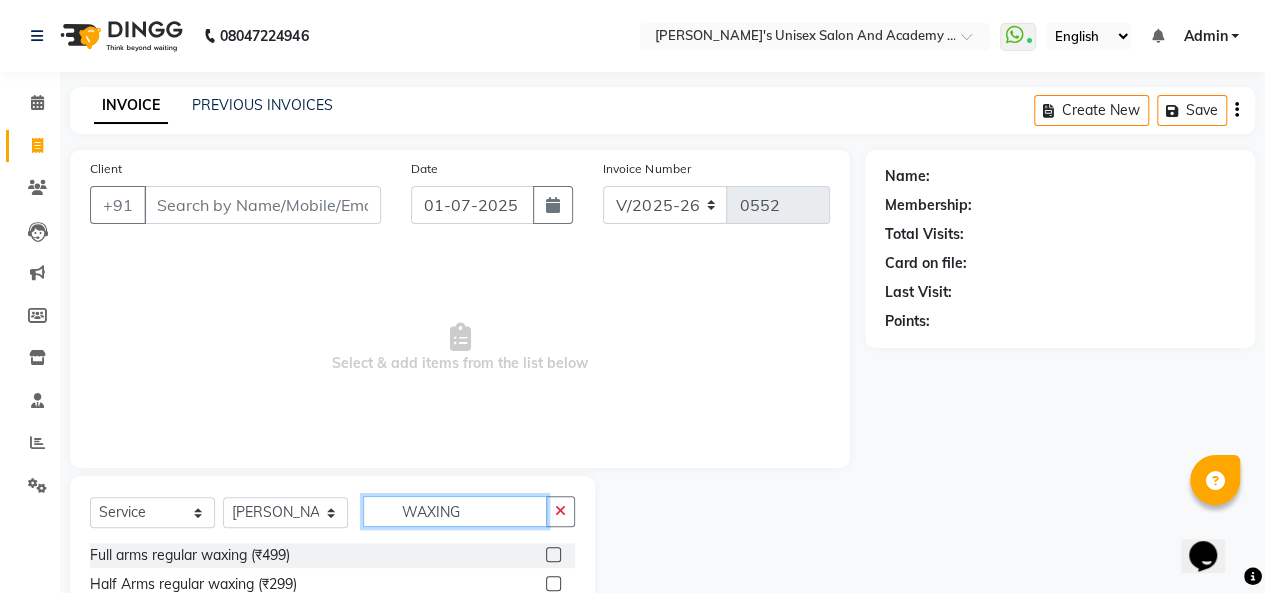 scroll, scrollTop: 100, scrollLeft: 0, axis: vertical 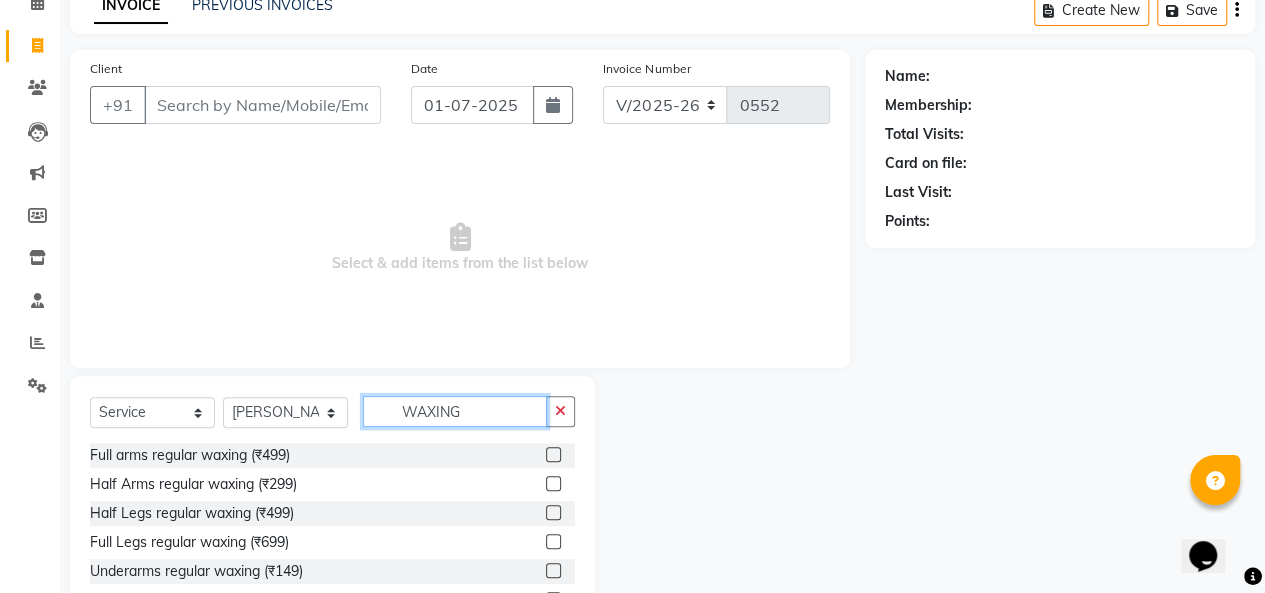 type on "WAXING" 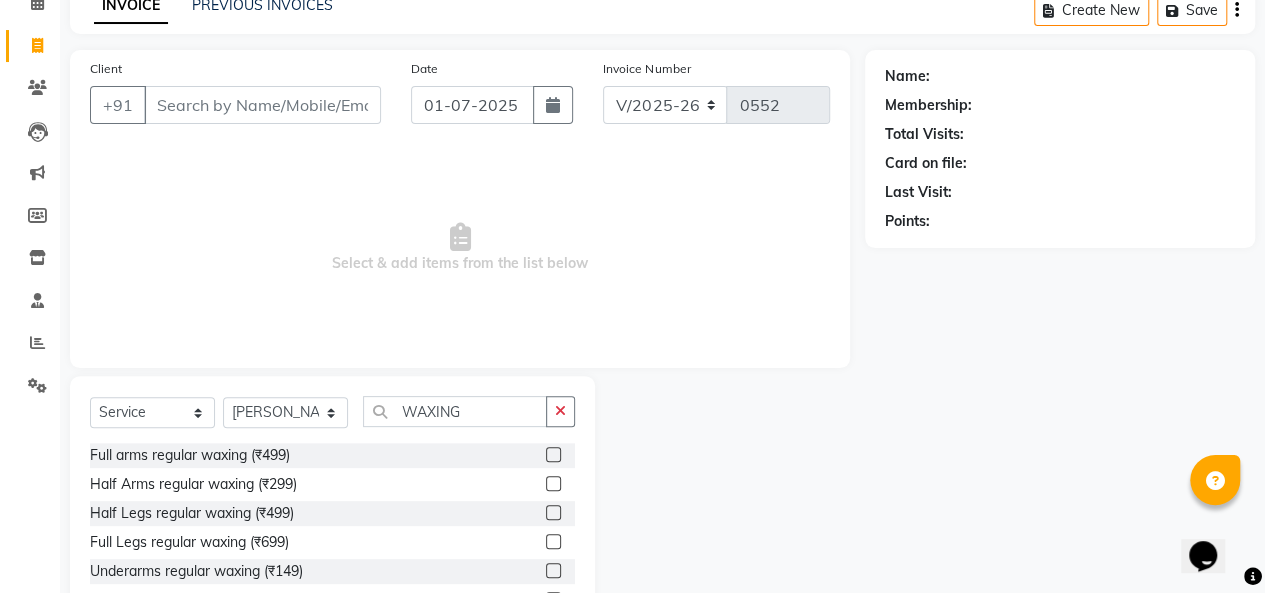 click 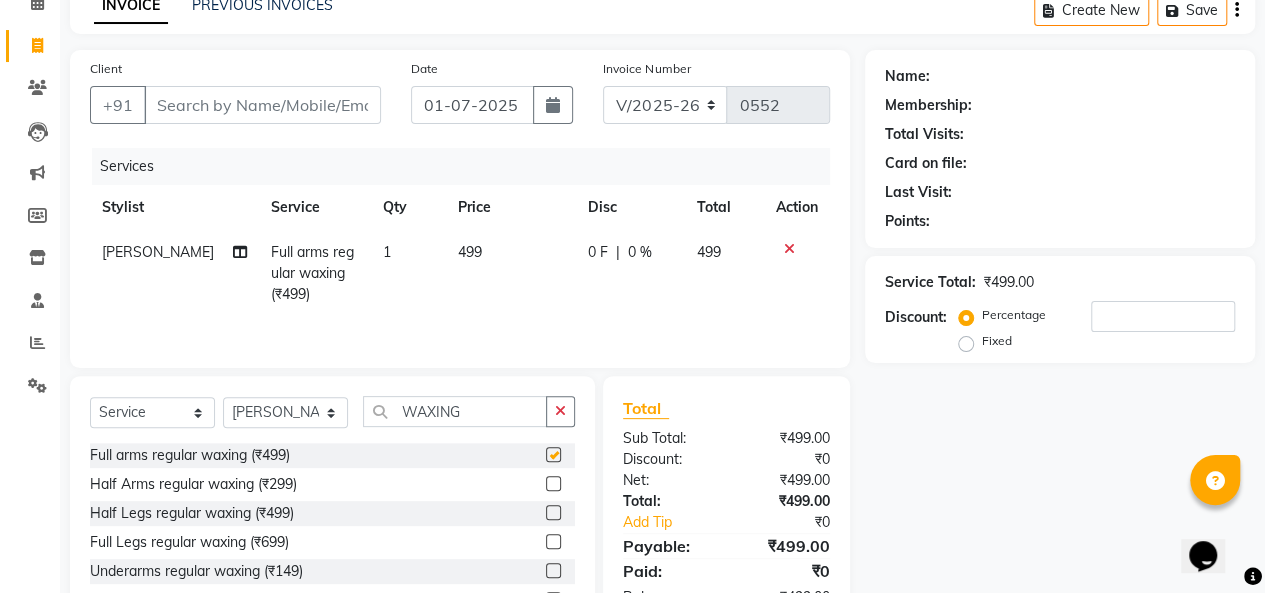 checkbox on "false" 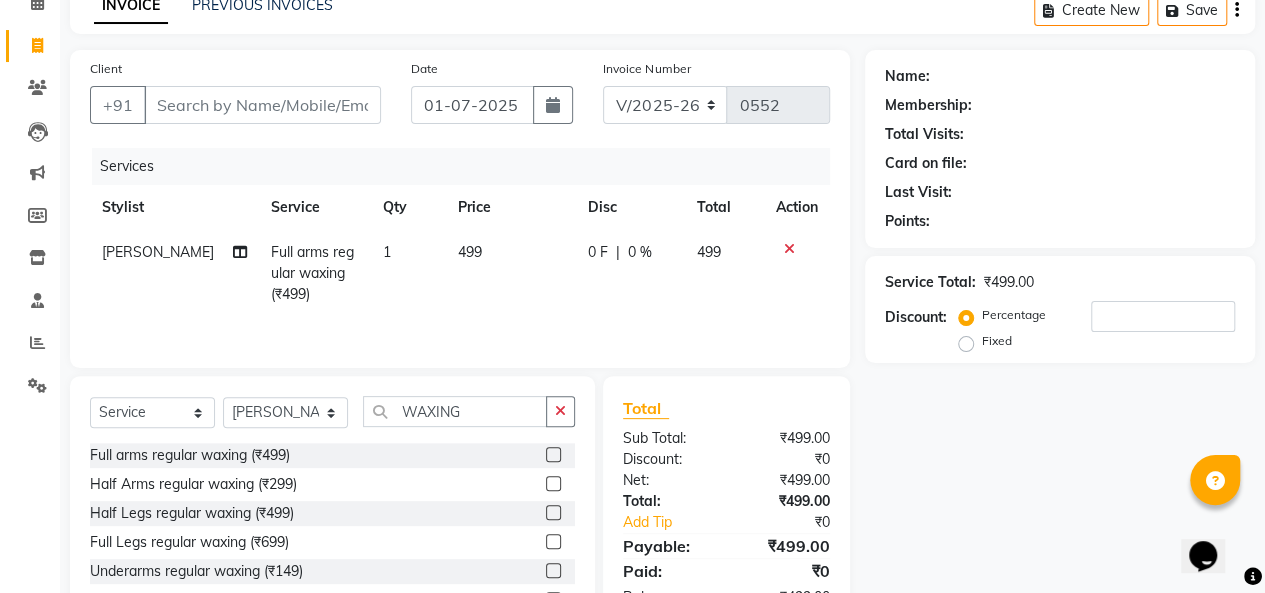 click 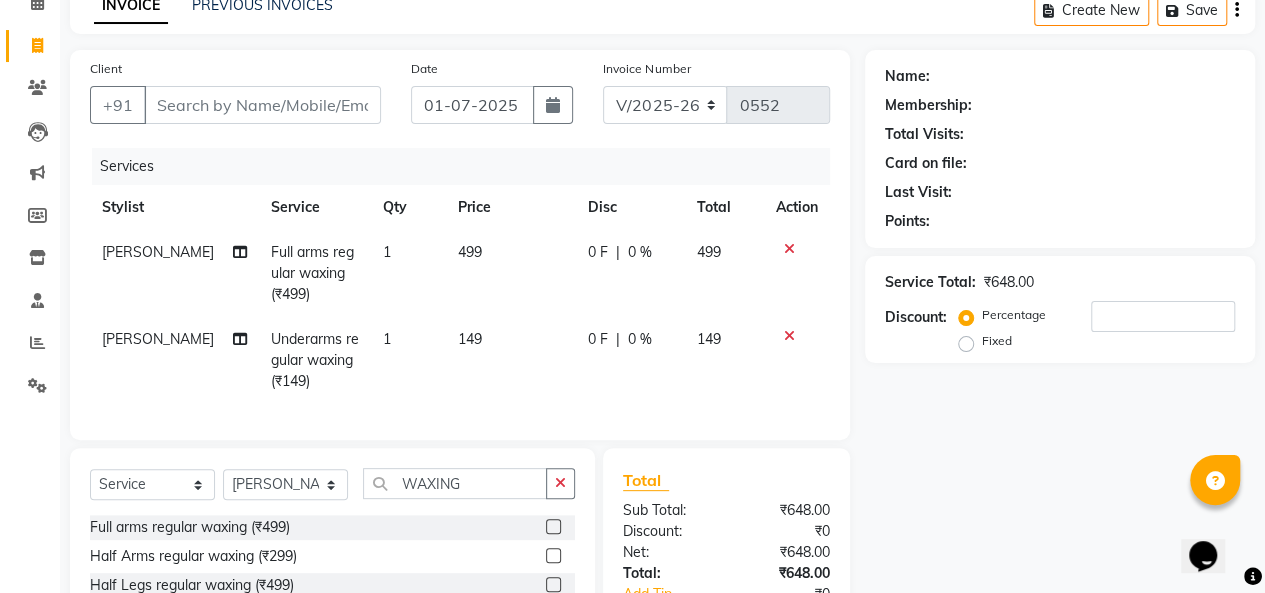 checkbox on "false" 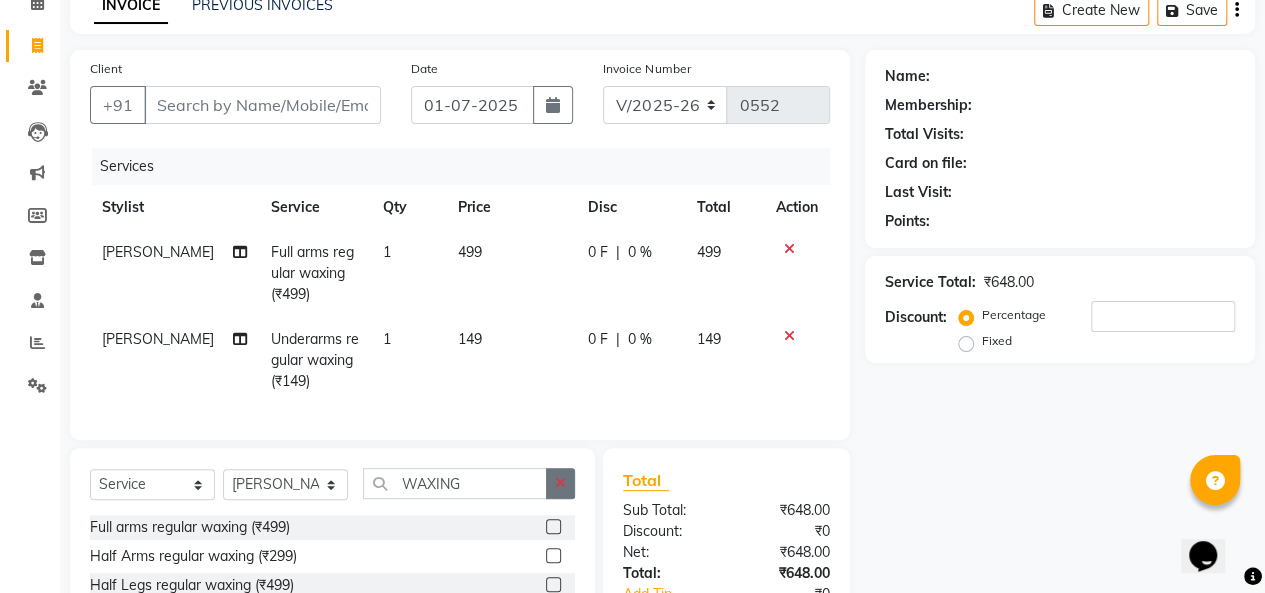 click 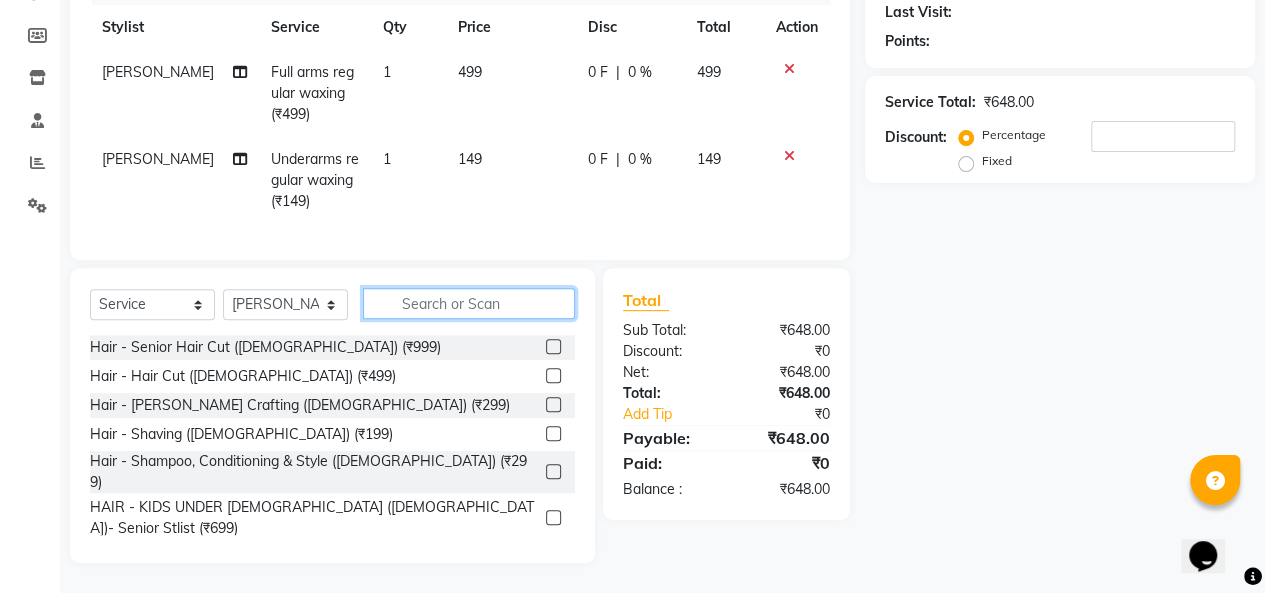 scroll, scrollTop: 0, scrollLeft: 0, axis: both 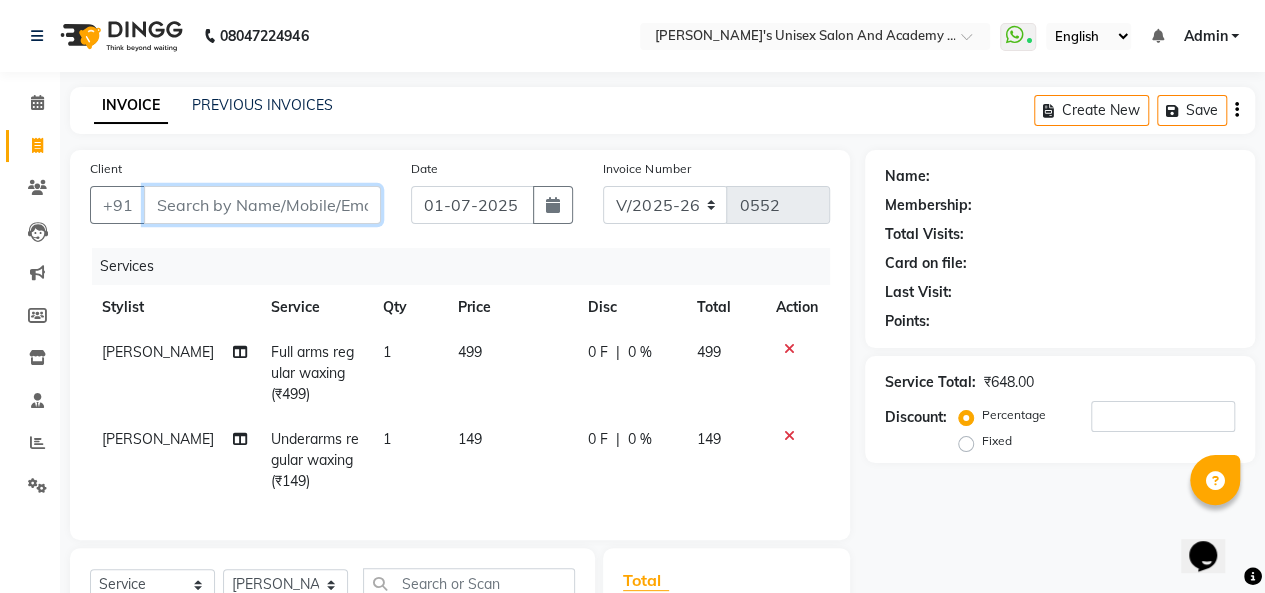 click on "Client" at bounding box center [262, 205] 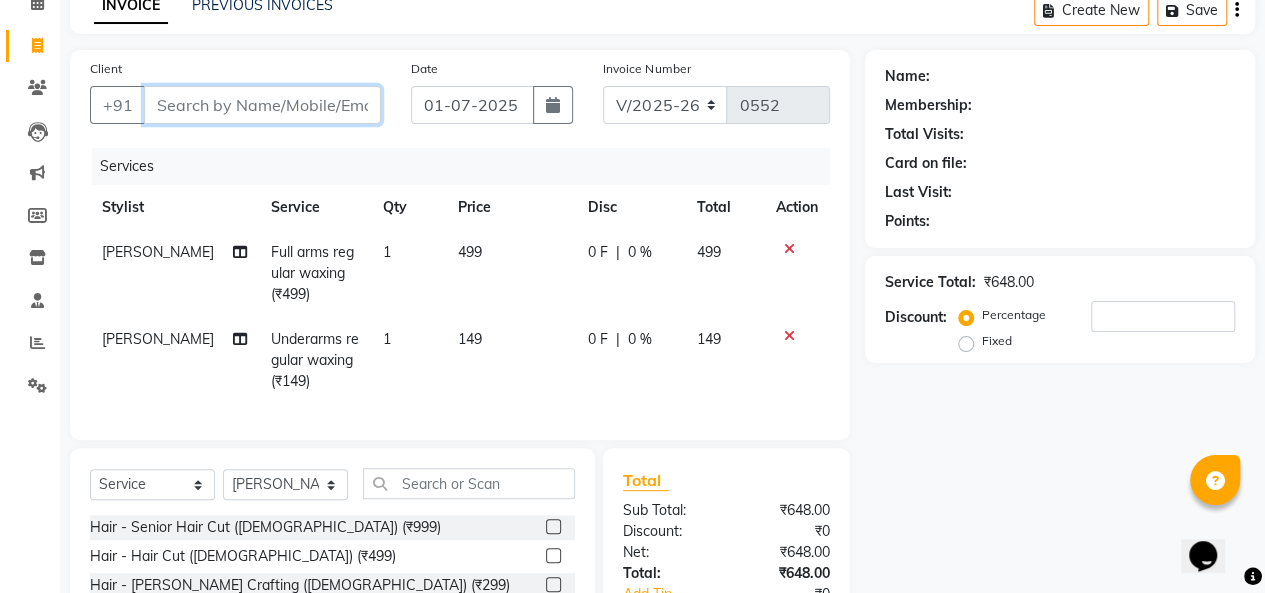 scroll, scrollTop: 200, scrollLeft: 0, axis: vertical 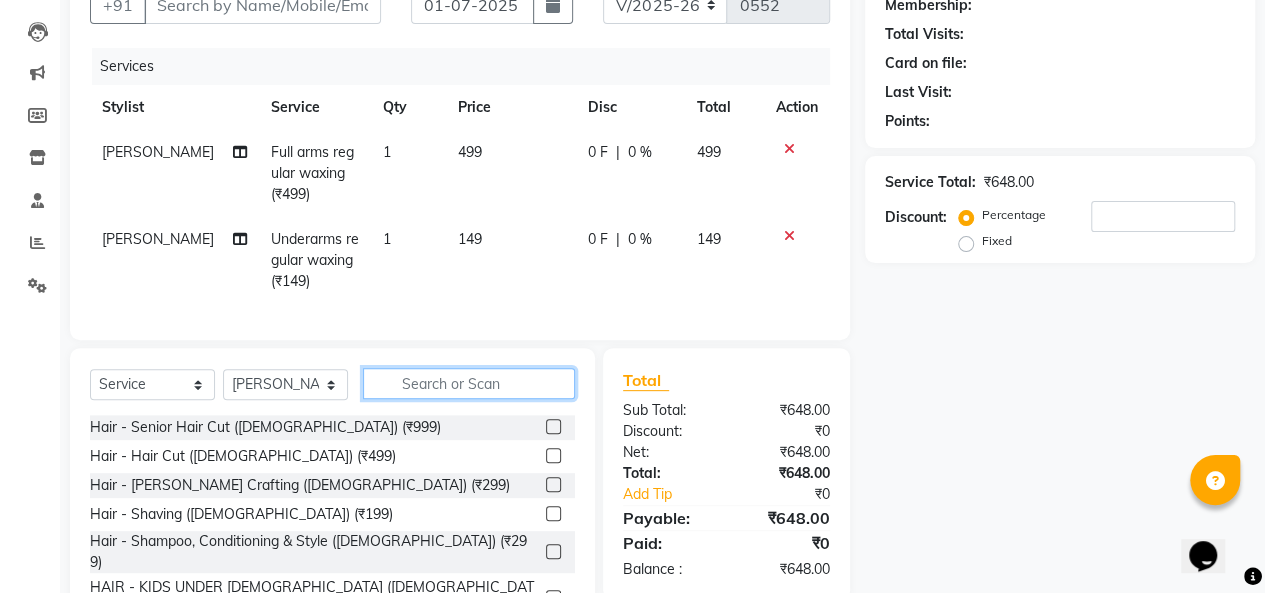 click 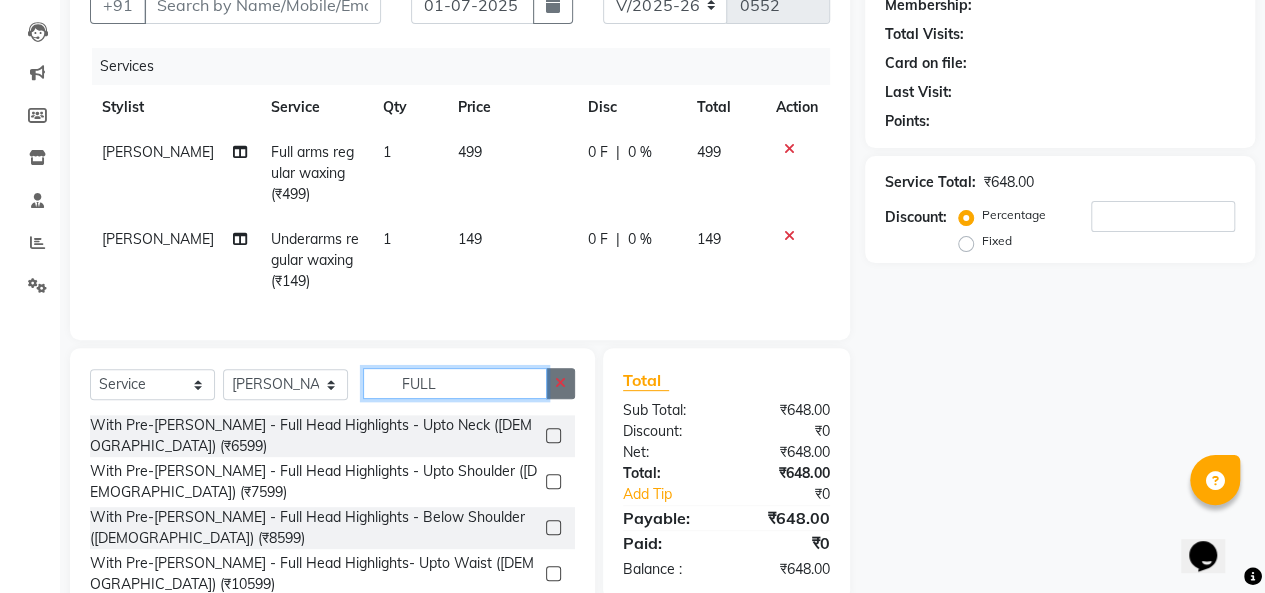 type on "FULL" 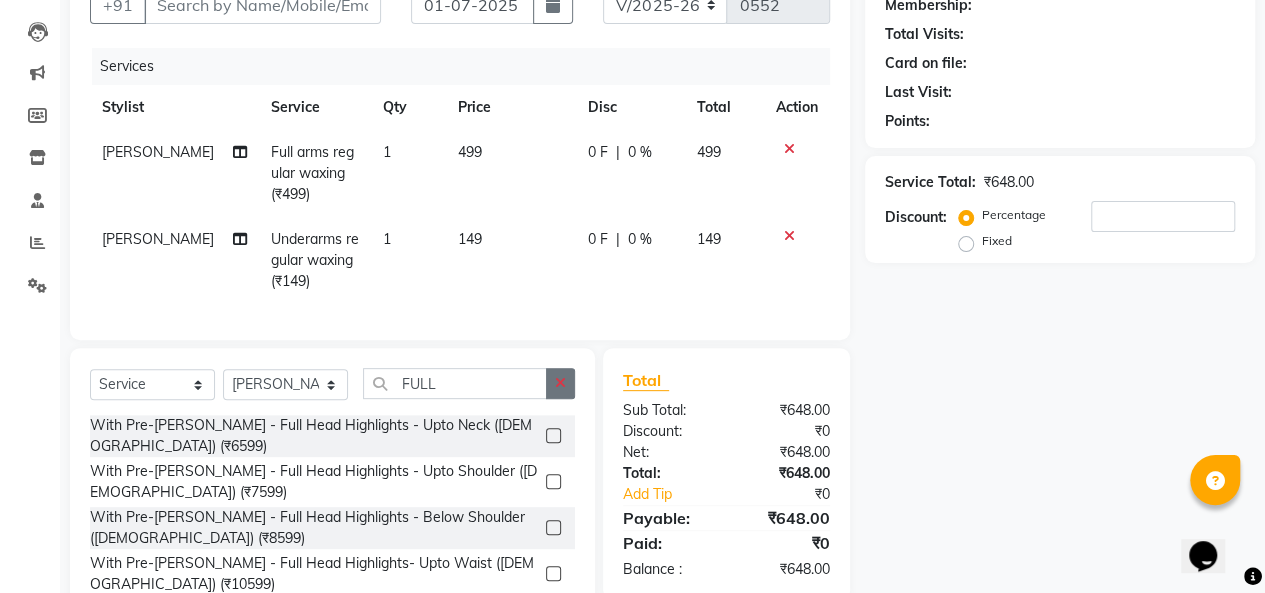 click 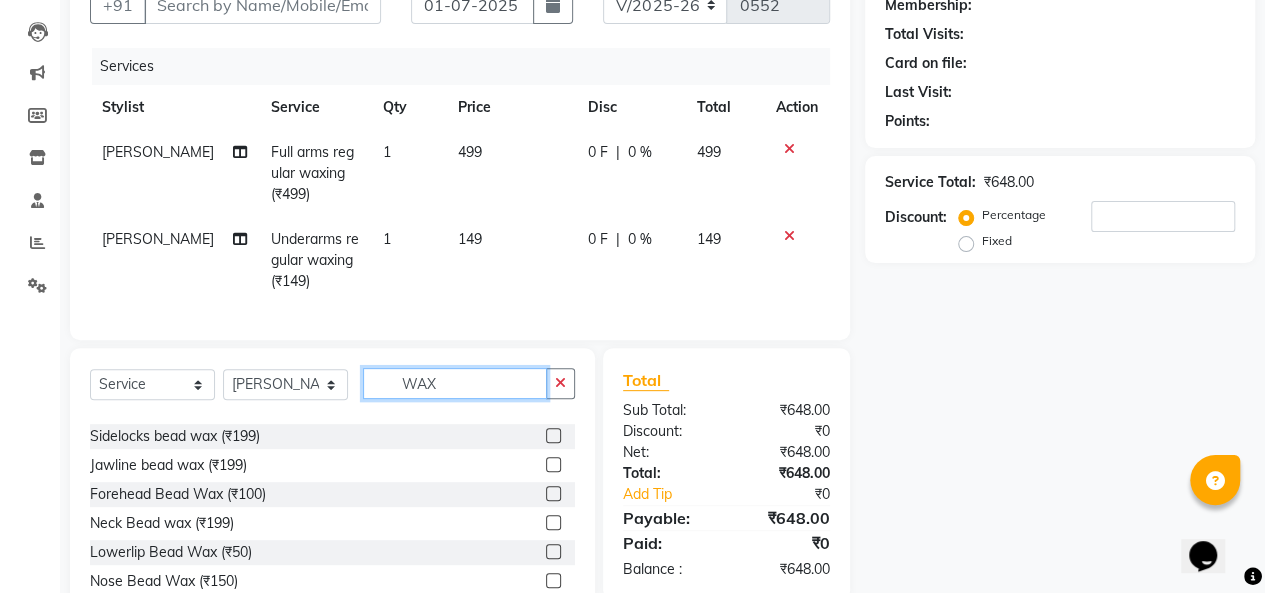 scroll, scrollTop: 900, scrollLeft: 0, axis: vertical 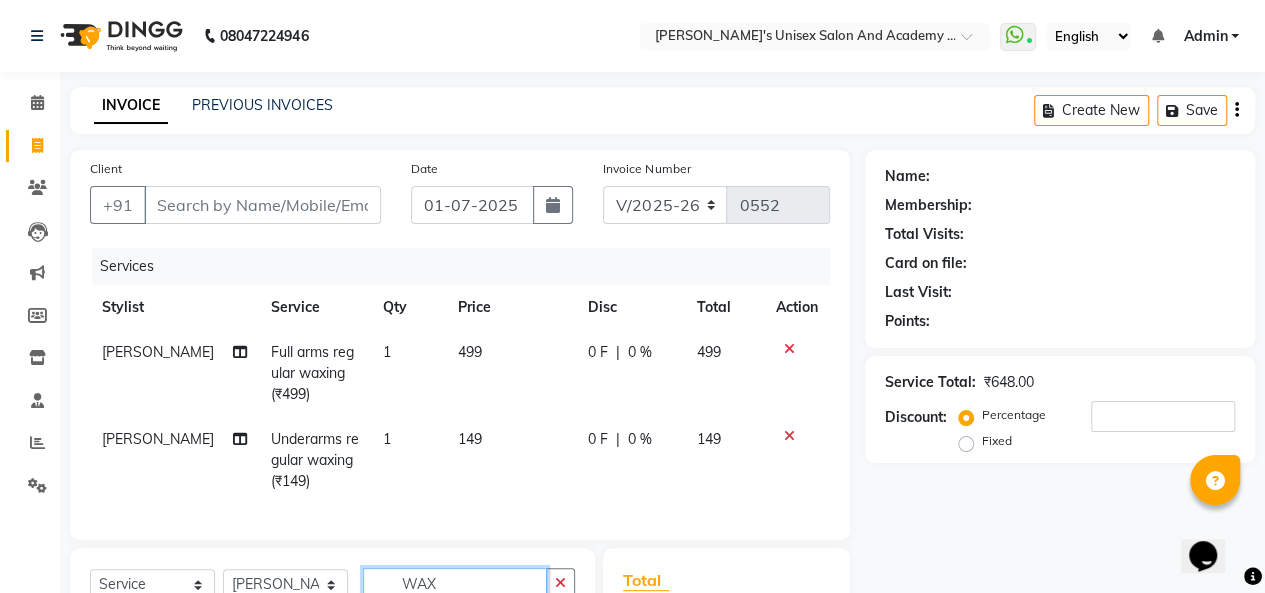 type on "WAX" 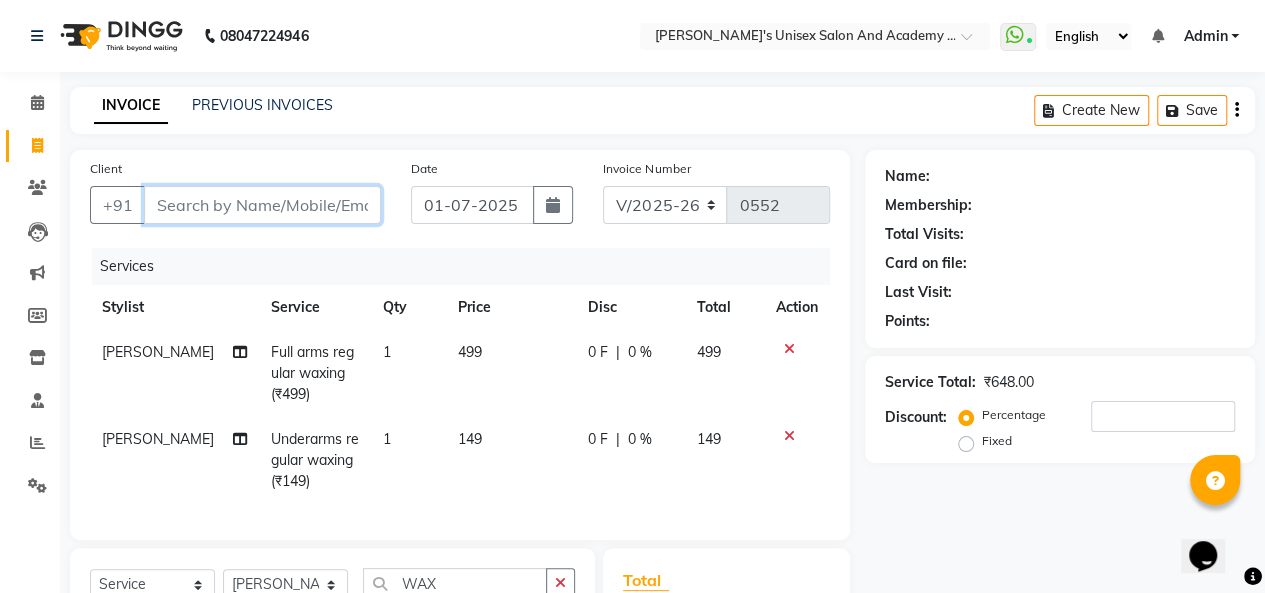 click on "Client" at bounding box center [262, 205] 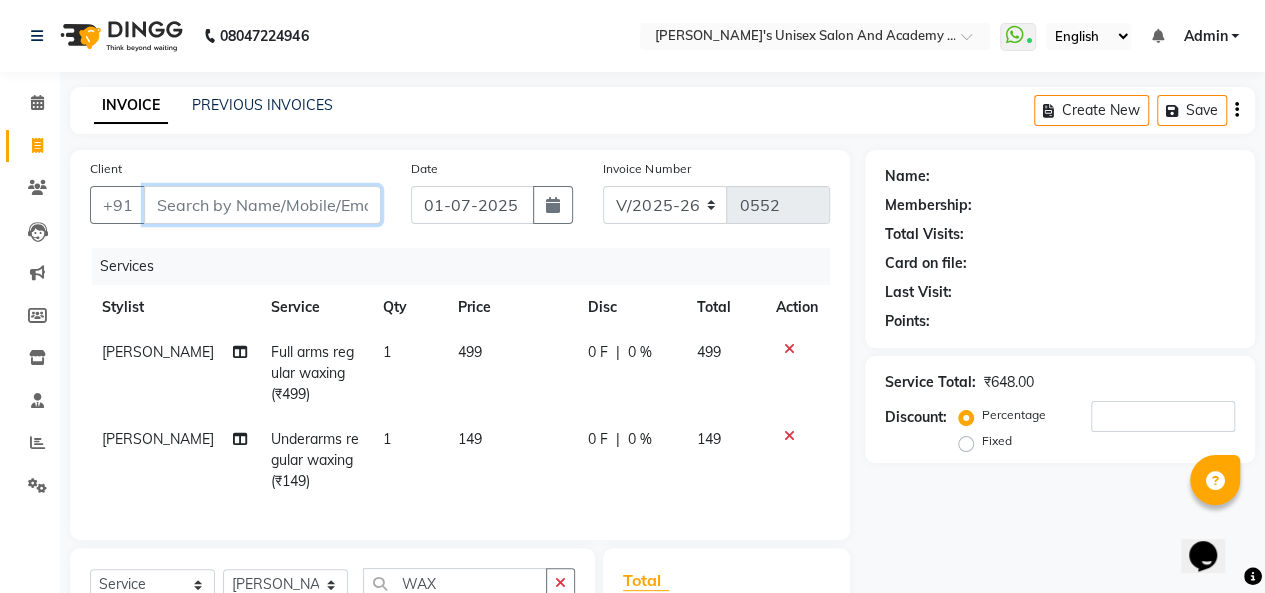 type on "8" 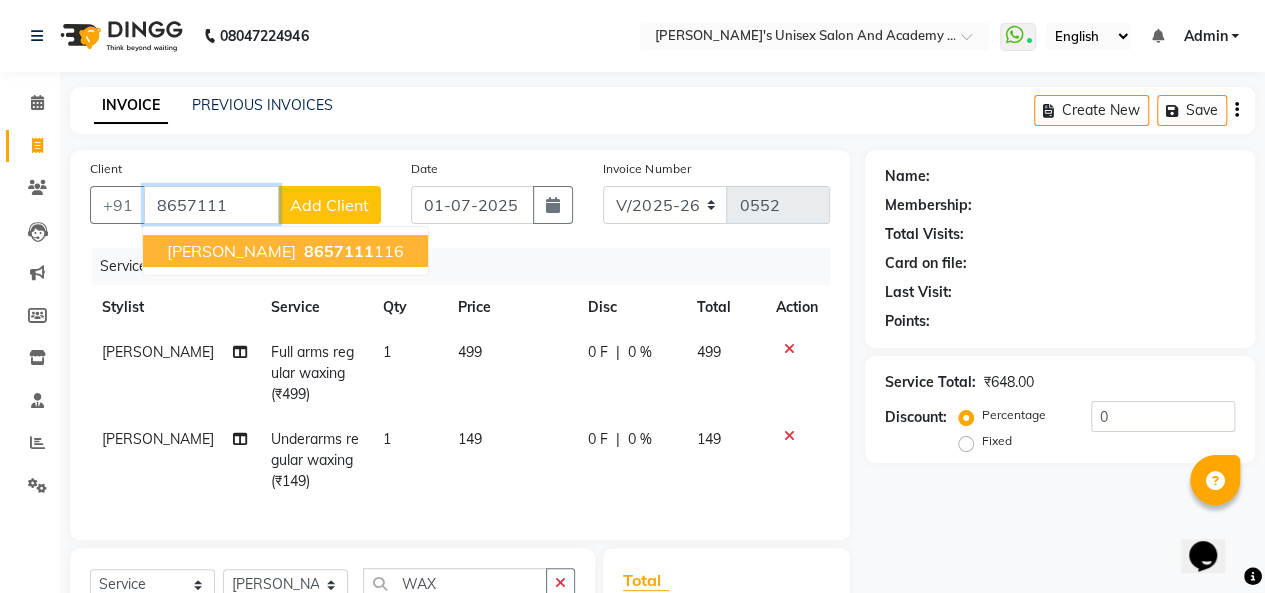 click on "8657111 116" at bounding box center [352, 251] 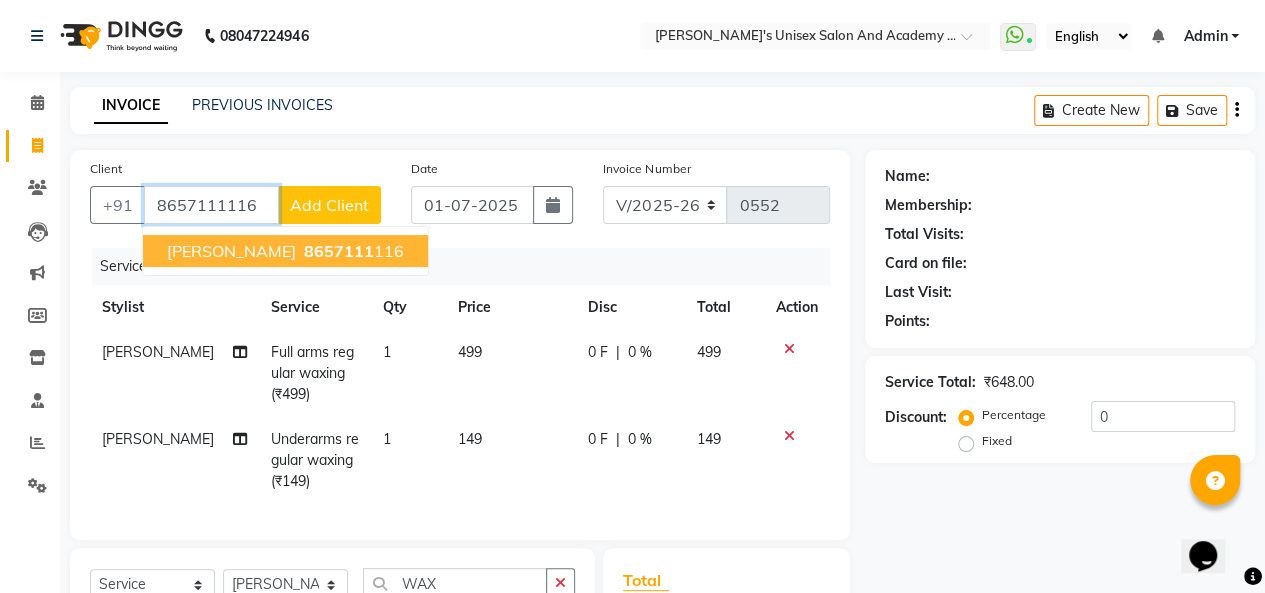 type on "8657111116" 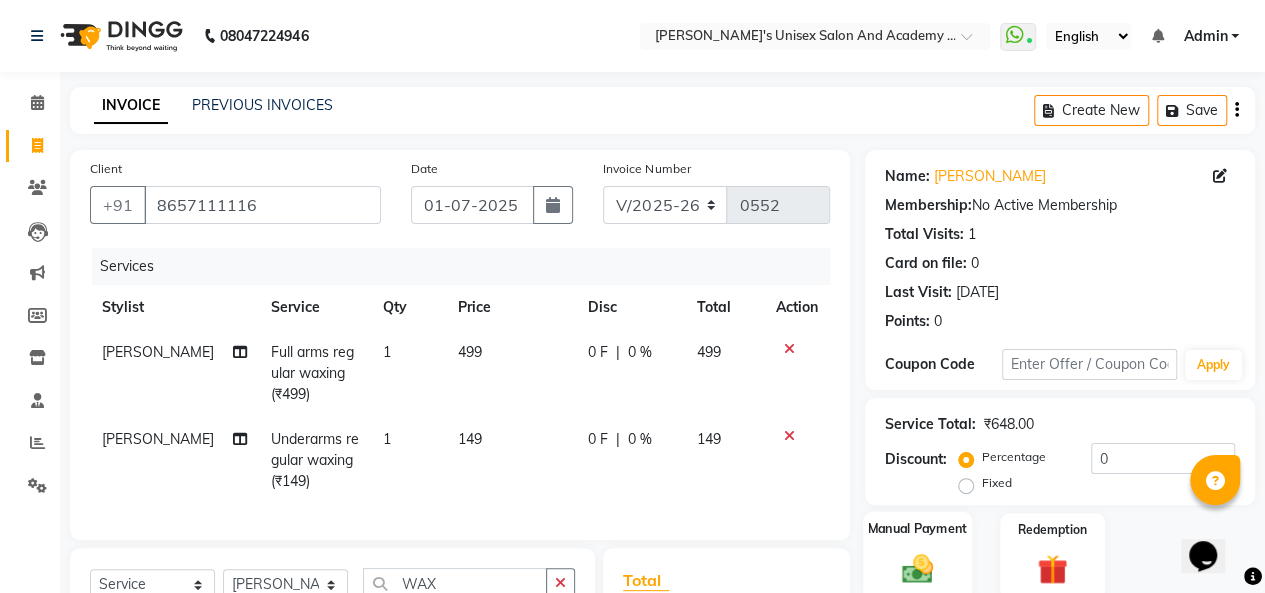 click 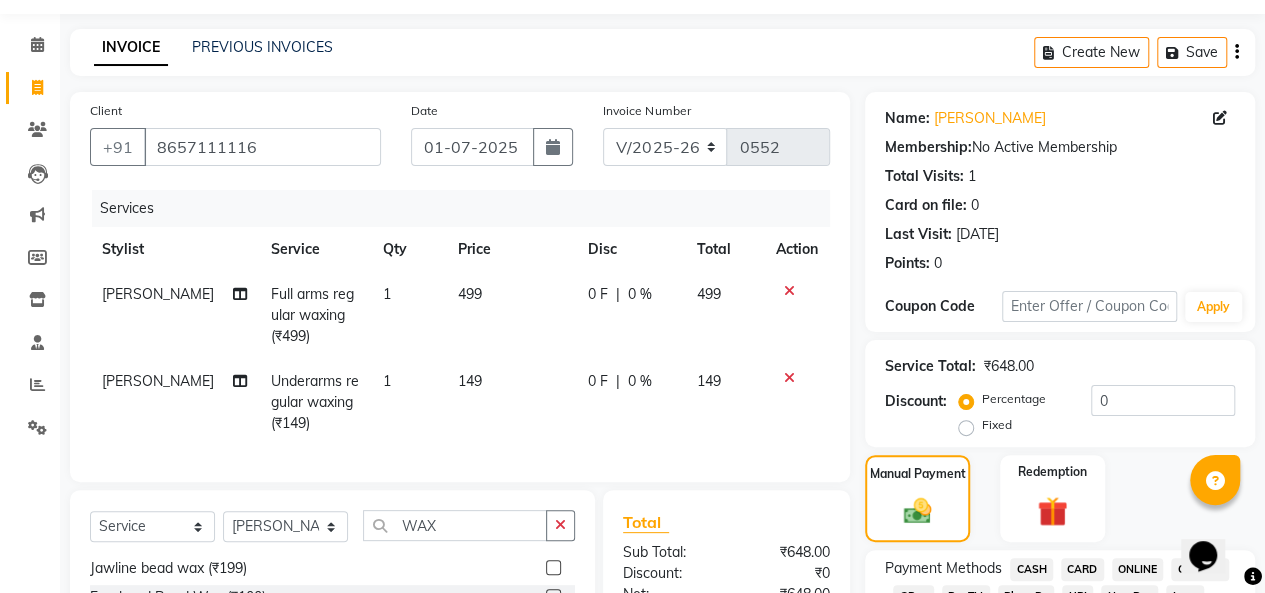 scroll, scrollTop: 300, scrollLeft: 0, axis: vertical 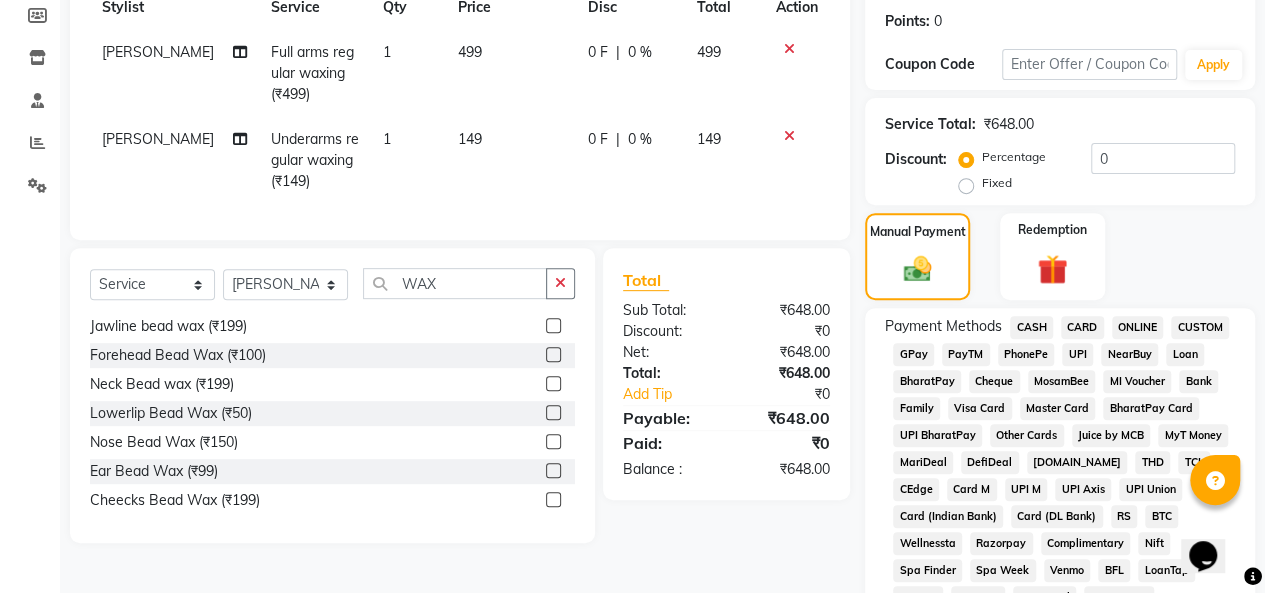 click on "CASH" 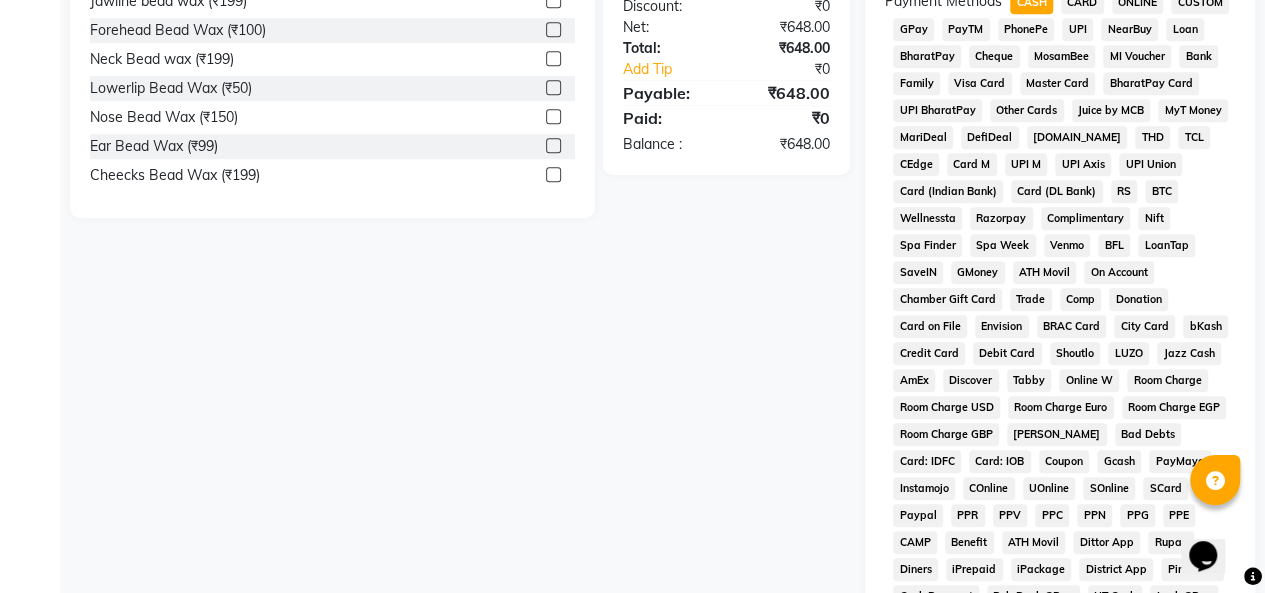 scroll, scrollTop: 800, scrollLeft: 0, axis: vertical 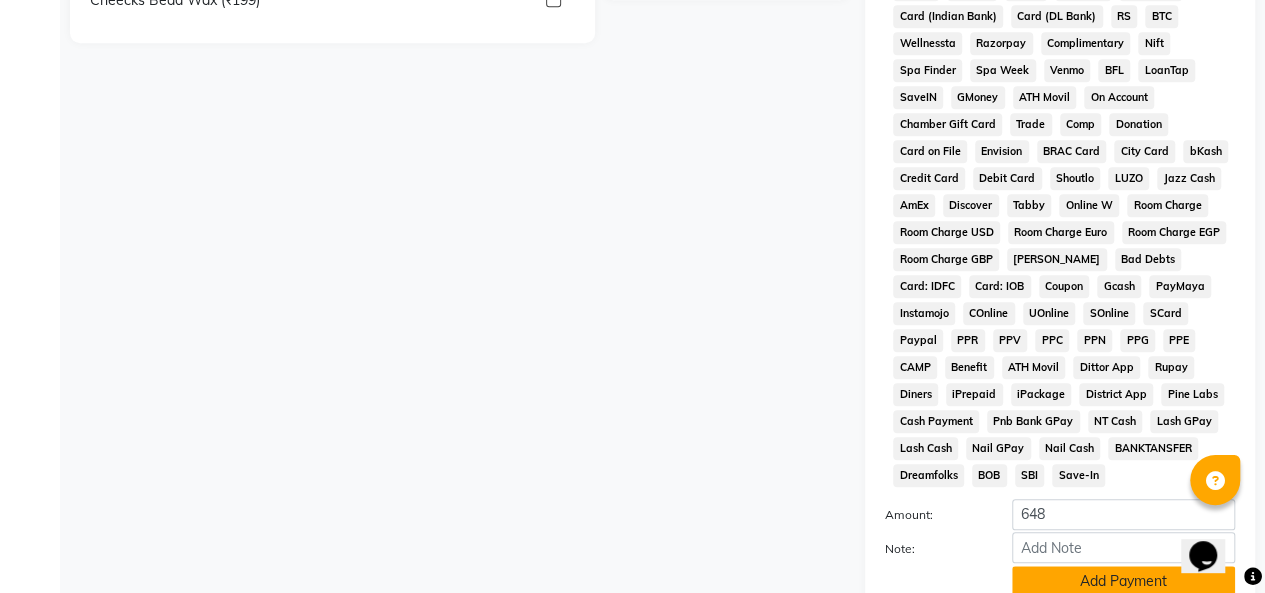 click on "Add Payment" 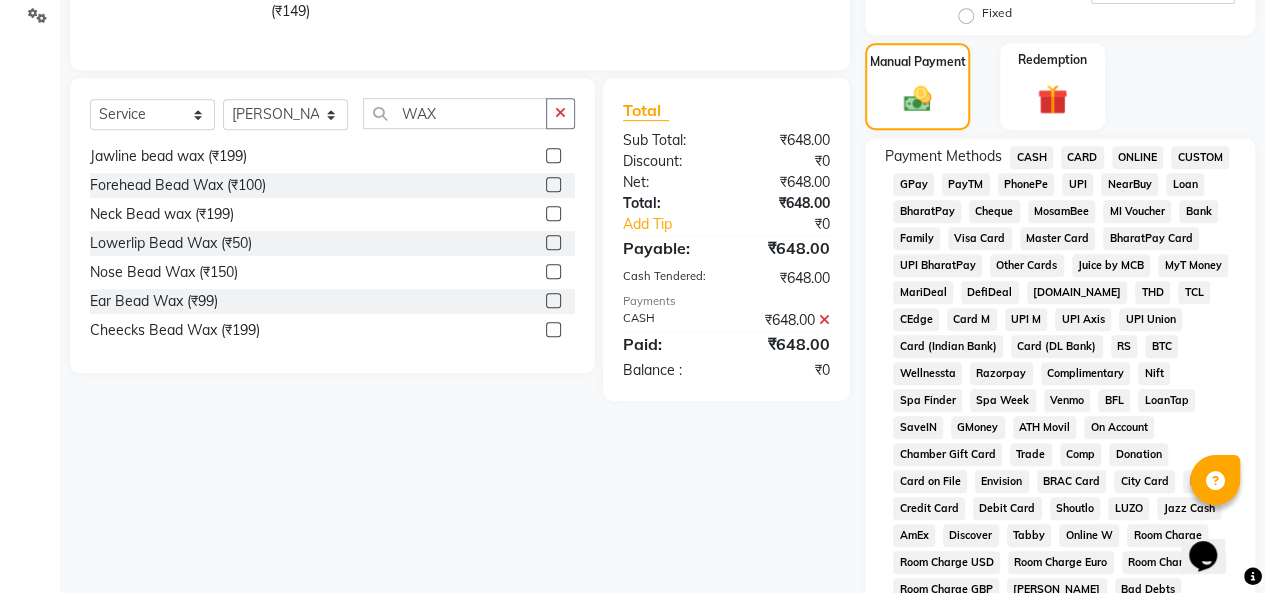 scroll, scrollTop: 70, scrollLeft: 0, axis: vertical 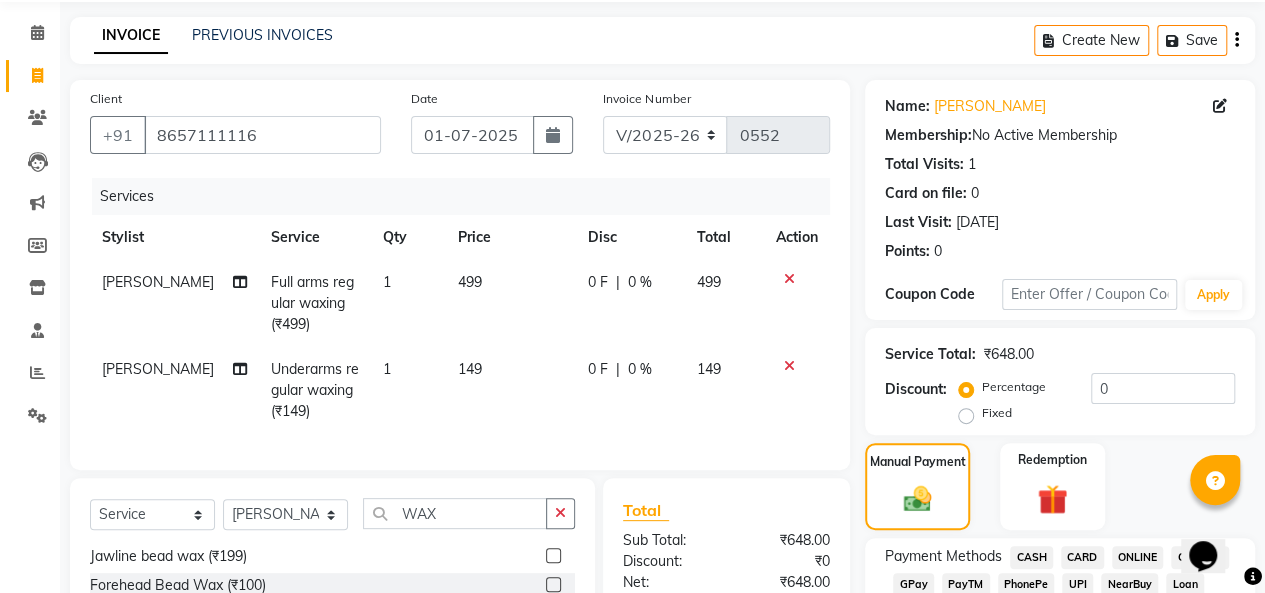 click on "Underarms regular waxing  (₹149)" 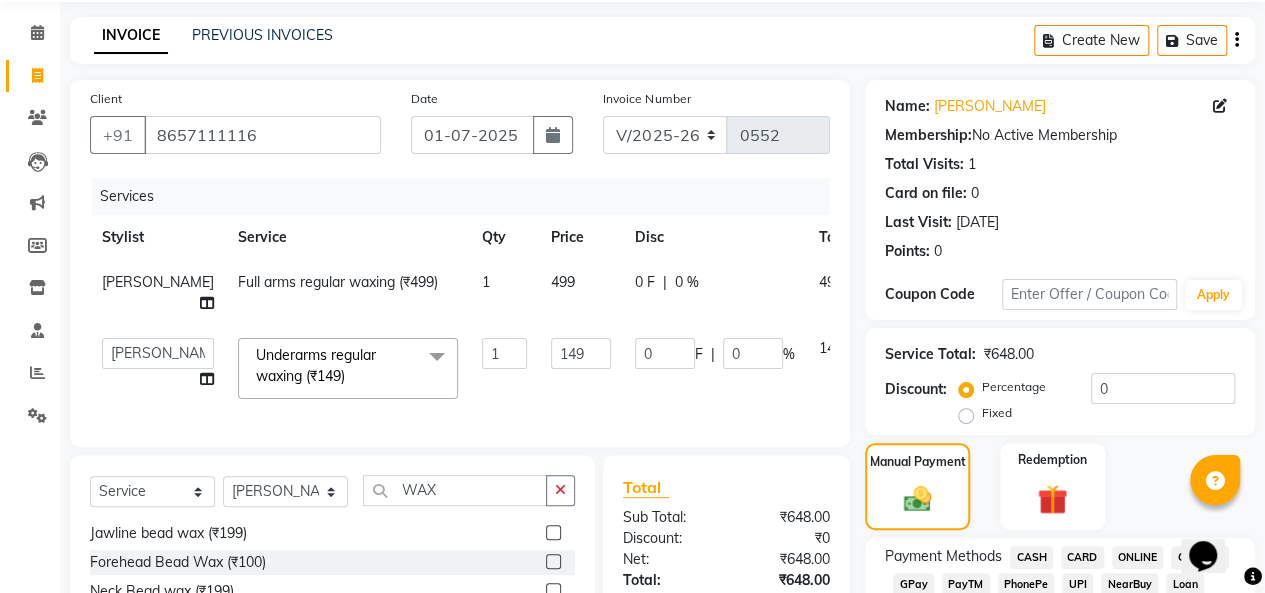 click on "Underarms regular waxing  (₹149)  x" 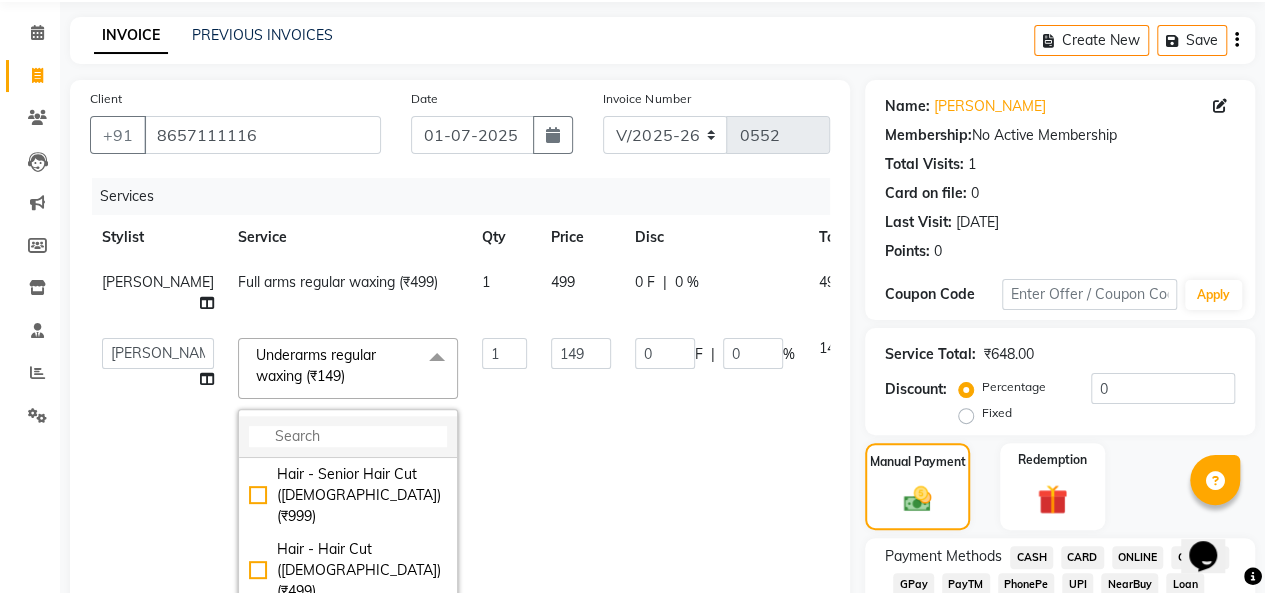 click 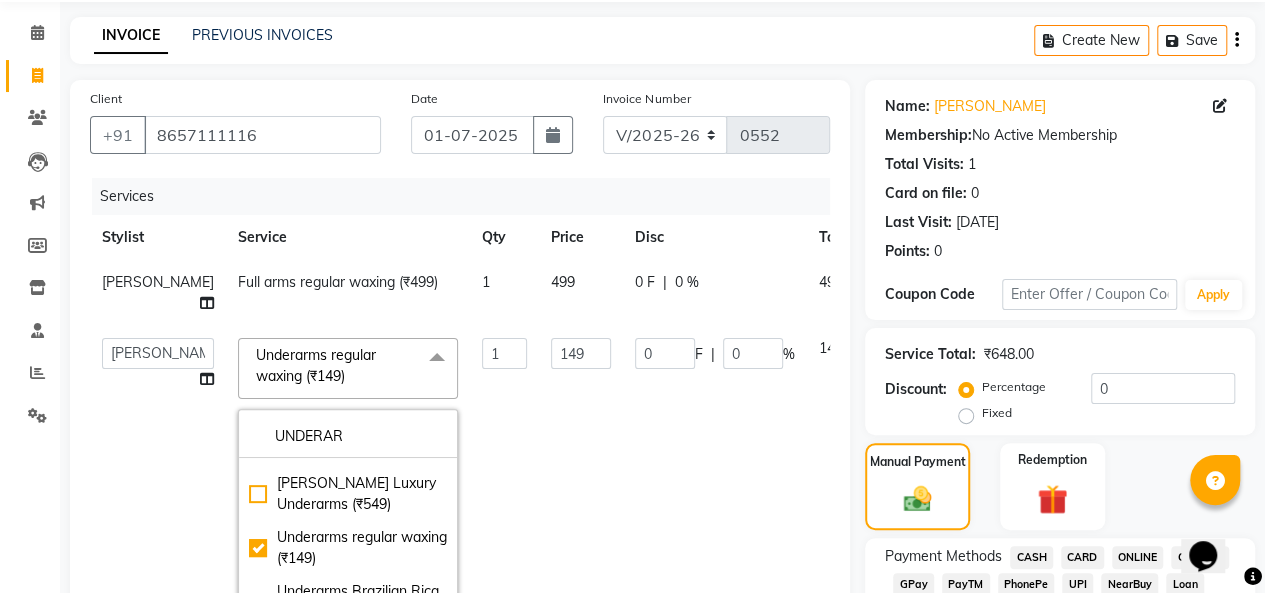scroll, scrollTop: 126, scrollLeft: 0, axis: vertical 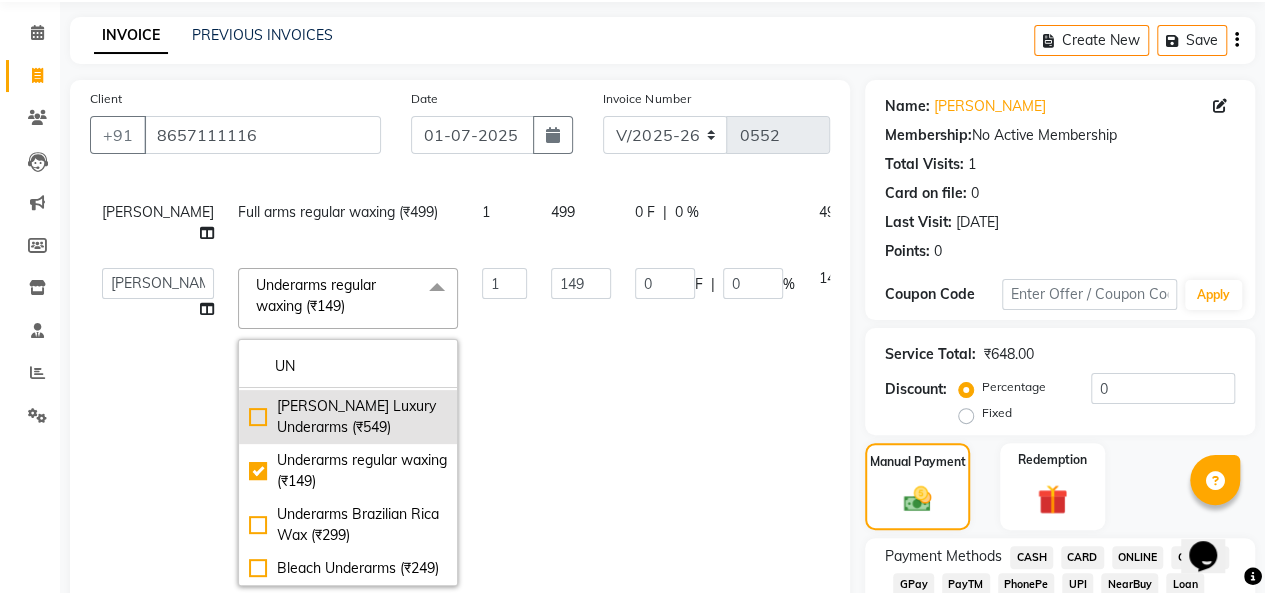 type on "U" 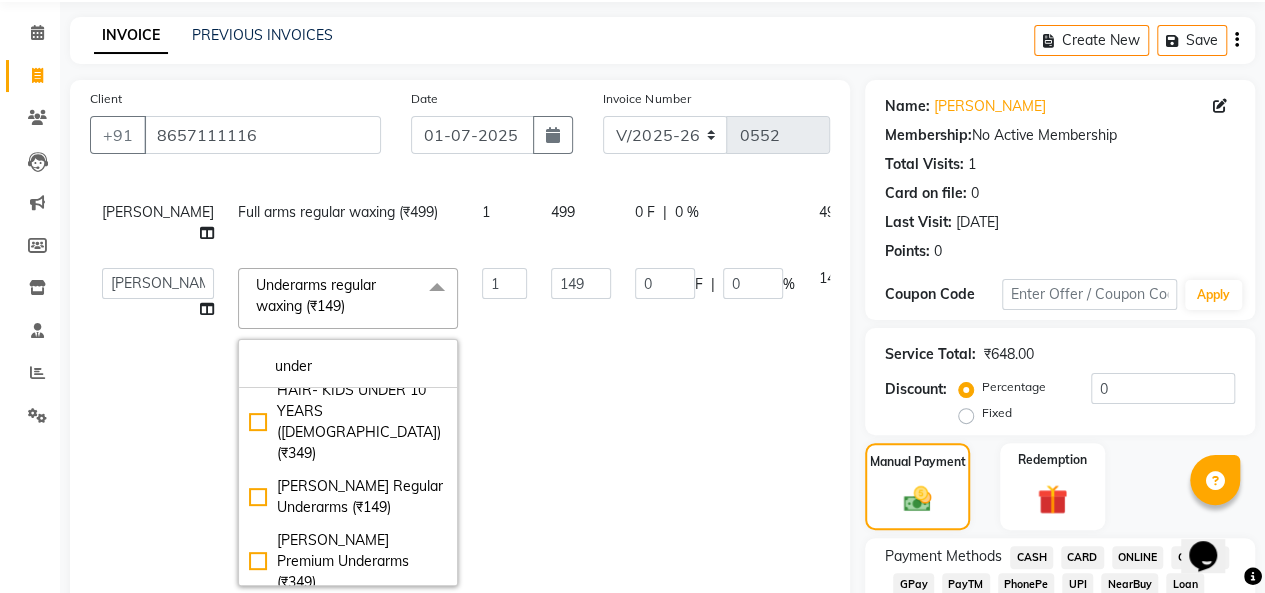 scroll, scrollTop: 156, scrollLeft: 0, axis: vertical 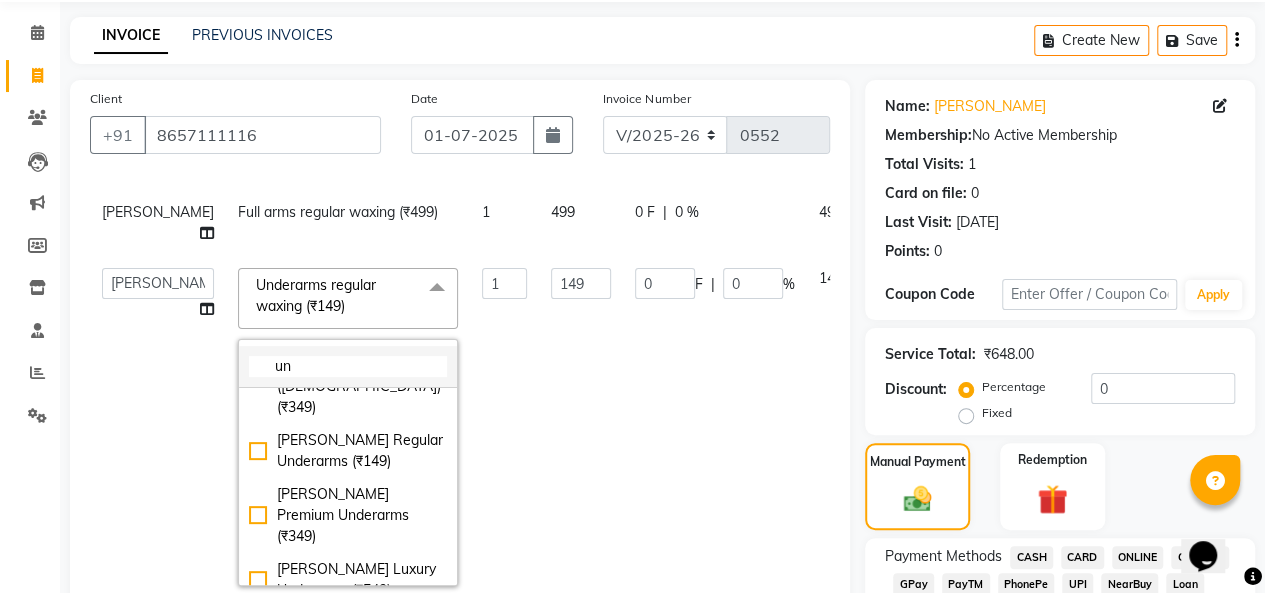 type on "u" 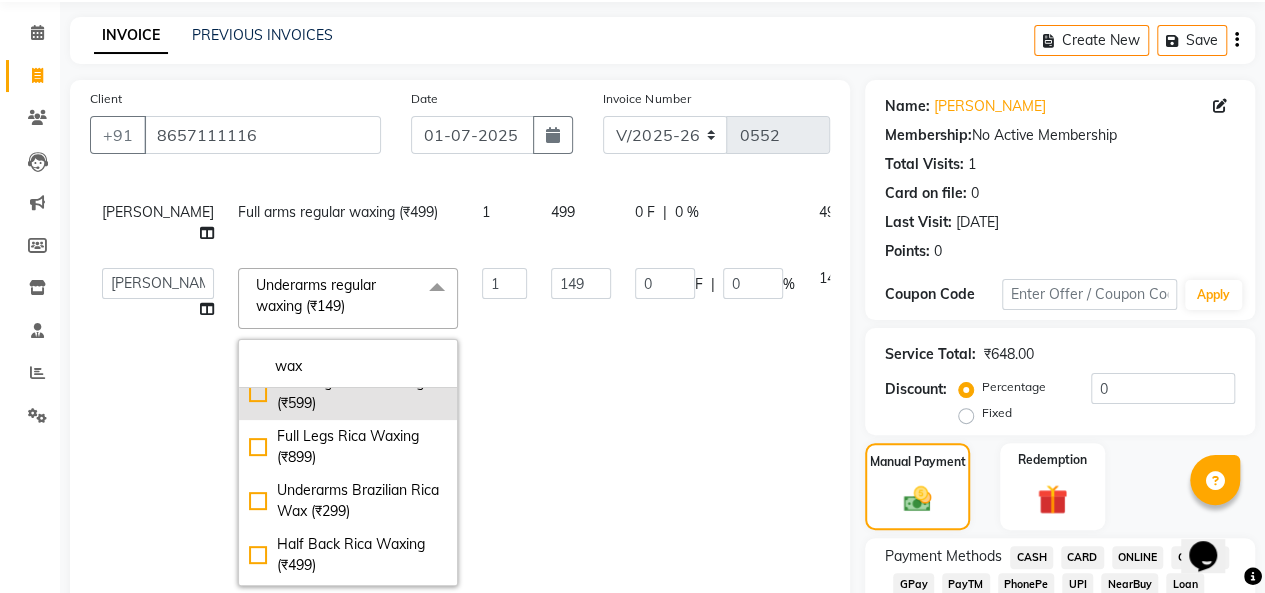 scroll, scrollTop: 970, scrollLeft: 0, axis: vertical 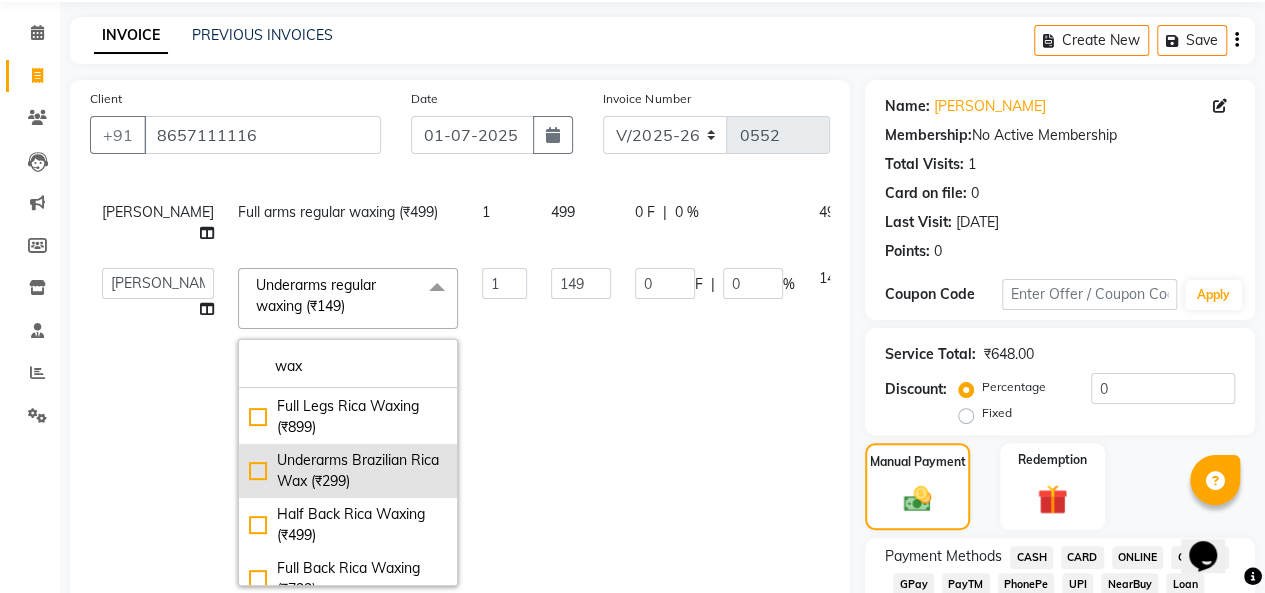 type on "wax" 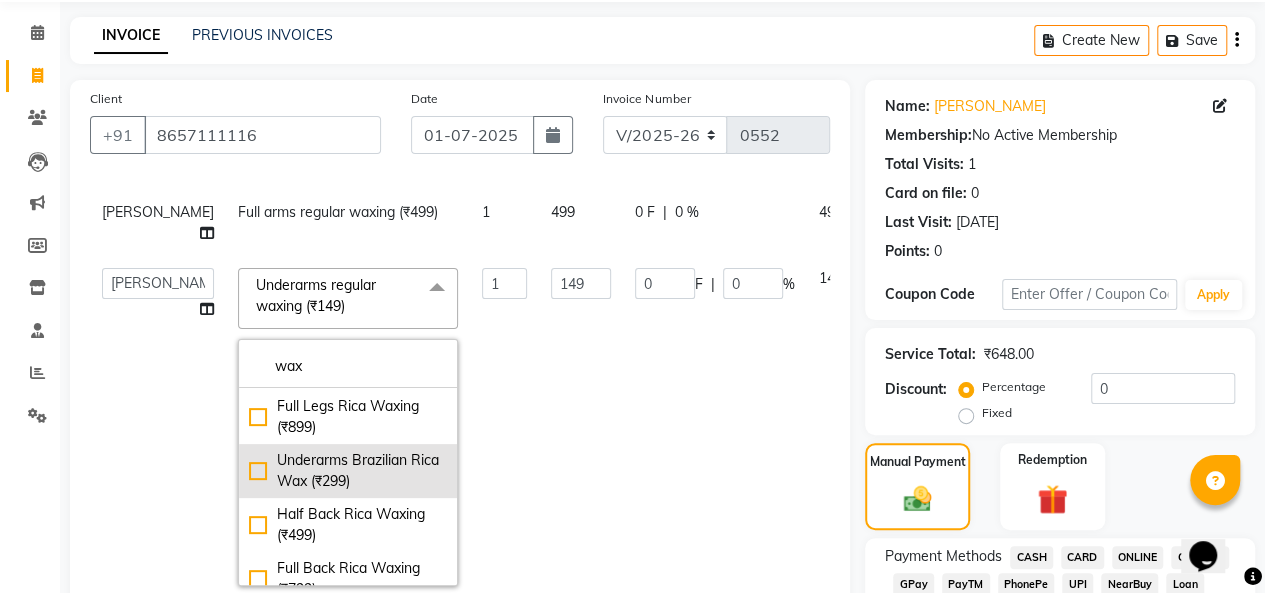 click on "Underarms Brazilian Rica Wax (₹299)" 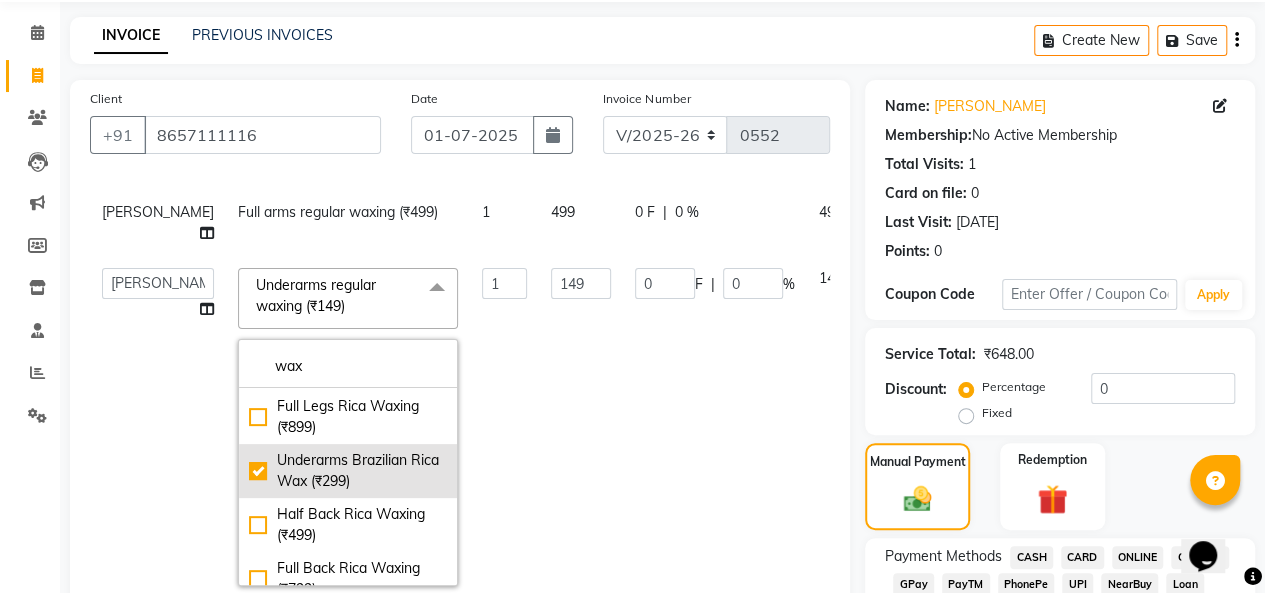checkbox on "false" 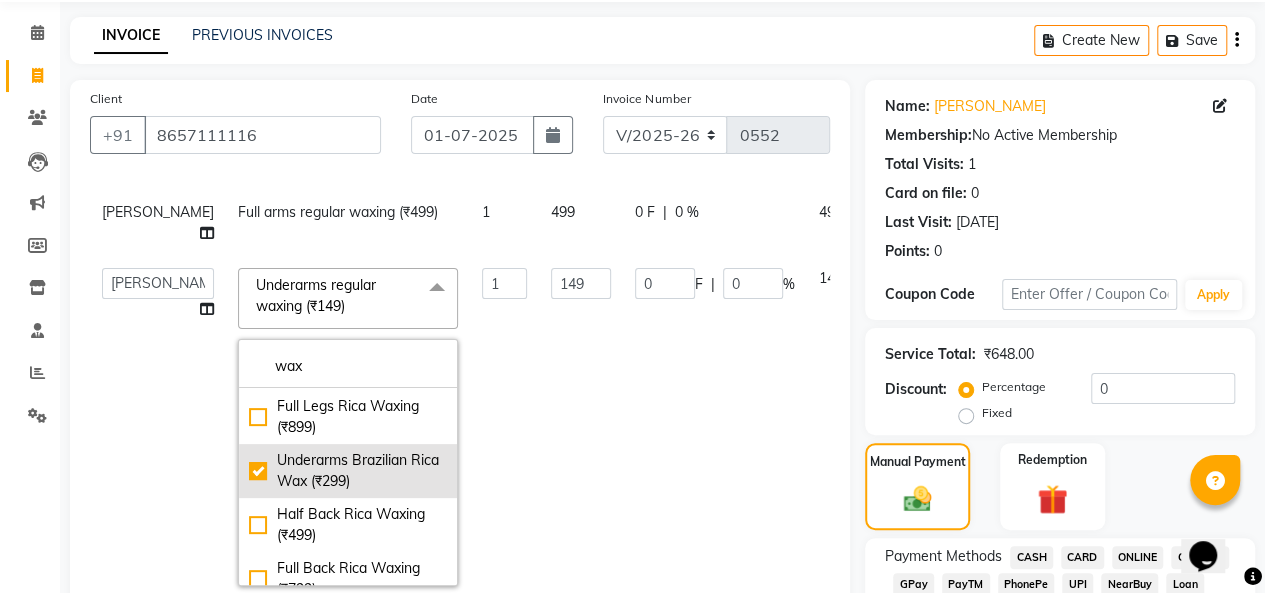 checkbox on "true" 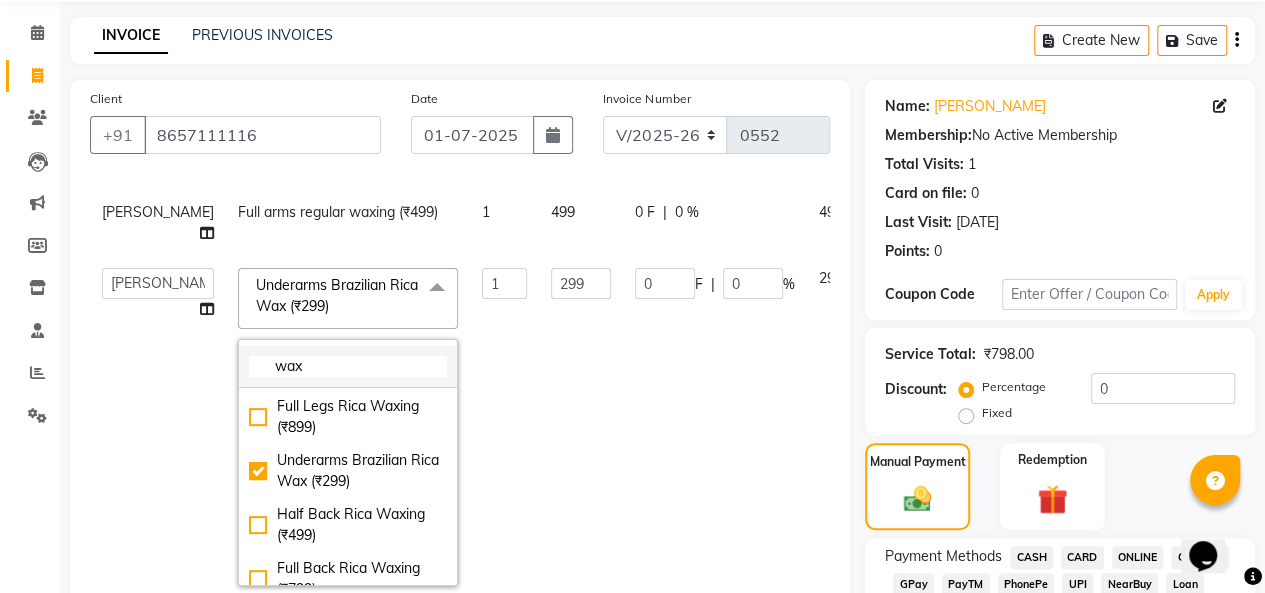 click on "wax" 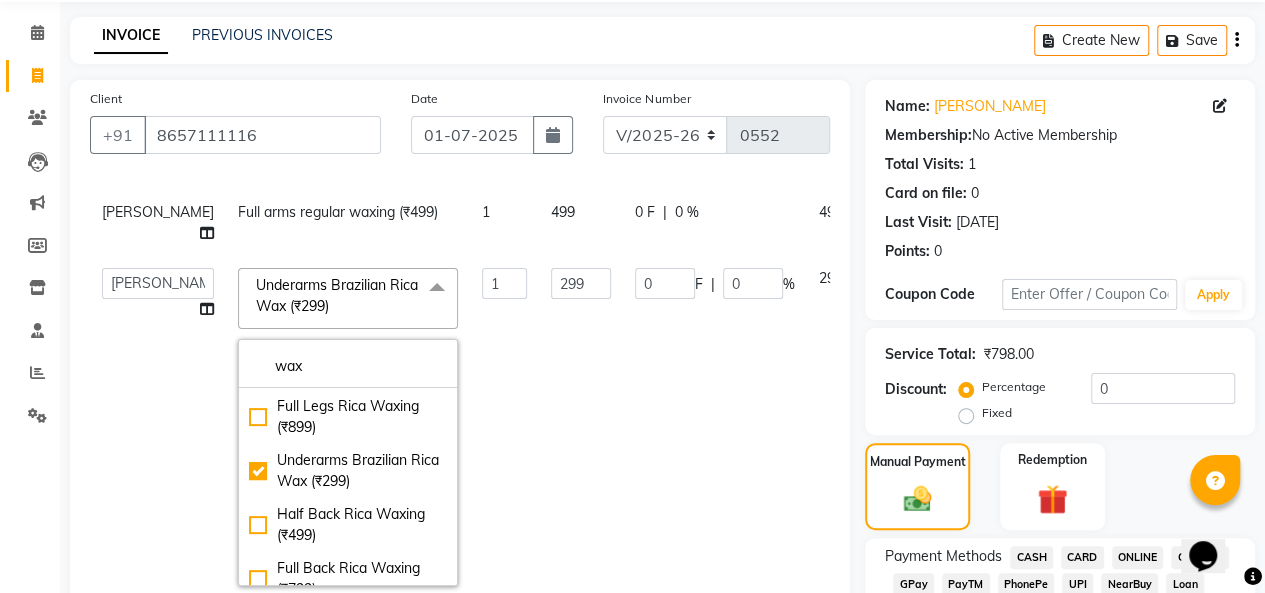 click on "299" 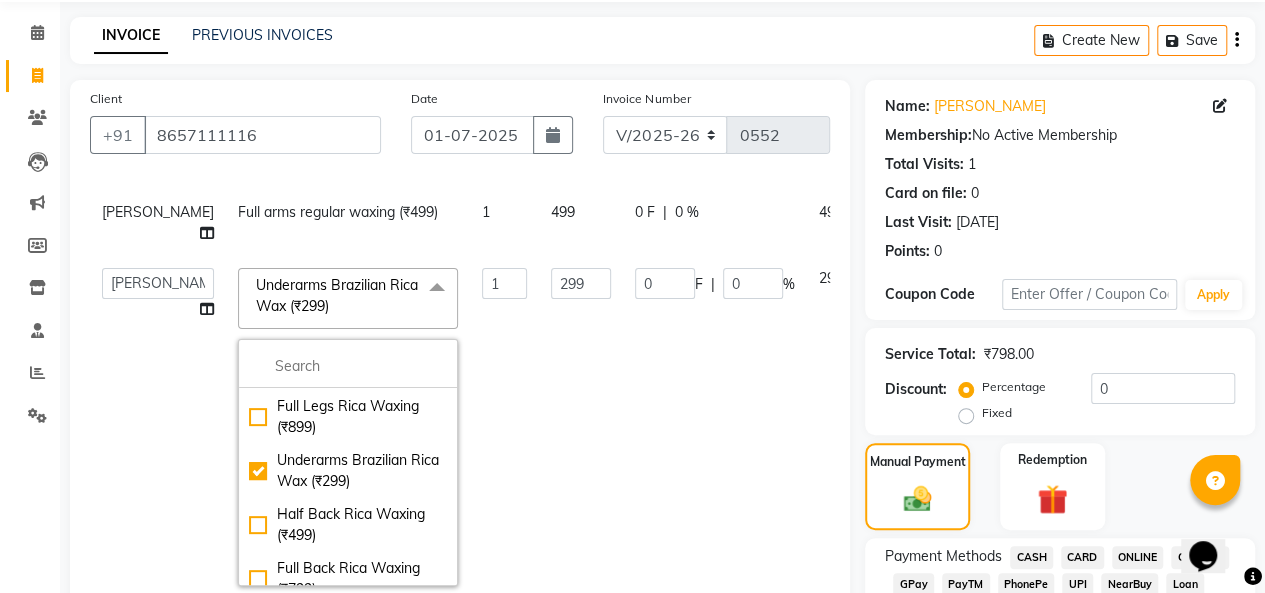 scroll, scrollTop: 0, scrollLeft: 0, axis: both 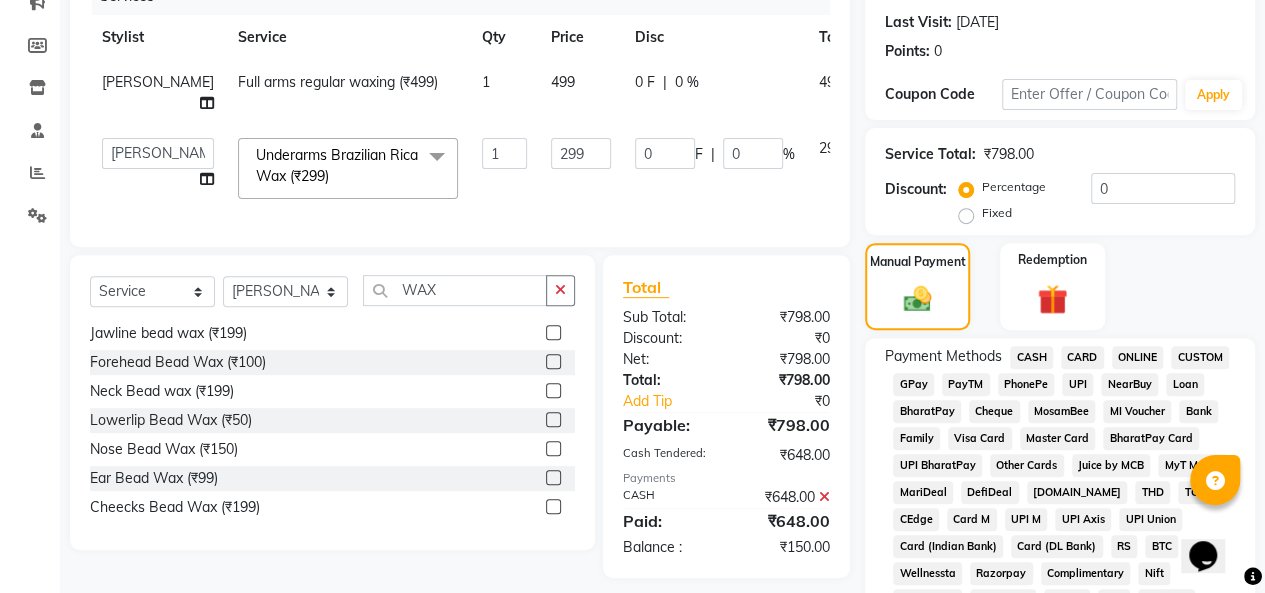 drag, startPoint x: 556, startPoint y: 307, endPoint x: 497, endPoint y: 298, distance: 59.682495 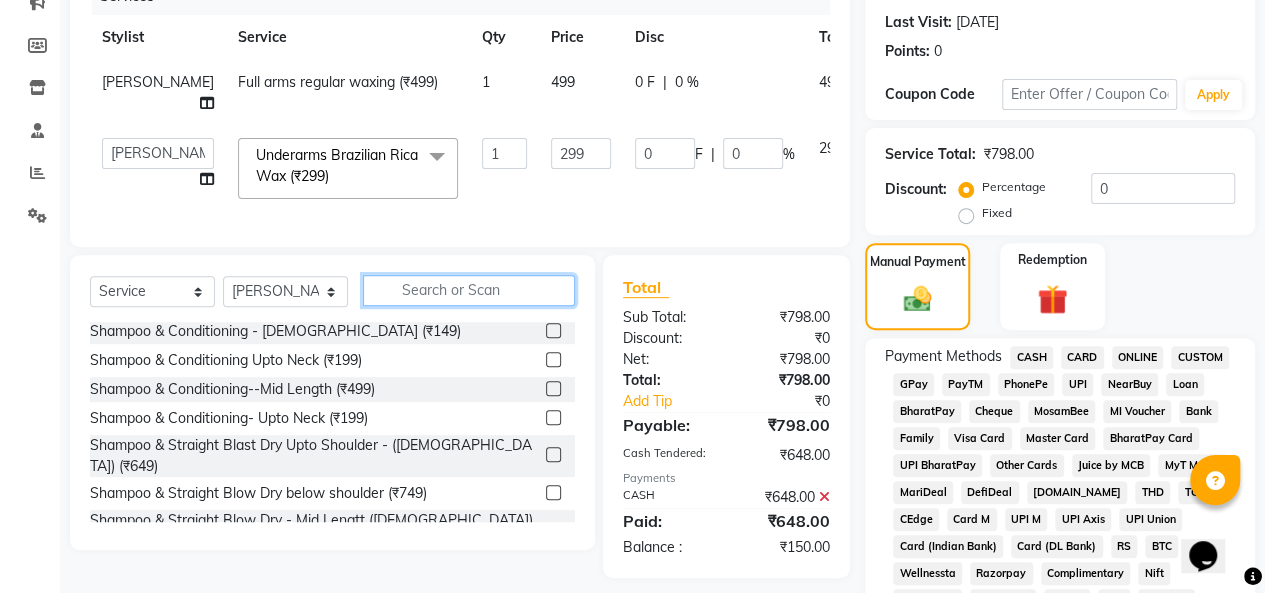 click 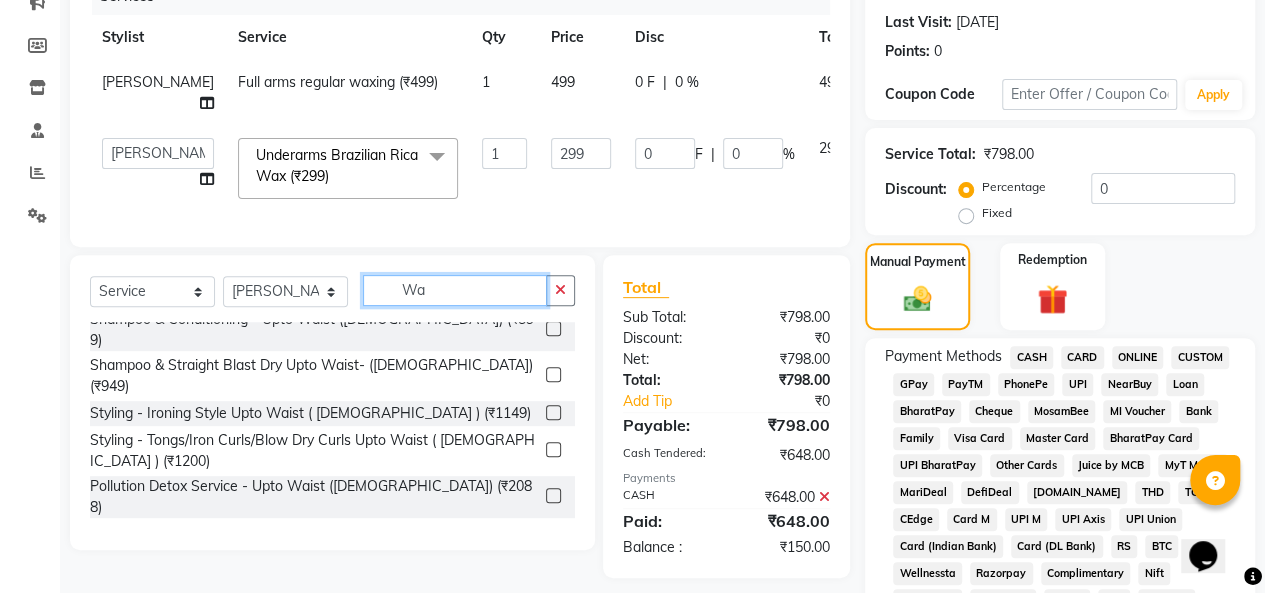 scroll, scrollTop: 0, scrollLeft: 0, axis: both 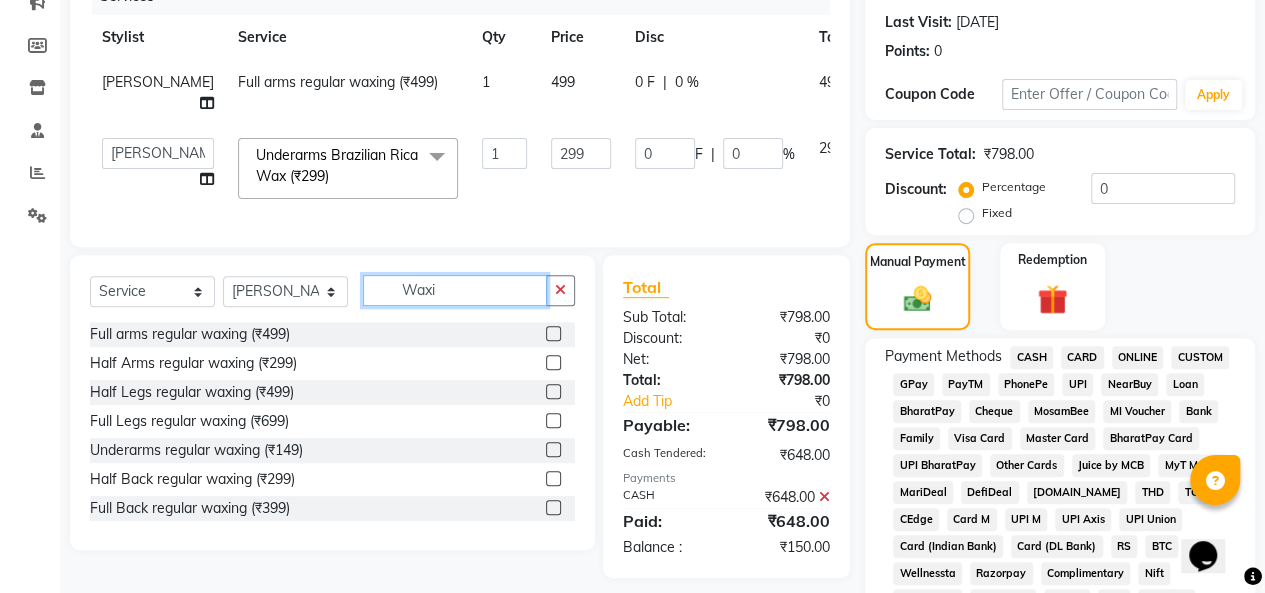 type on "Waxi" 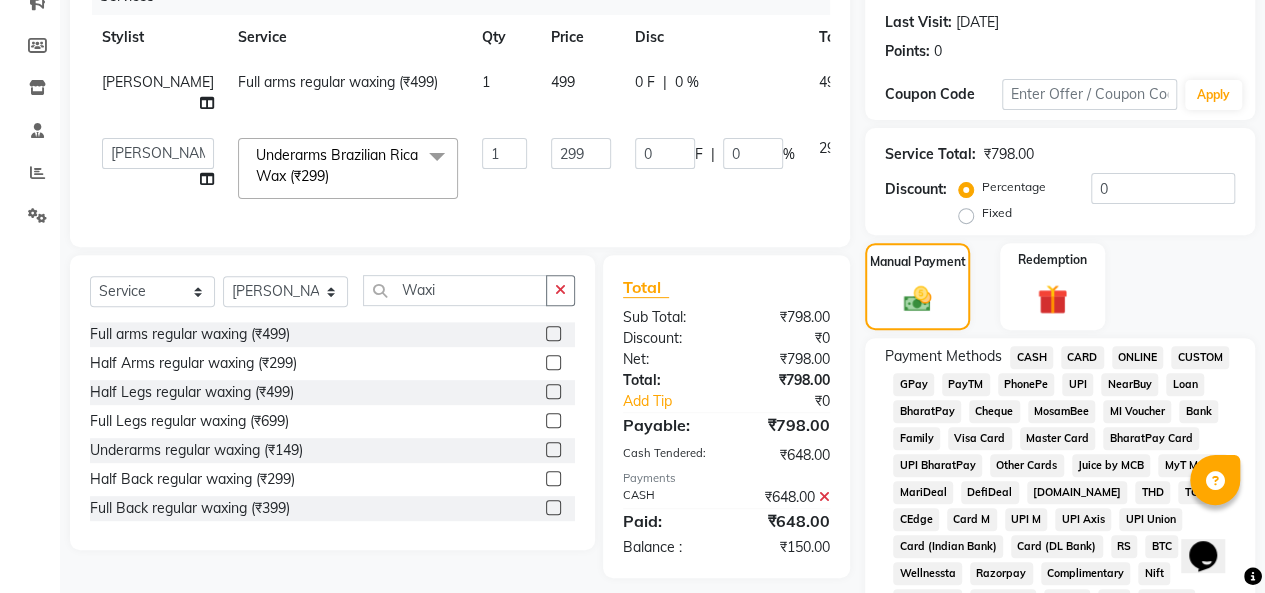click 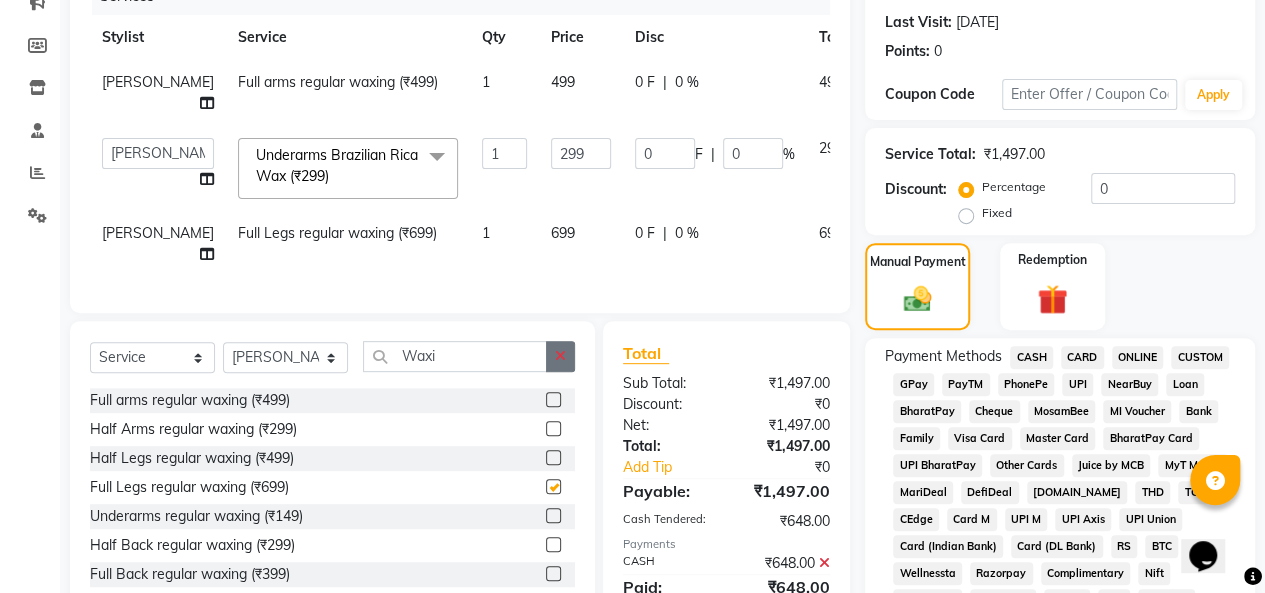 checkbox on "false" 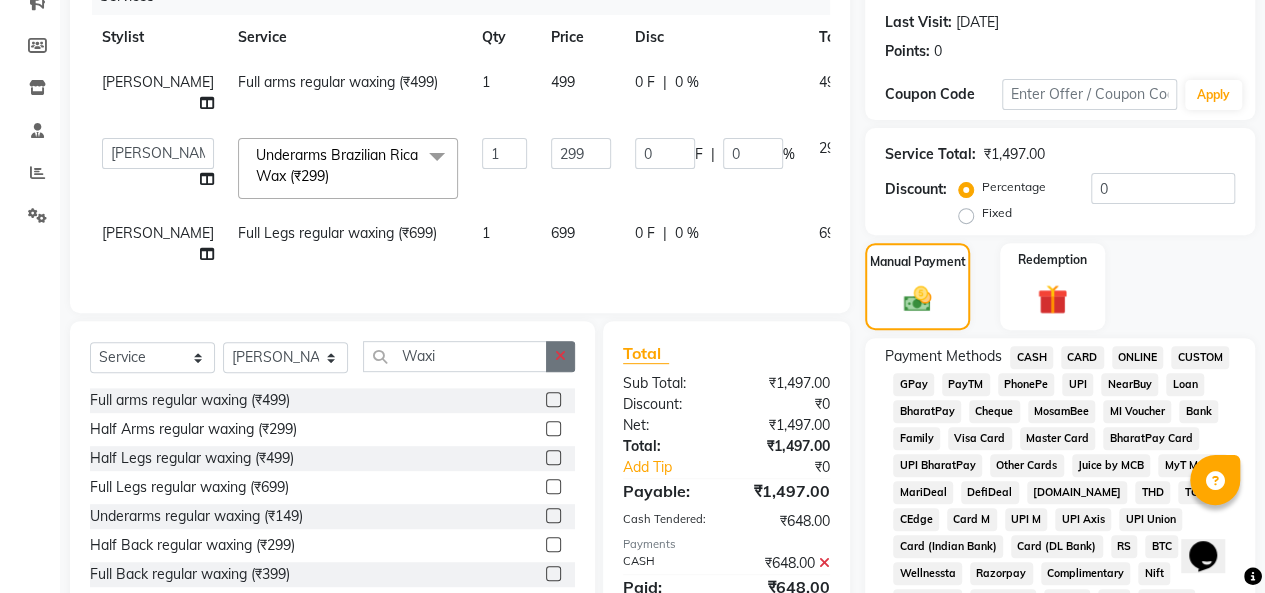 click 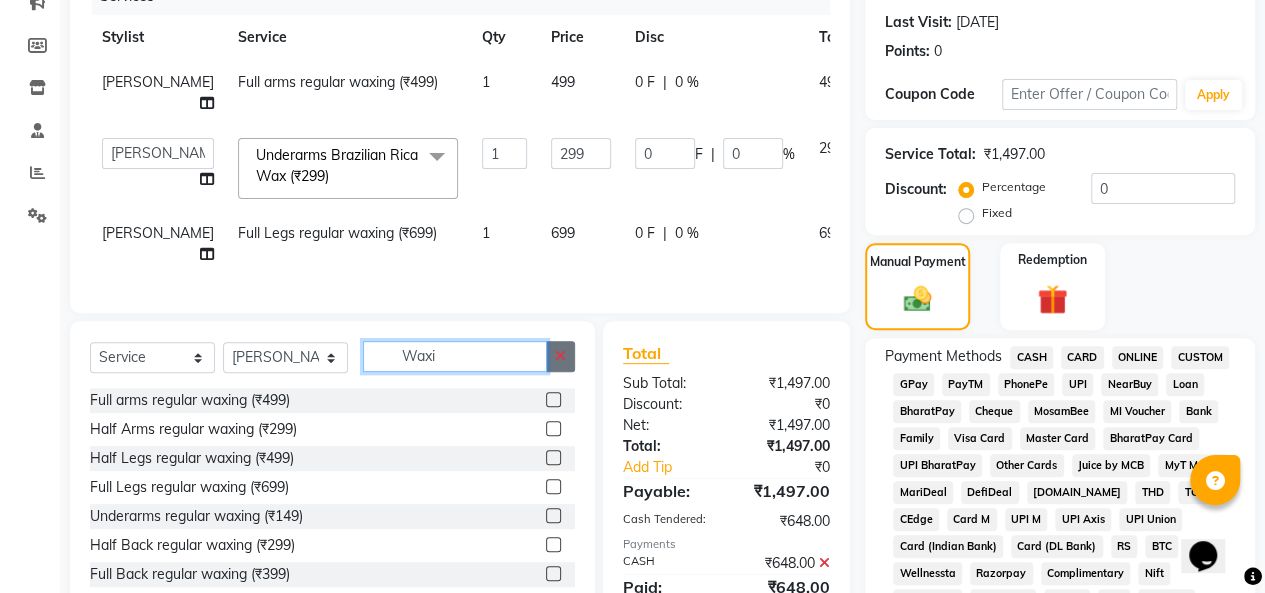 type 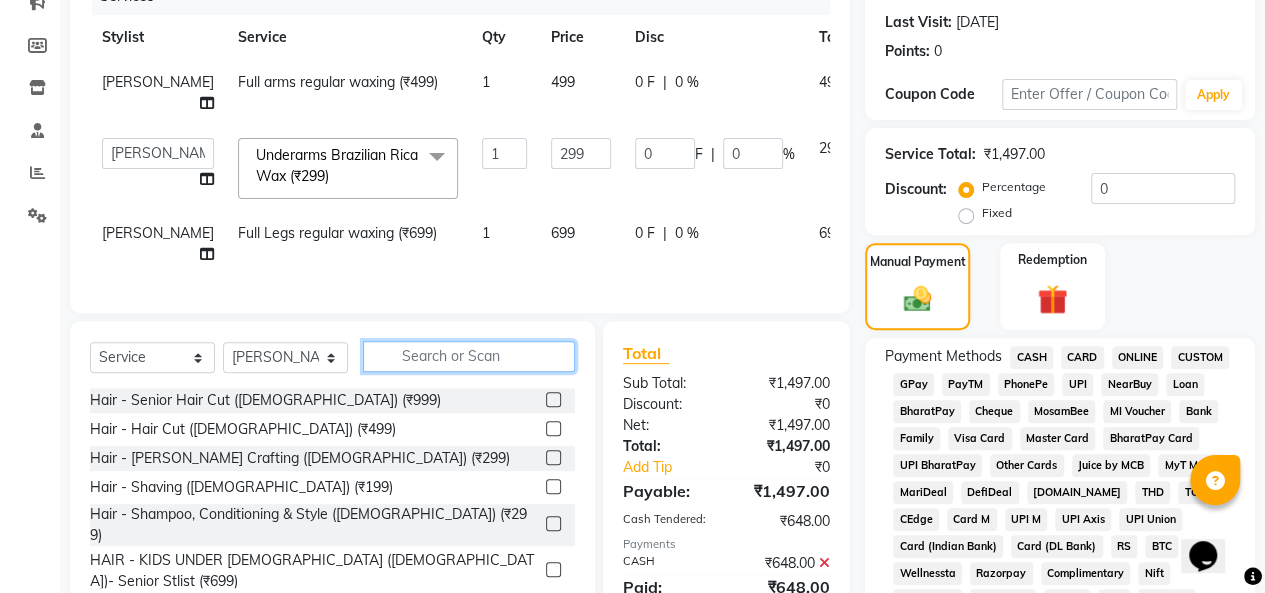 scroll, scrollTop: 570, scrollLeft: 0, axis: vertical 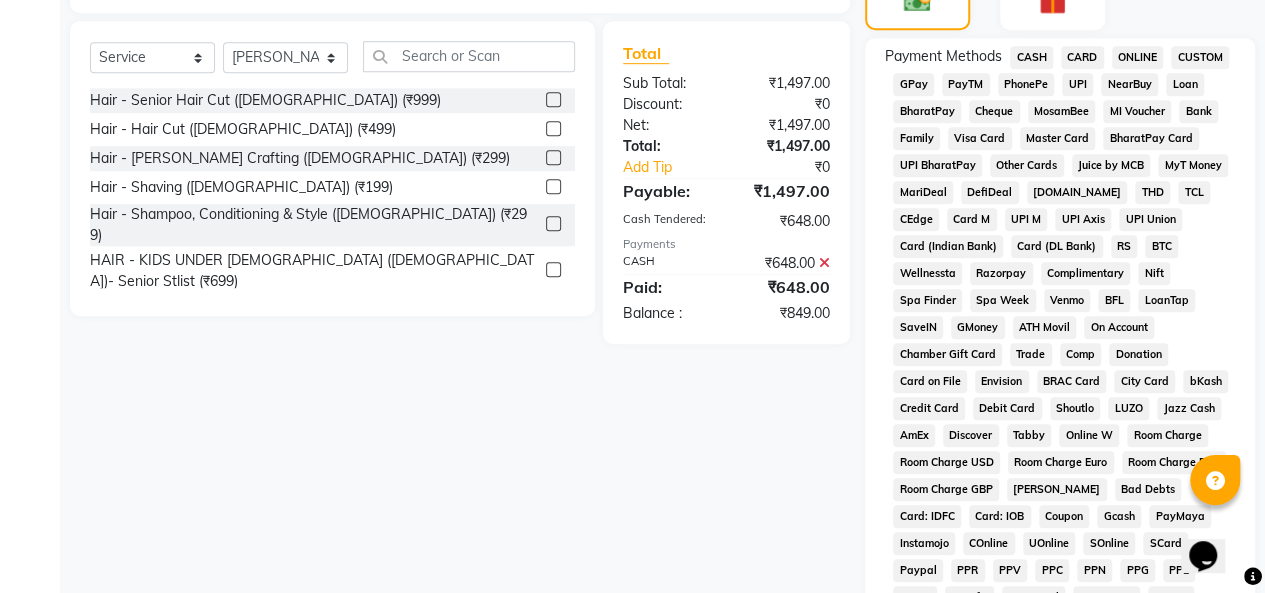 click on "CASH" 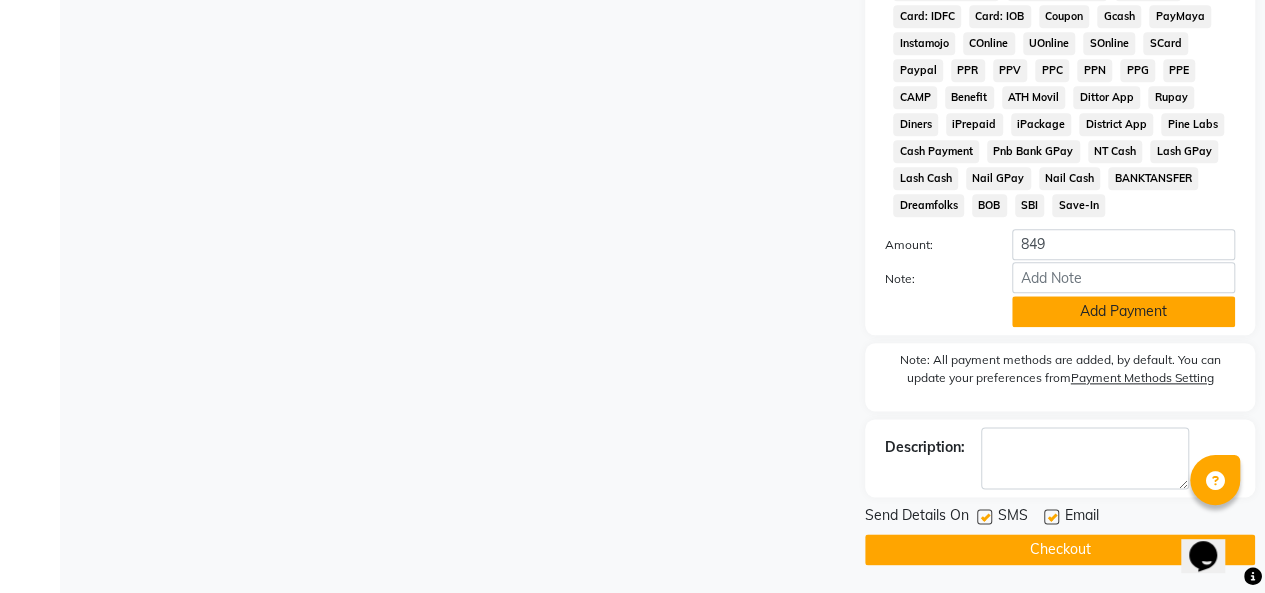 click on "Add Payment" 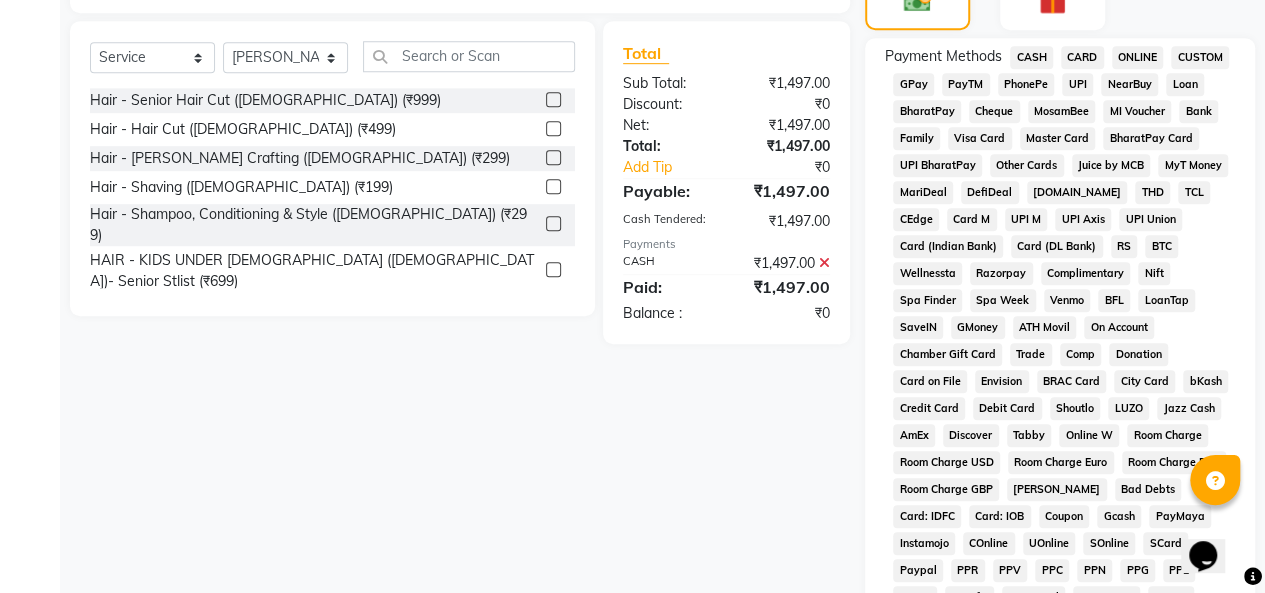 scroll, scrollTop: 970, scrollLeft: 0, axis: vertical 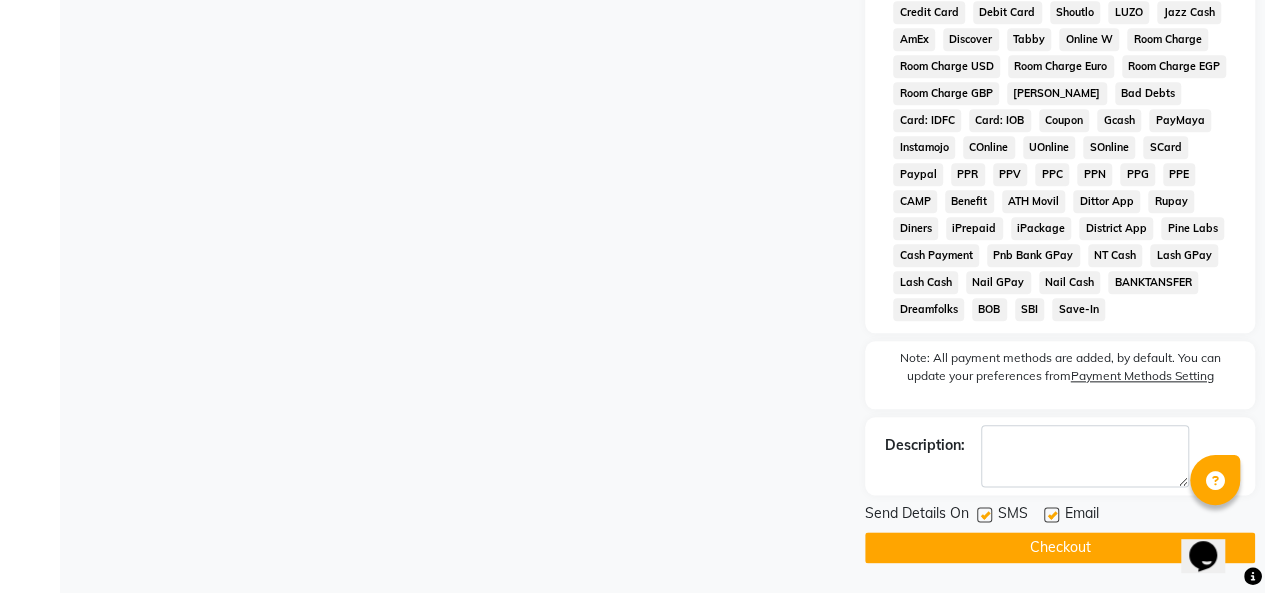 click on "Checkout" 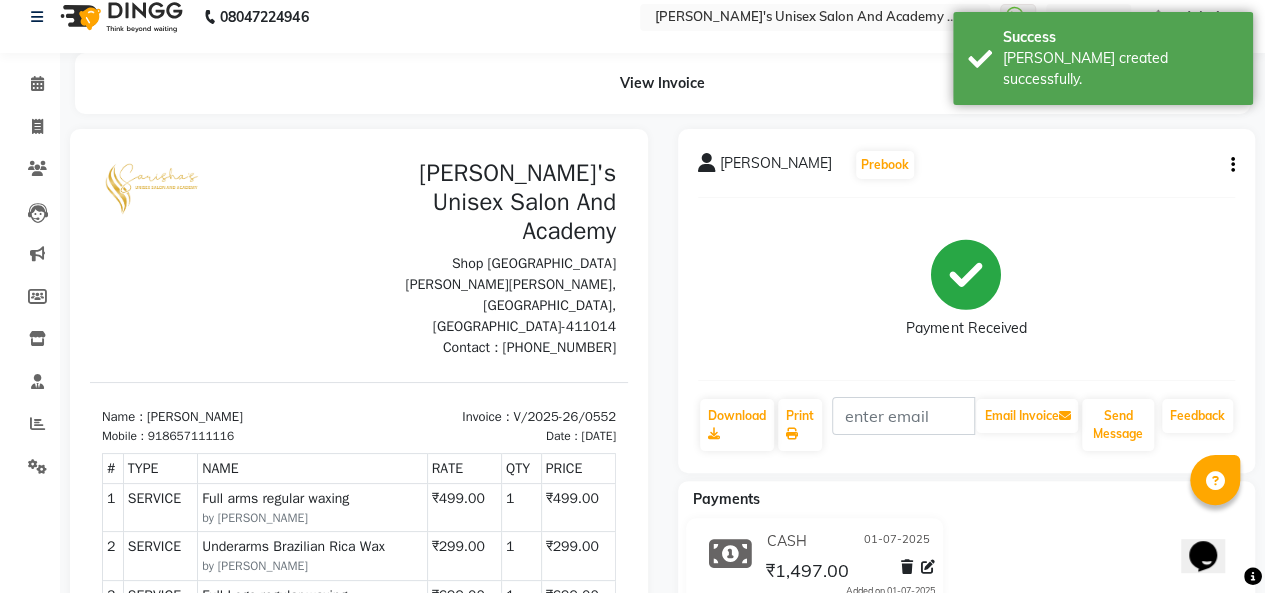 scroll, scrollTop: 0, scrollLeft: 0, axis: both 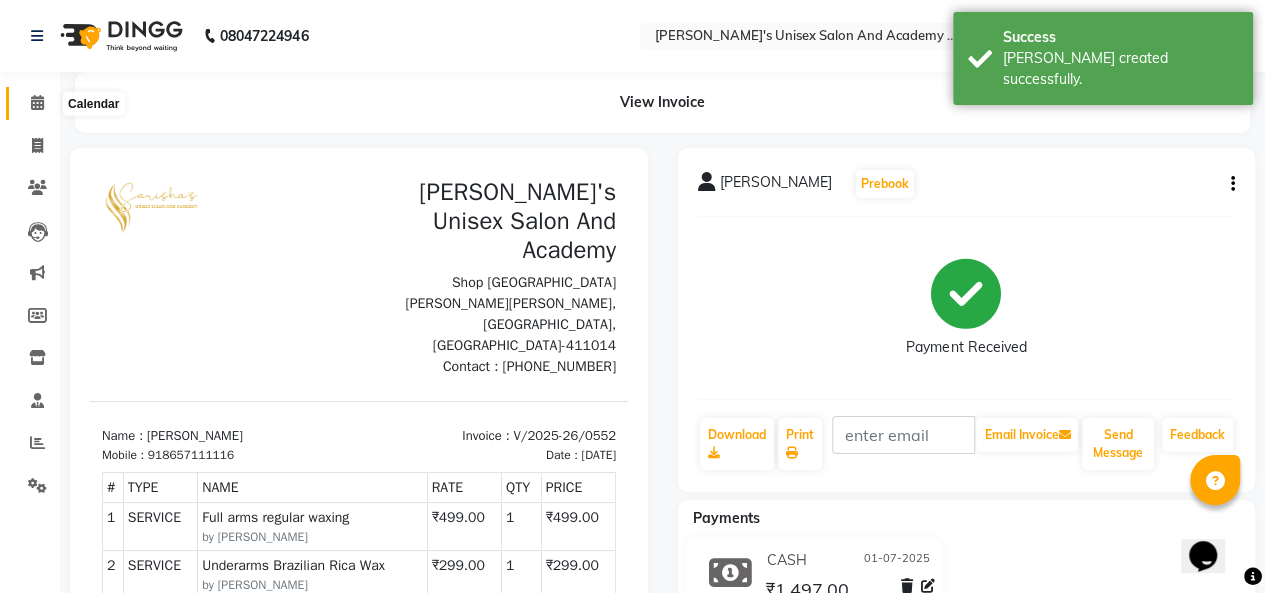 click 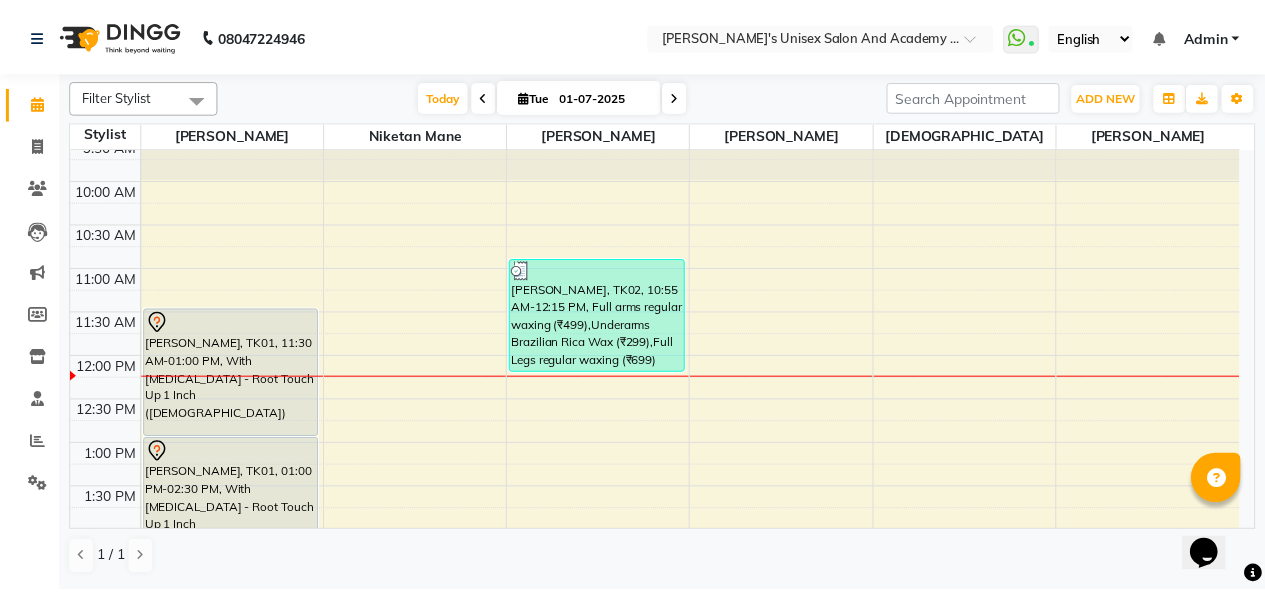 scroll, scrollTop: 156, scrollLeft: 0, axis: vertical 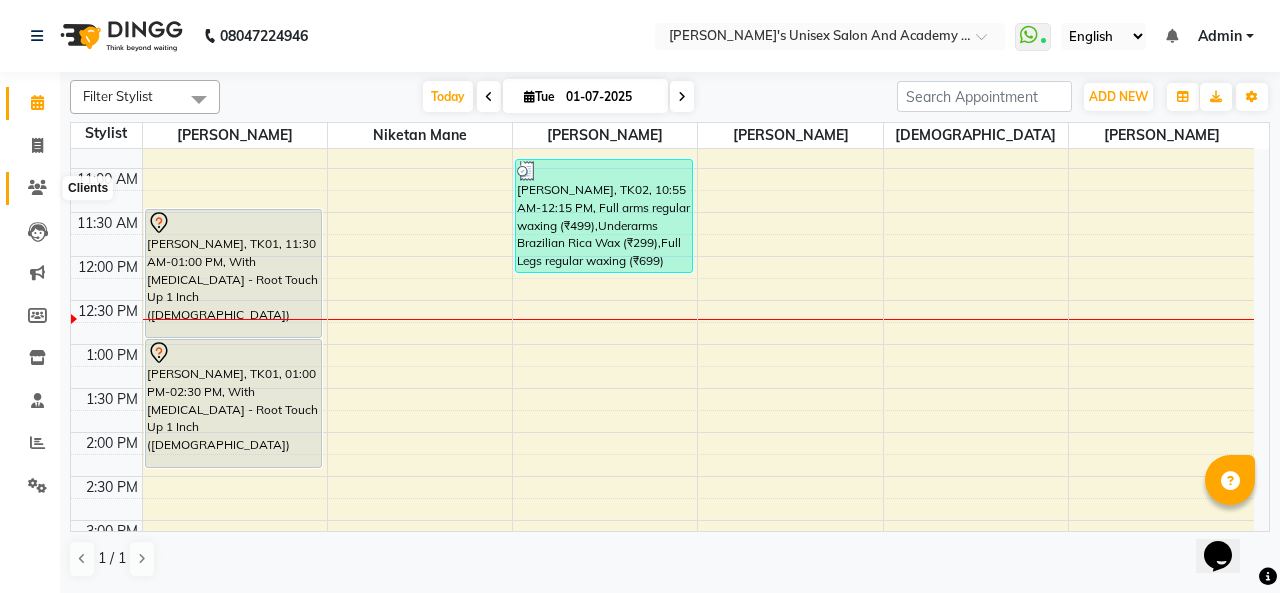 click 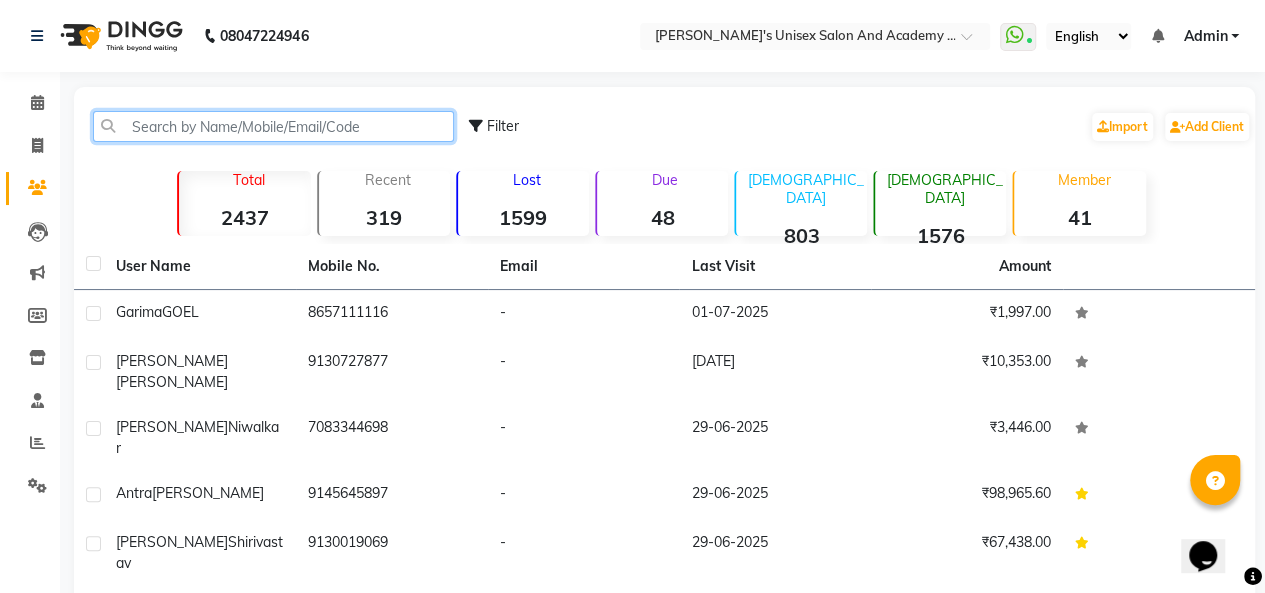 click 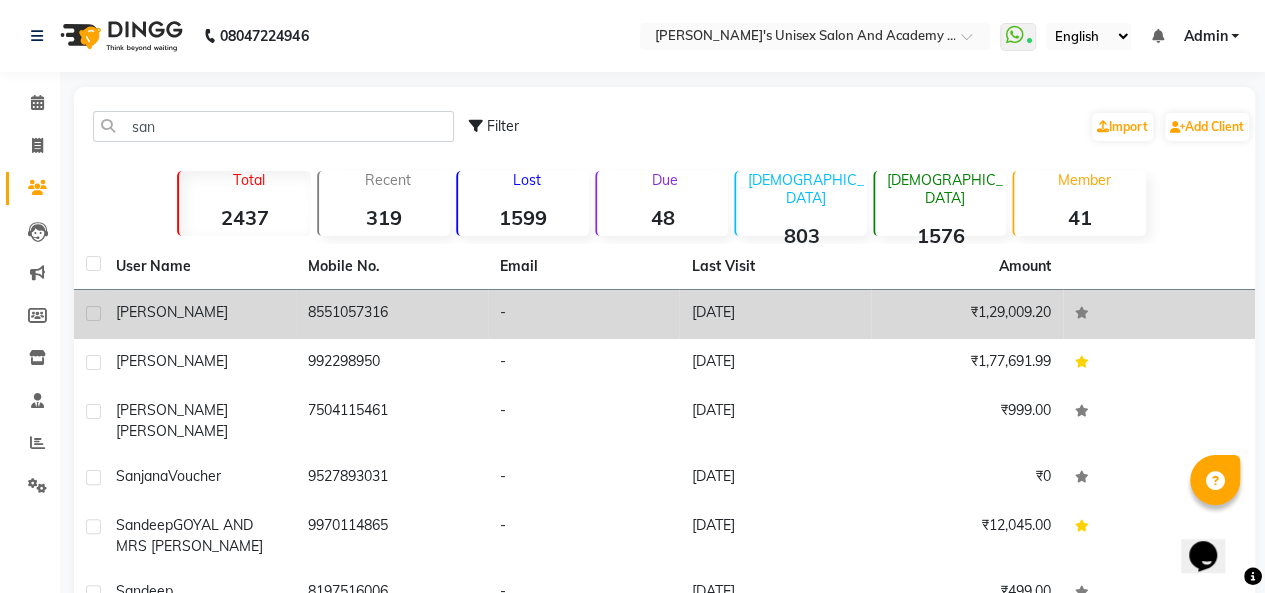 click on "[PERSON_NAME]" 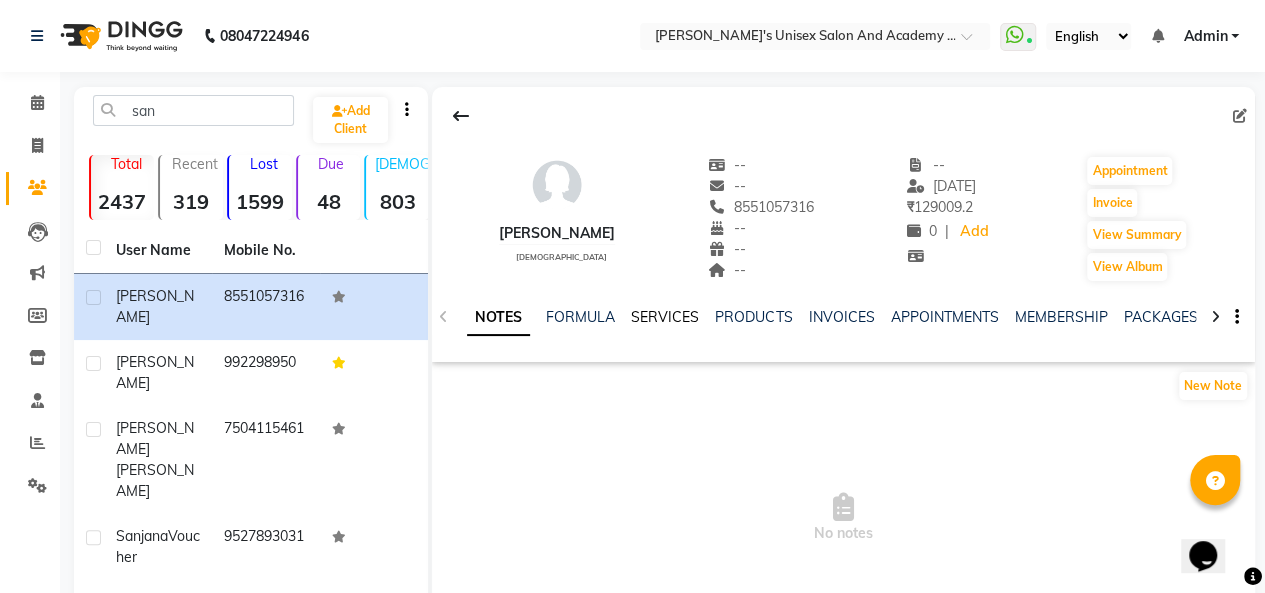 click on "SERVICES" 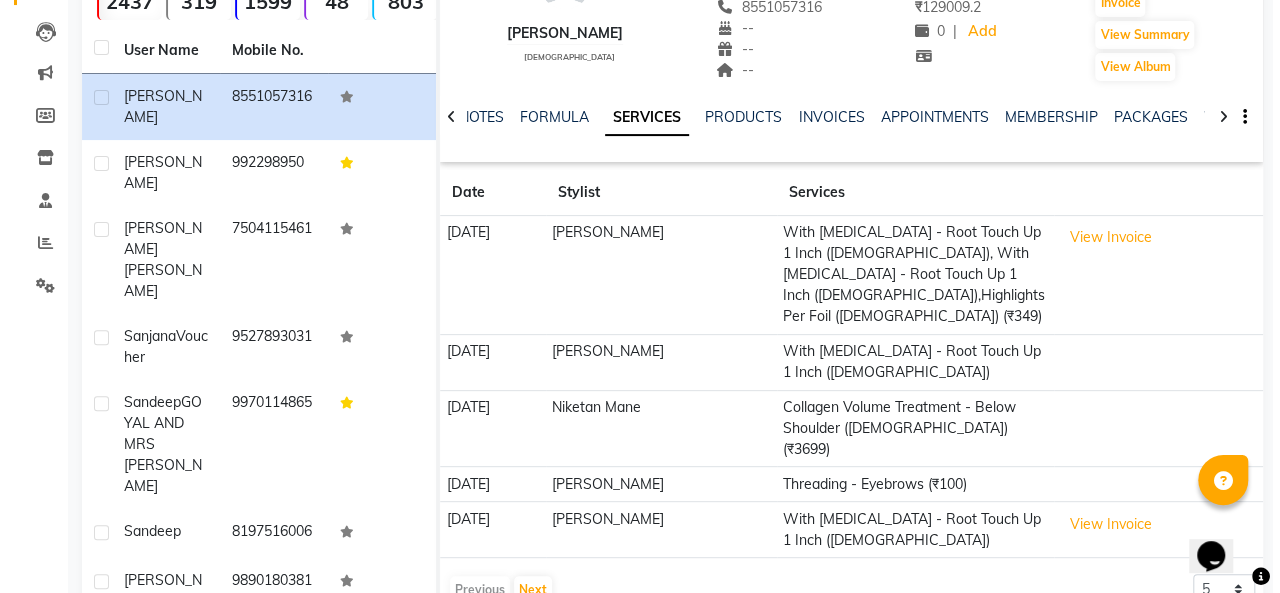 scroll, scrollTop: 0, scrollLeft: 0, axis: both 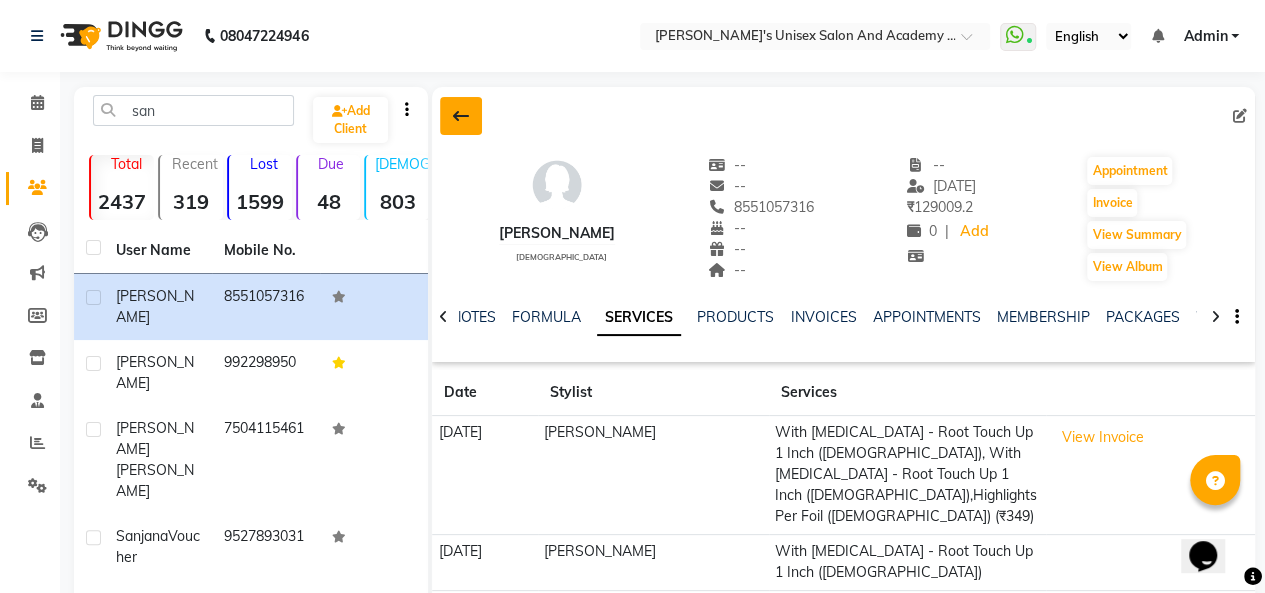 click 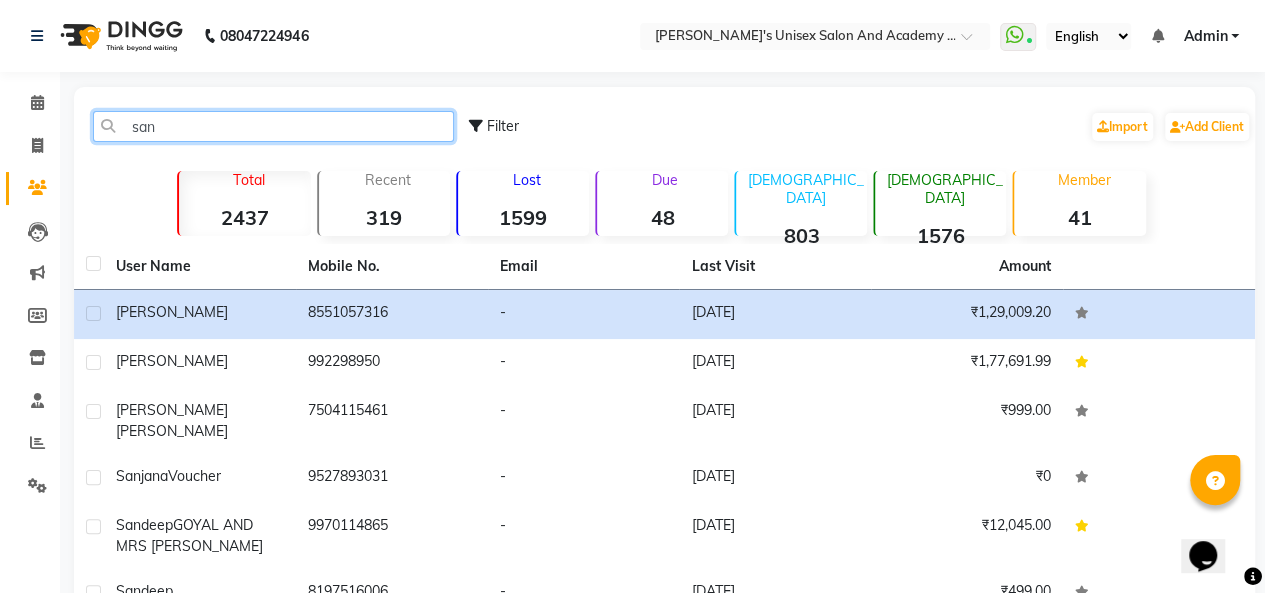 click on "san" 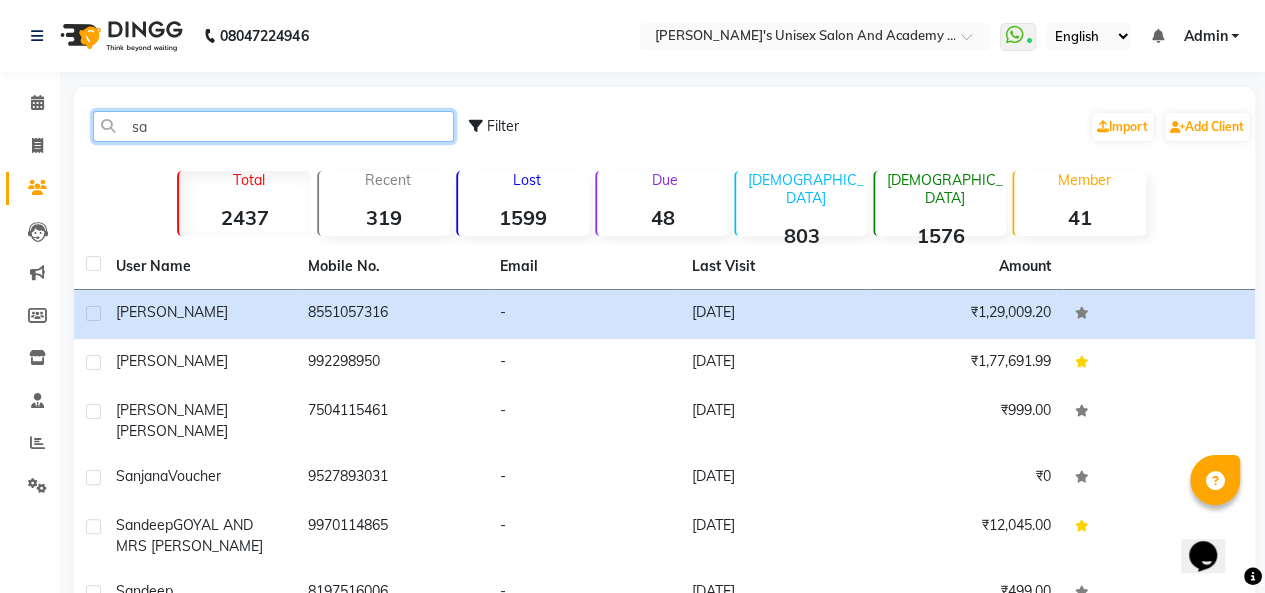 type on "s" 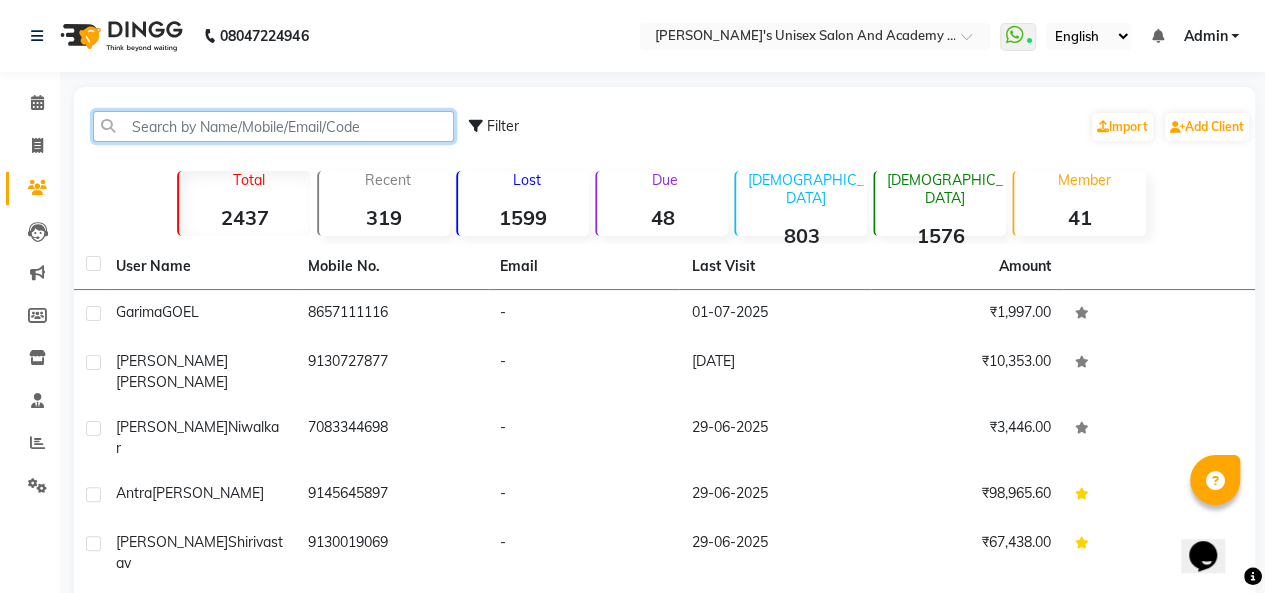 type 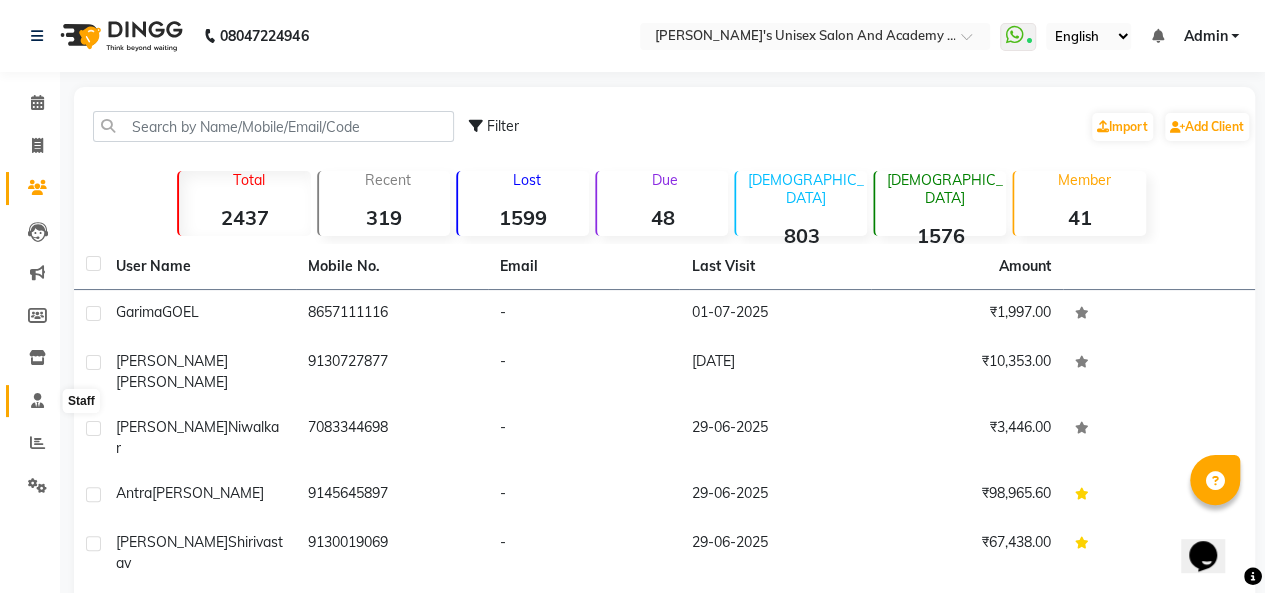 click 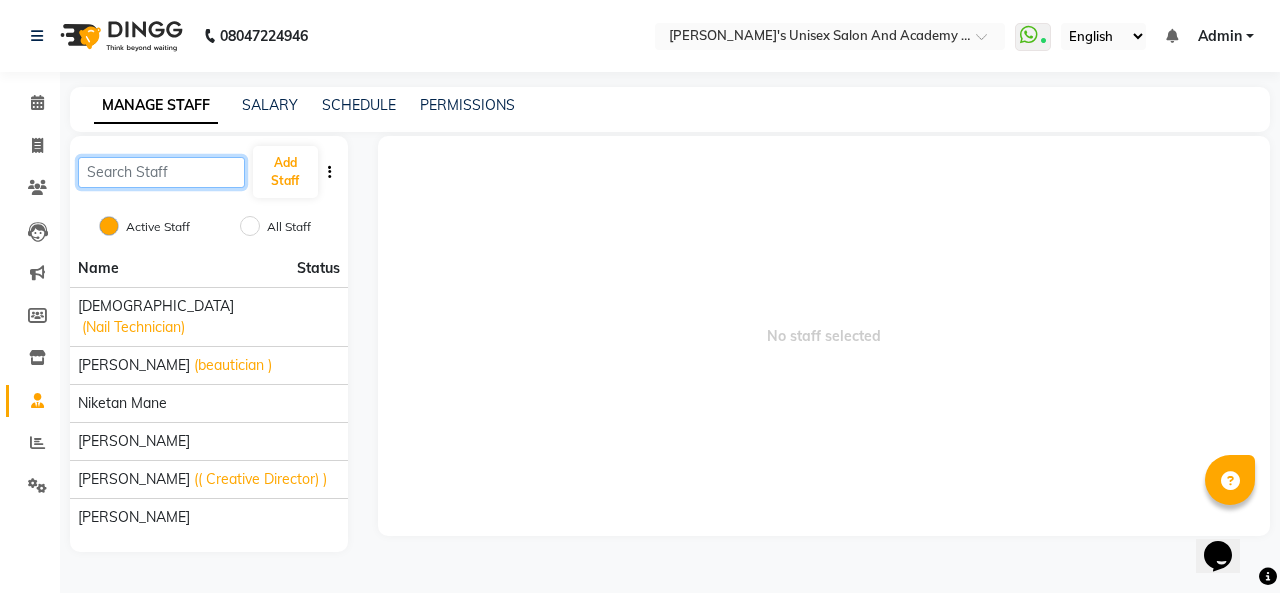 click 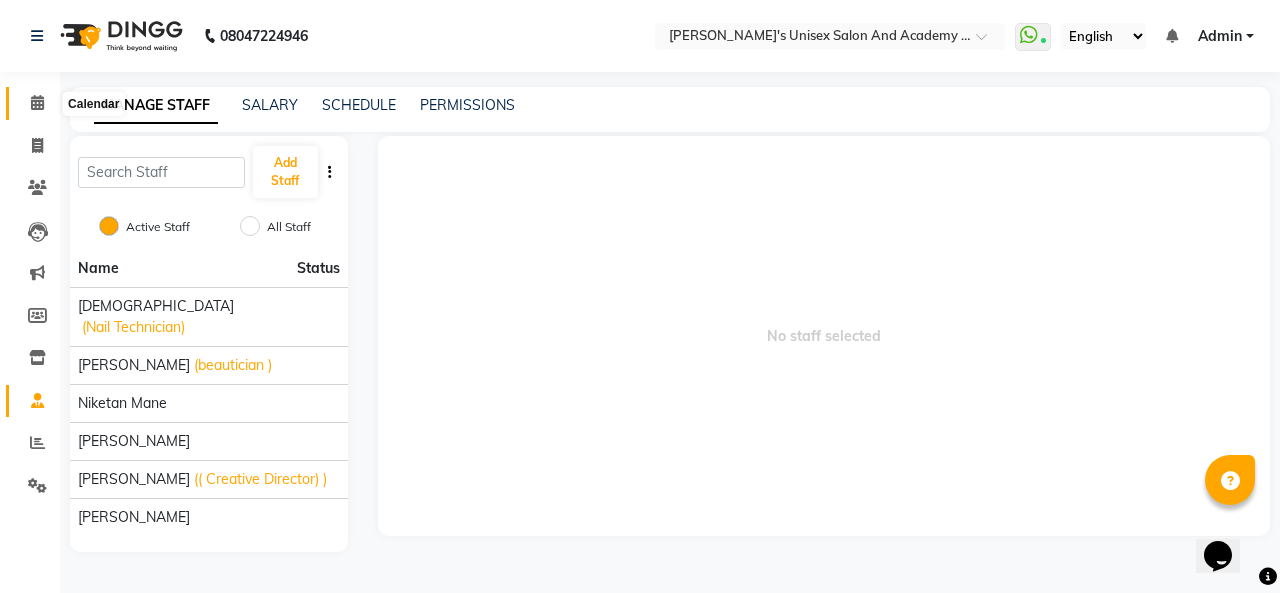 click 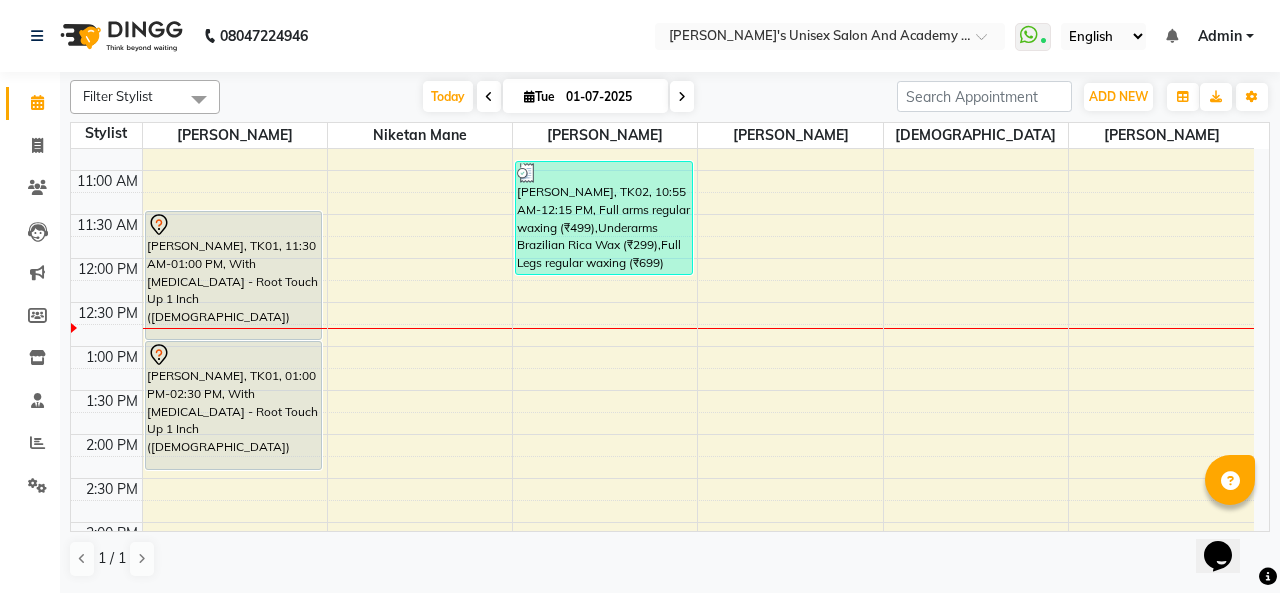 scroll, scrollTop: 200, scrollLeft: 0, axis: vertical 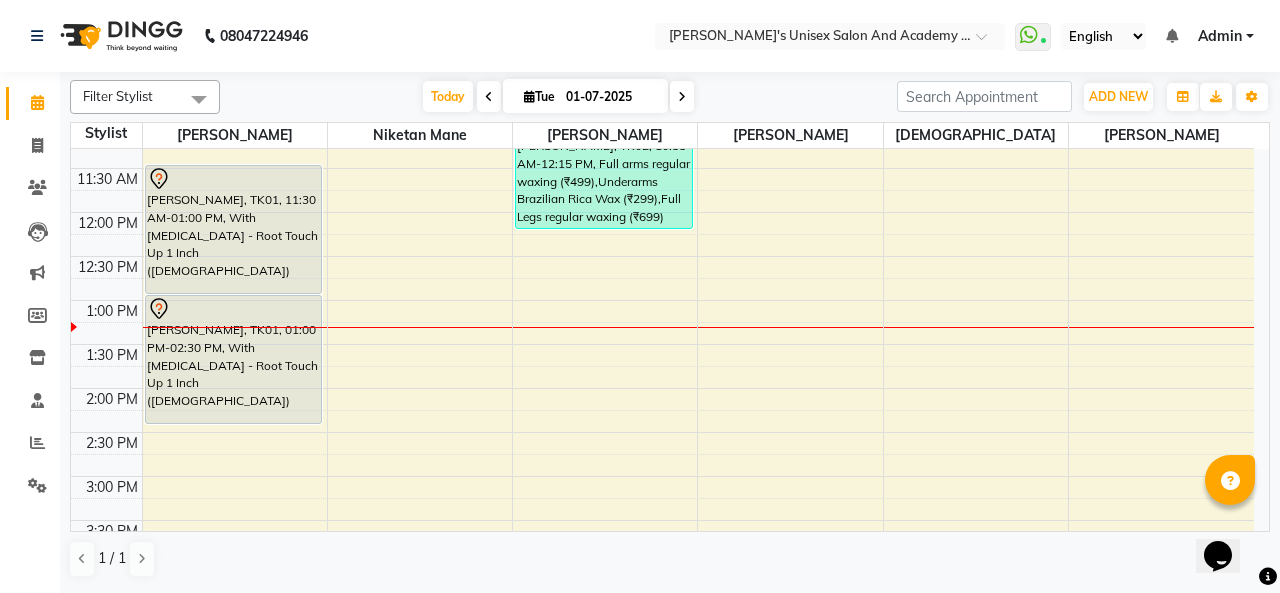 click at bounding box center (234, 179) 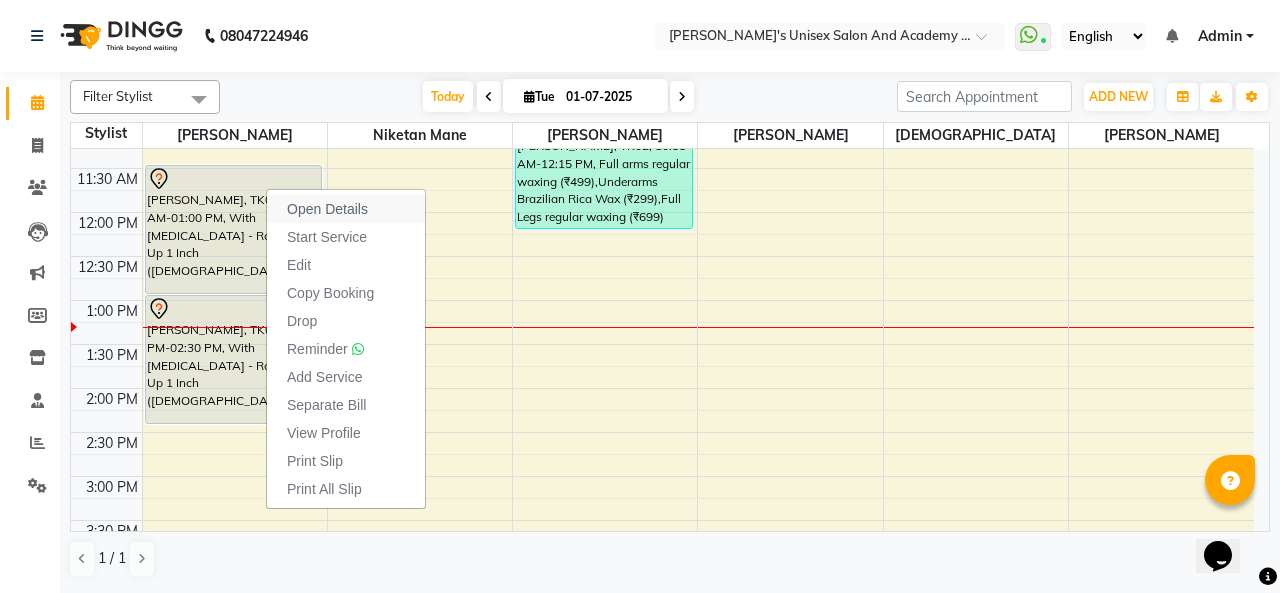 click on "Open Details" at bounding box center [327, 209] 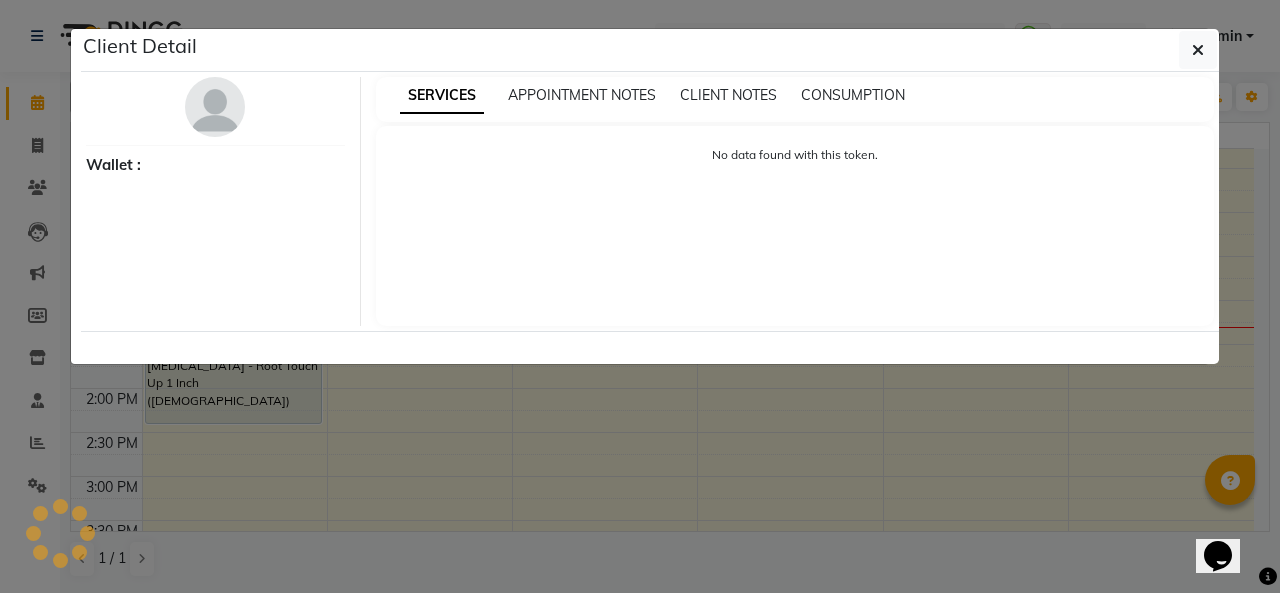 select on "7" 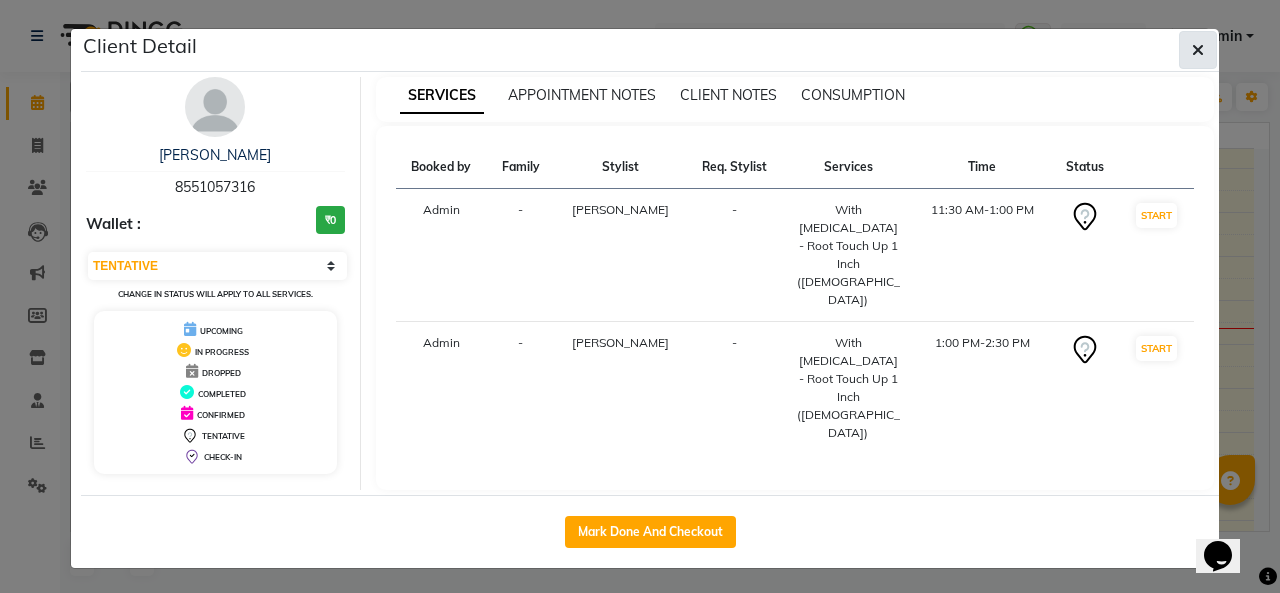 click 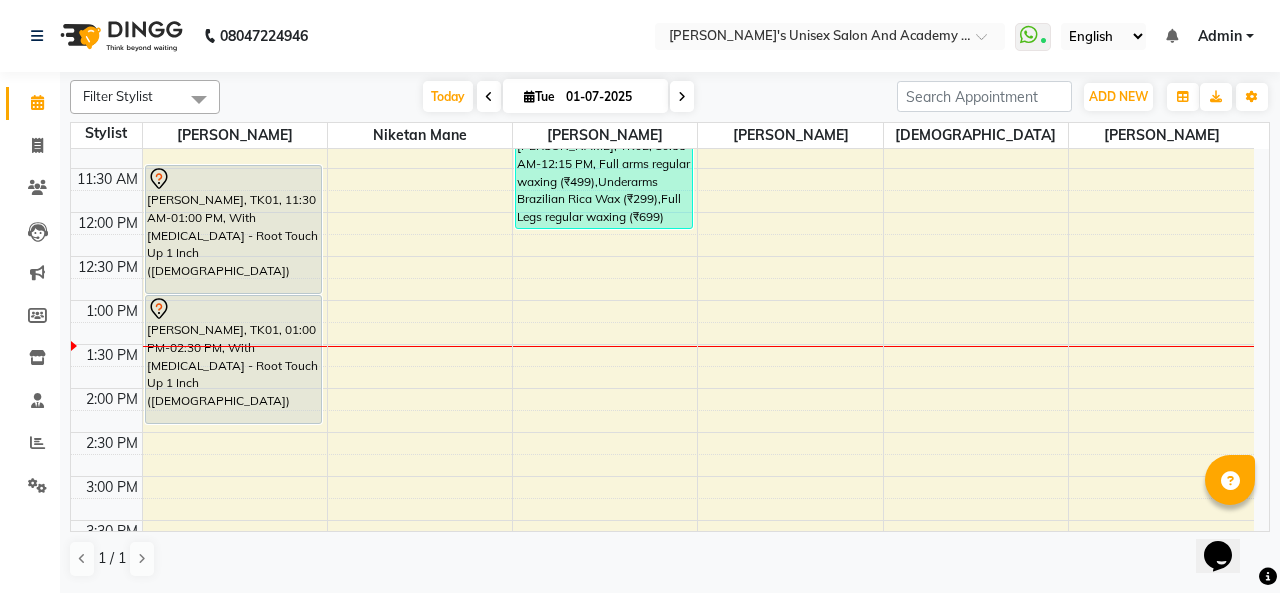 drag, startPoint x: 737, startPoint y: 102, endPoint x: 730, endPoint y: 111, distance: 11.401754 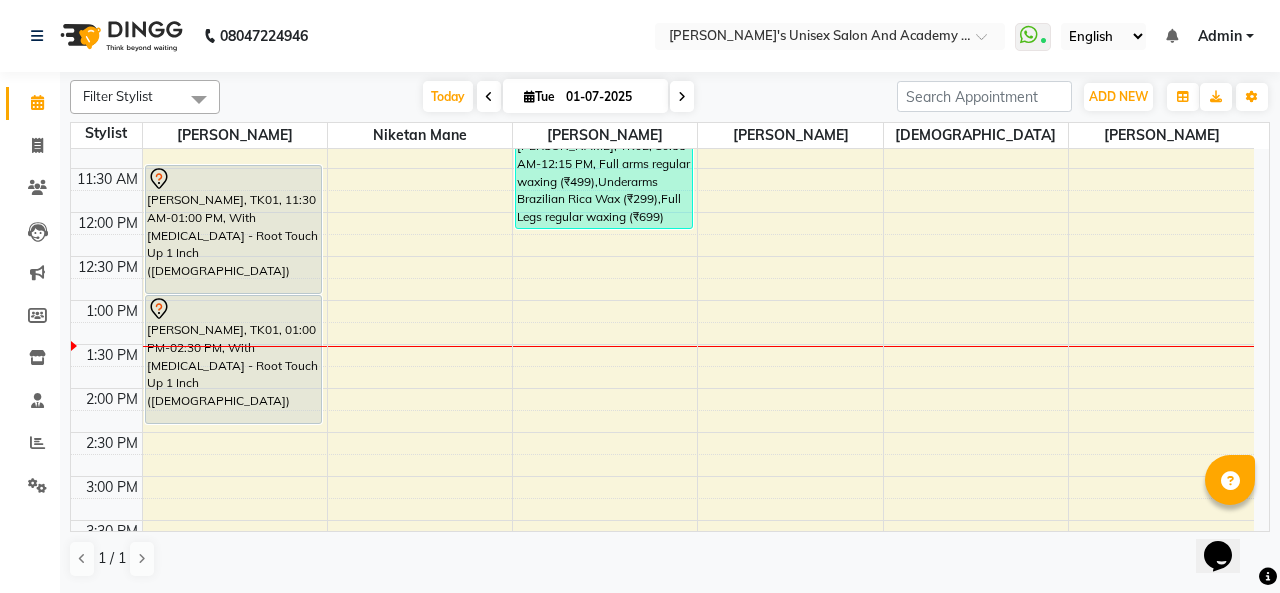 click on "9:00 AM 9:30 AM 10:00 AM 10:30 AM 11:00 AM 11:30 AM 12:00 PM 12:30 PM 1:00 PM 1:30 PM 2:00 PM 2:30 PM 3:00 PM 3:30 PM 4:00 PM 4:30 PM 5:00 PM 5:30 PM 6:00 PM 6:30 PM 7:00 PM 7:30 PM 8:00 PM 8:30 PM 9:00 PM 9:30 PM 10:00 PM 10:30 PM             [PERSON_NAME], TK01, 11:30 AM-01:00 PM,  With [MEDICAL_DATA] - Root Touch Up 1 Inch ([DEMOGRAPHIC_DATA])             [PERSON_NAME], TK01, 01:00 PM-02:30 PM,  With [MEDICAL_DATA] - Root Touch Up 1 Inch ([DEMOGRAPHIC_DATA])     [PERSON_NAME], TK02, 10:55 AM-12:15 PM, Full arms regular waxing  (₹499),Underarms Brazilian Rica Wax (₹299),Full Legs regular waxing  (₹699)" at bounding box center (662, 564) 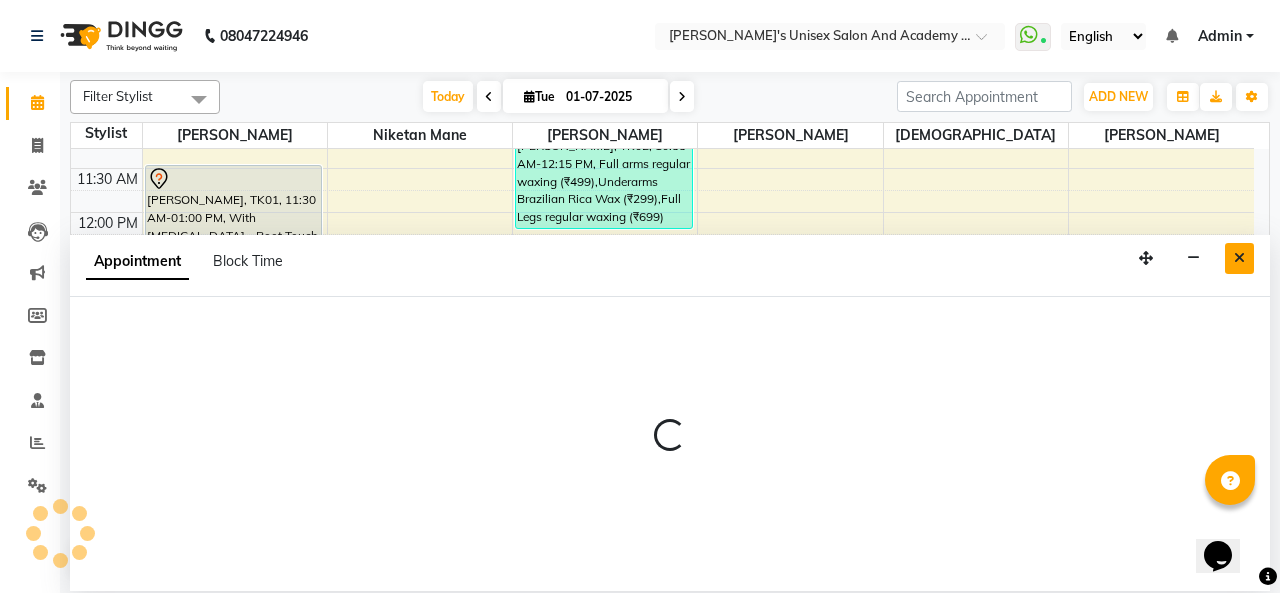 click at bounding box center [1239, 258] 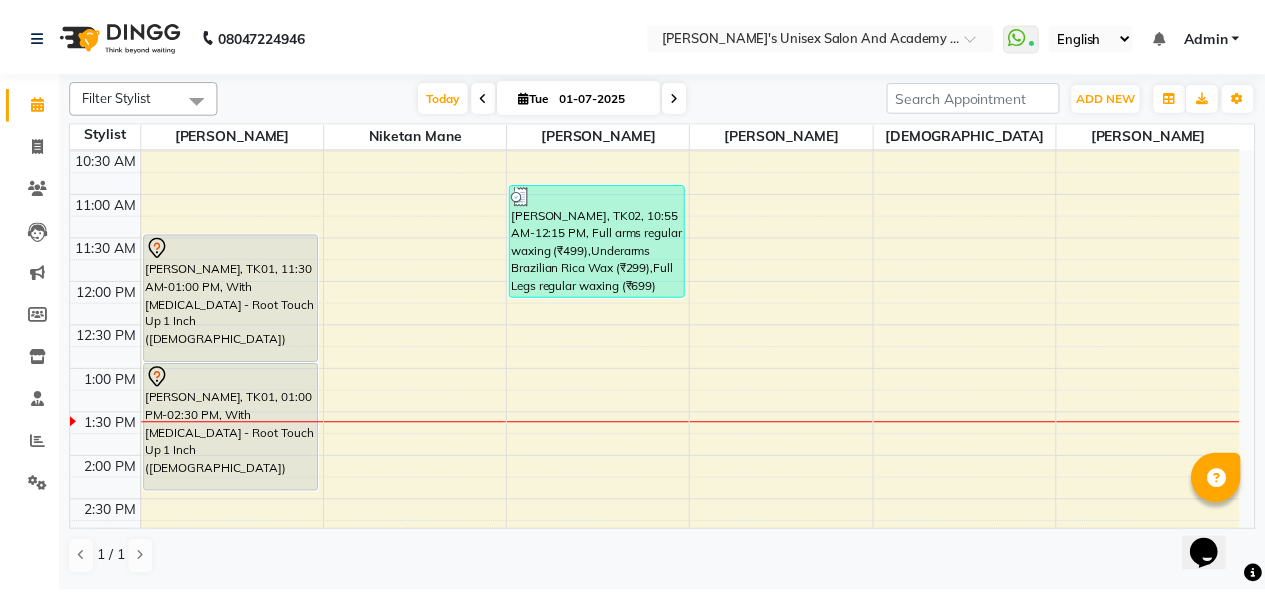 scroll, scrollTop: 100, scrollLeft: 0, axis: vertical 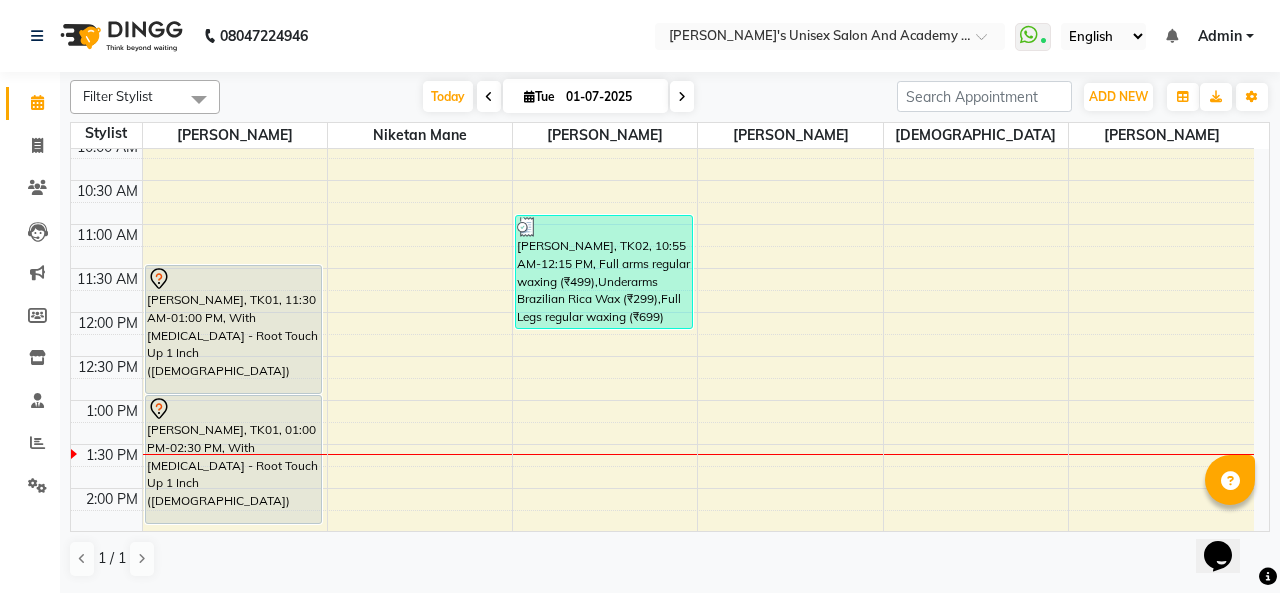 click at bounding box center (234, 279) 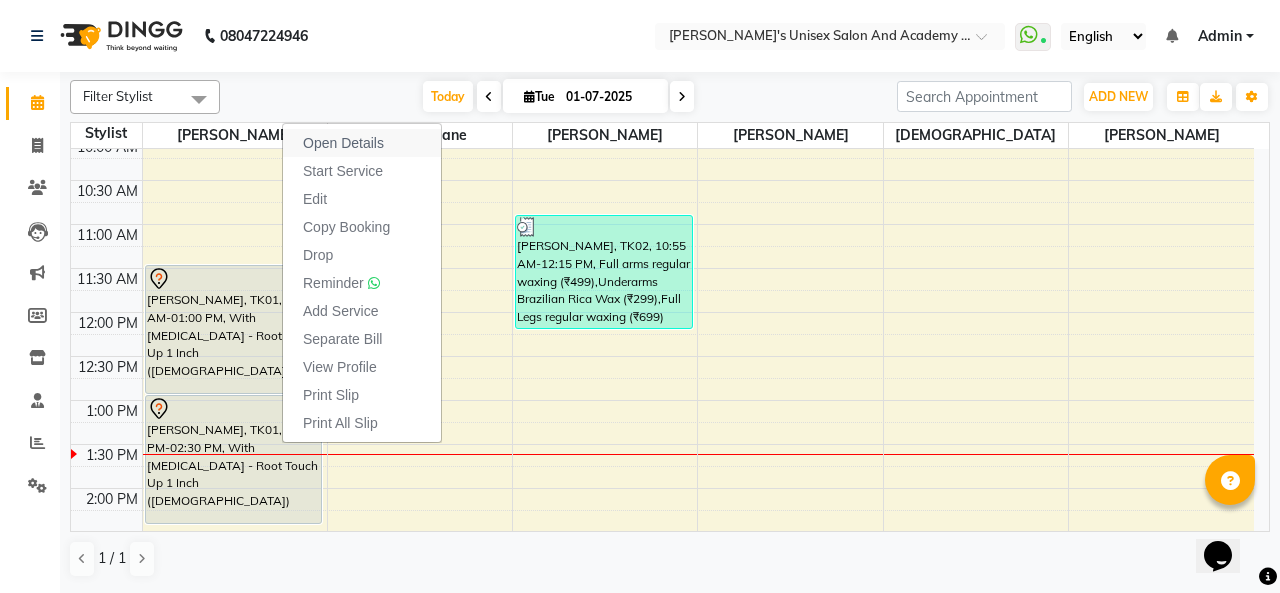 click on "Open Details" at bounding box center (362, 143) 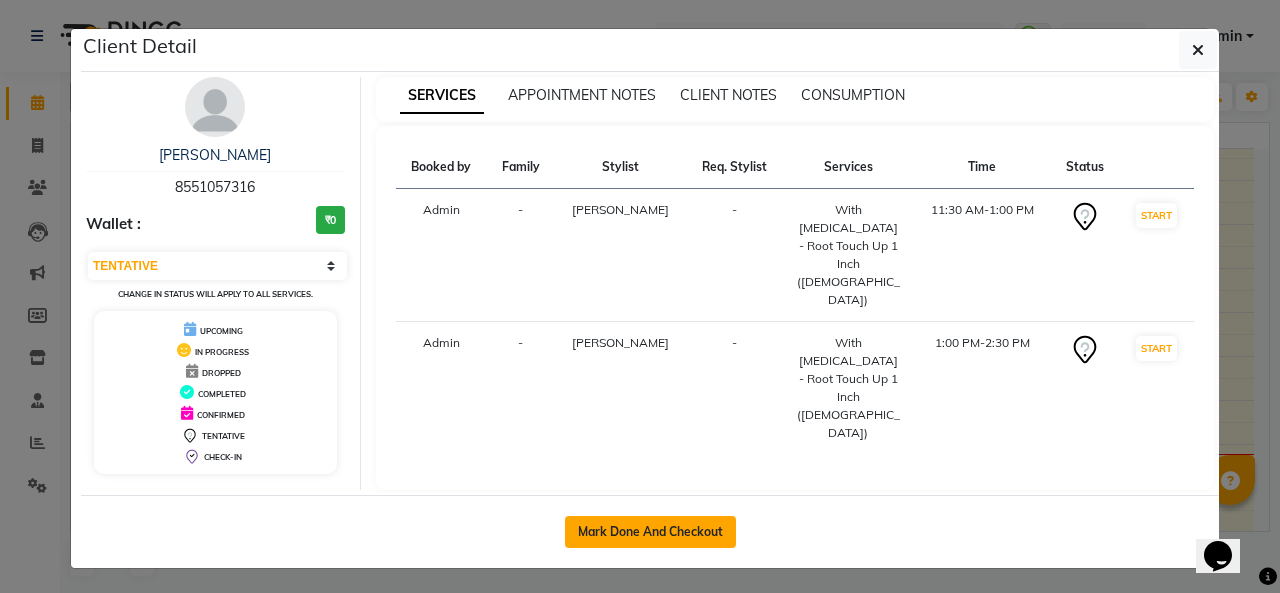 click on "Mark Done And Checkout" 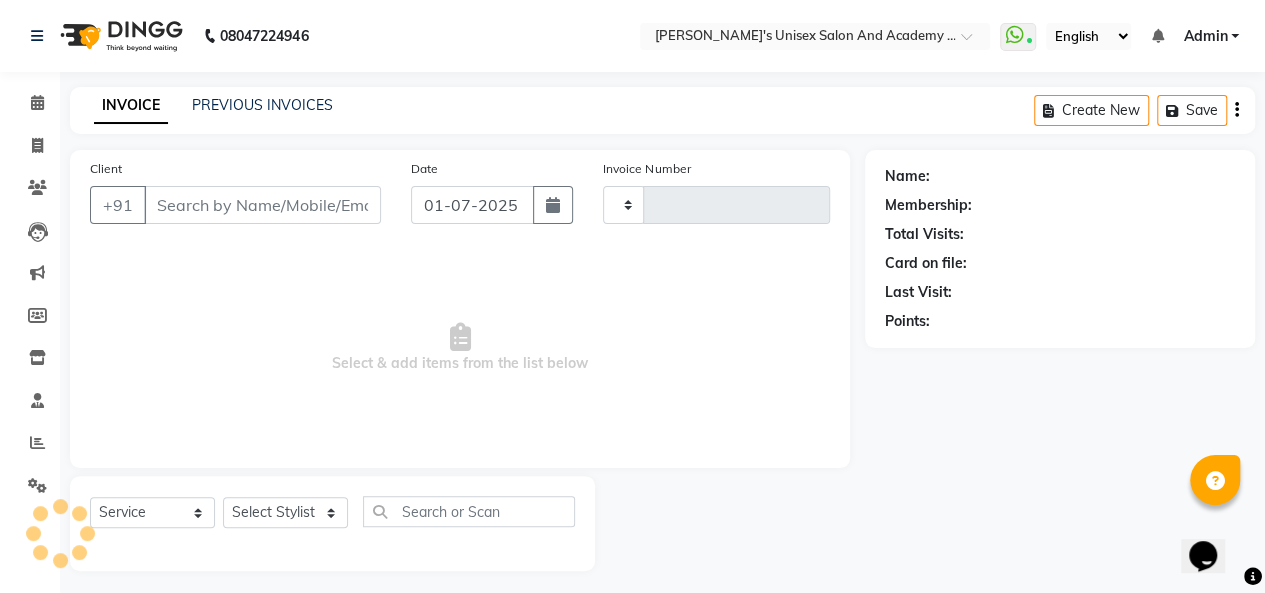 type on "0553" 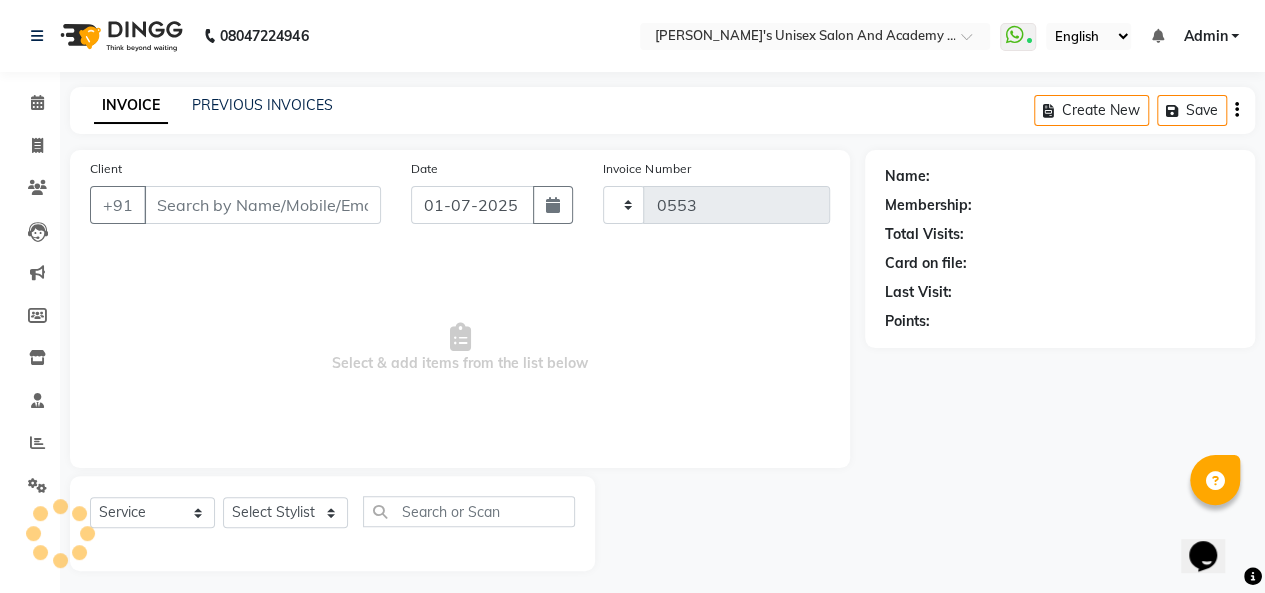 select on "665" 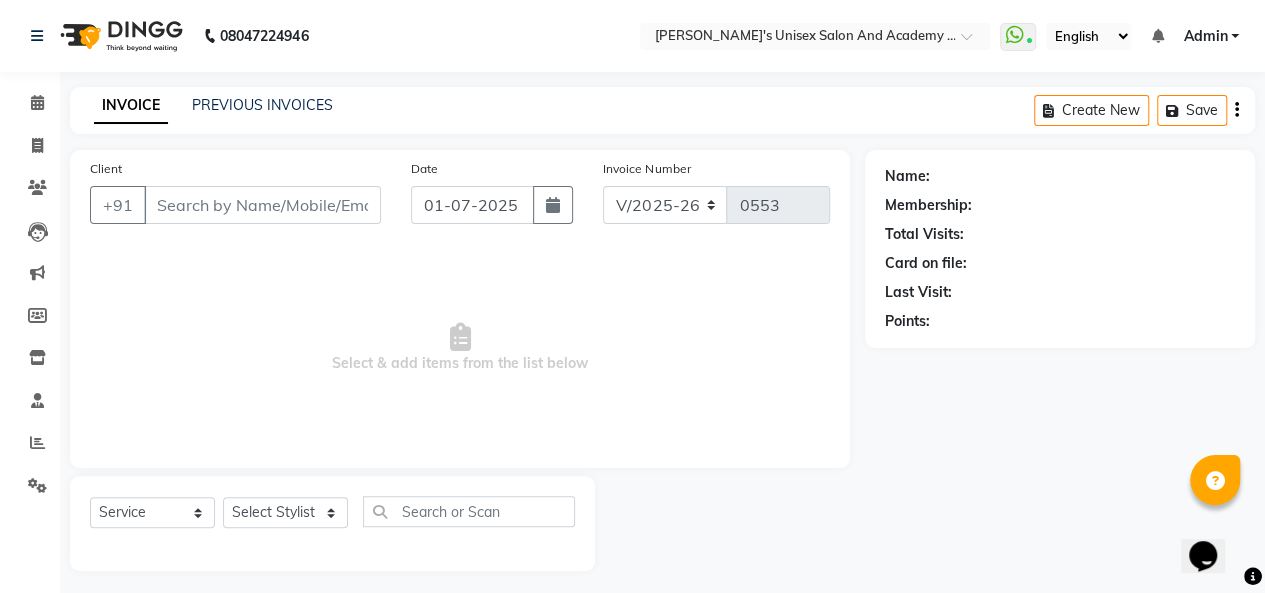 type on "8551057316" 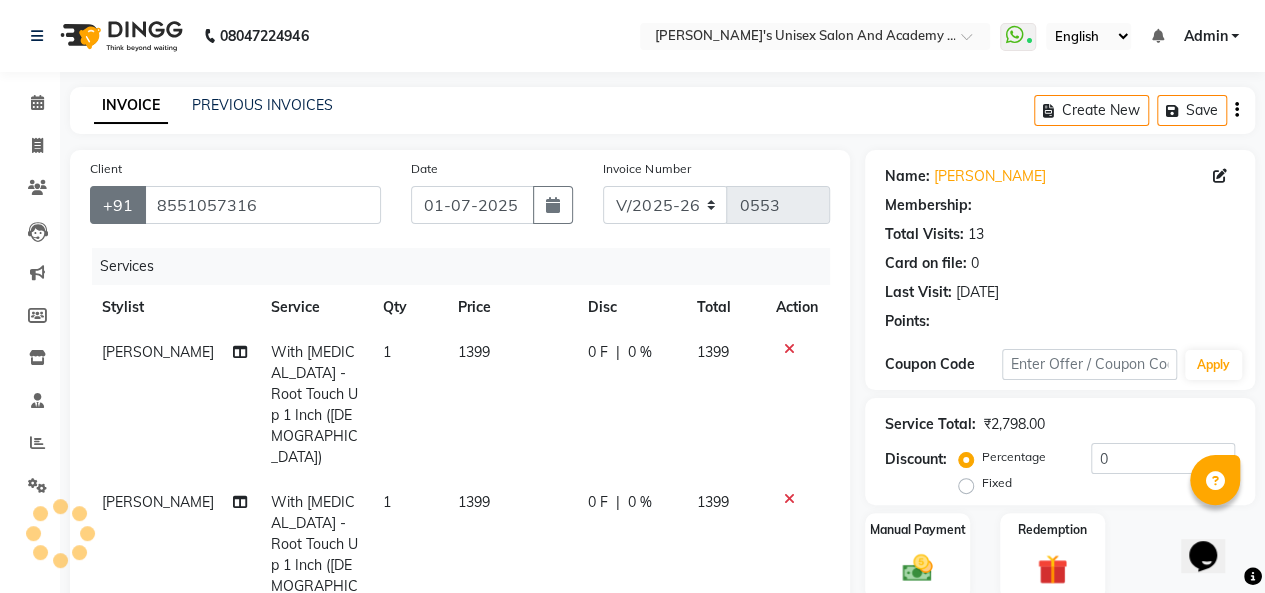 select on "1: Object" 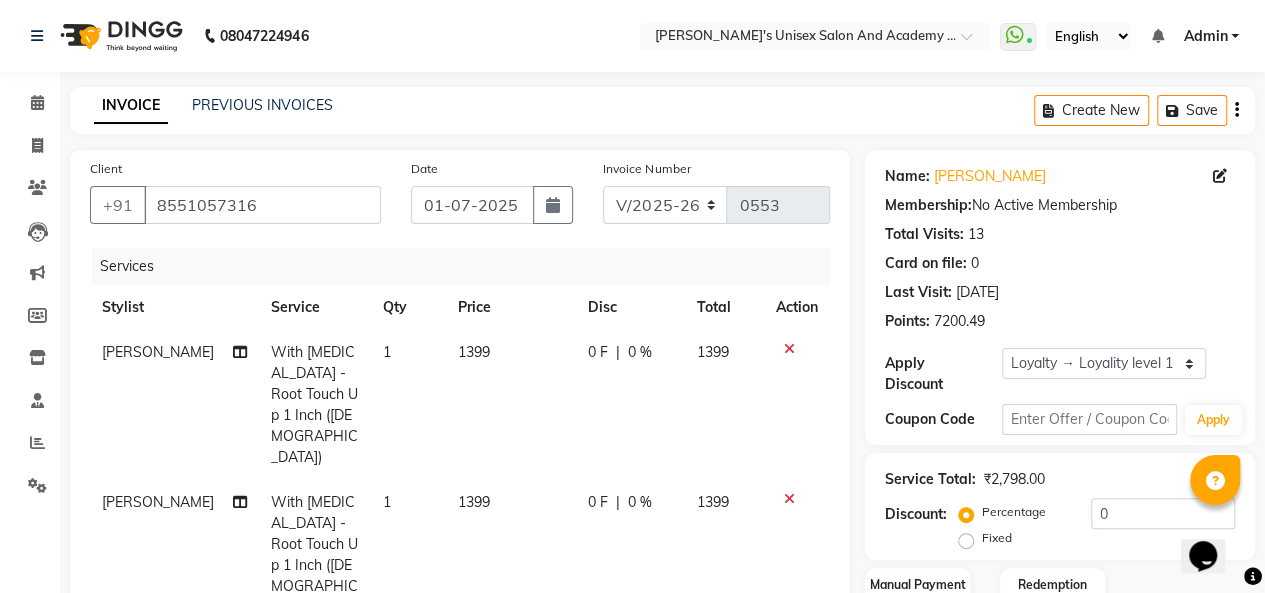 scroll, scrollTop: 200, scrollLeft: 0, axis: vertical 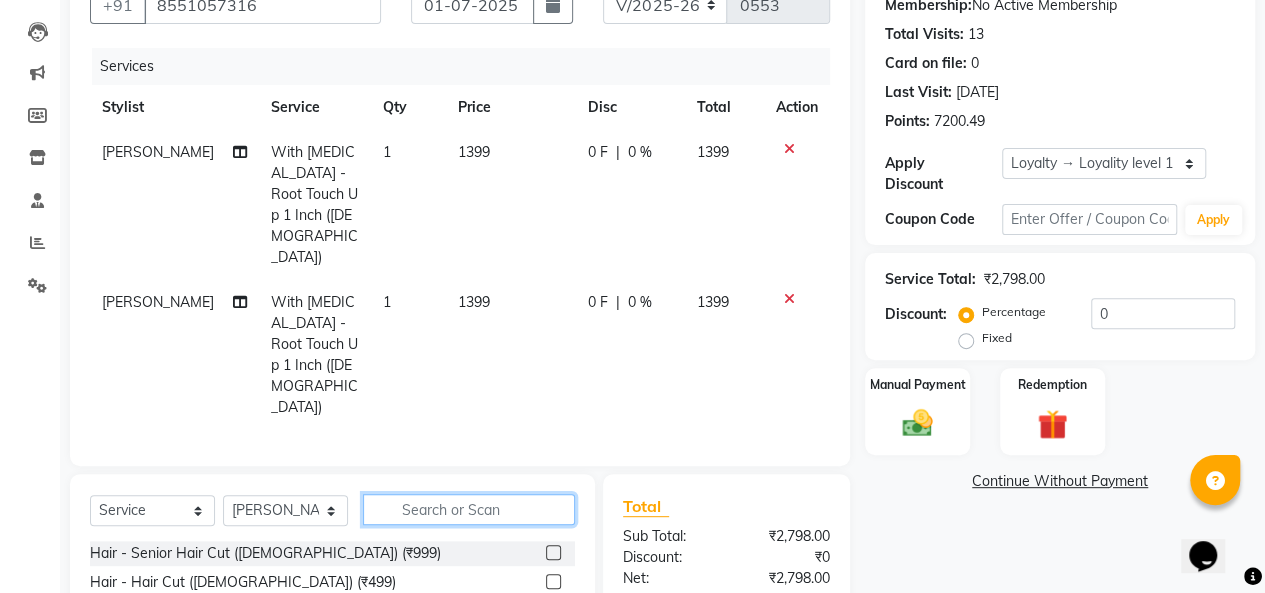 click 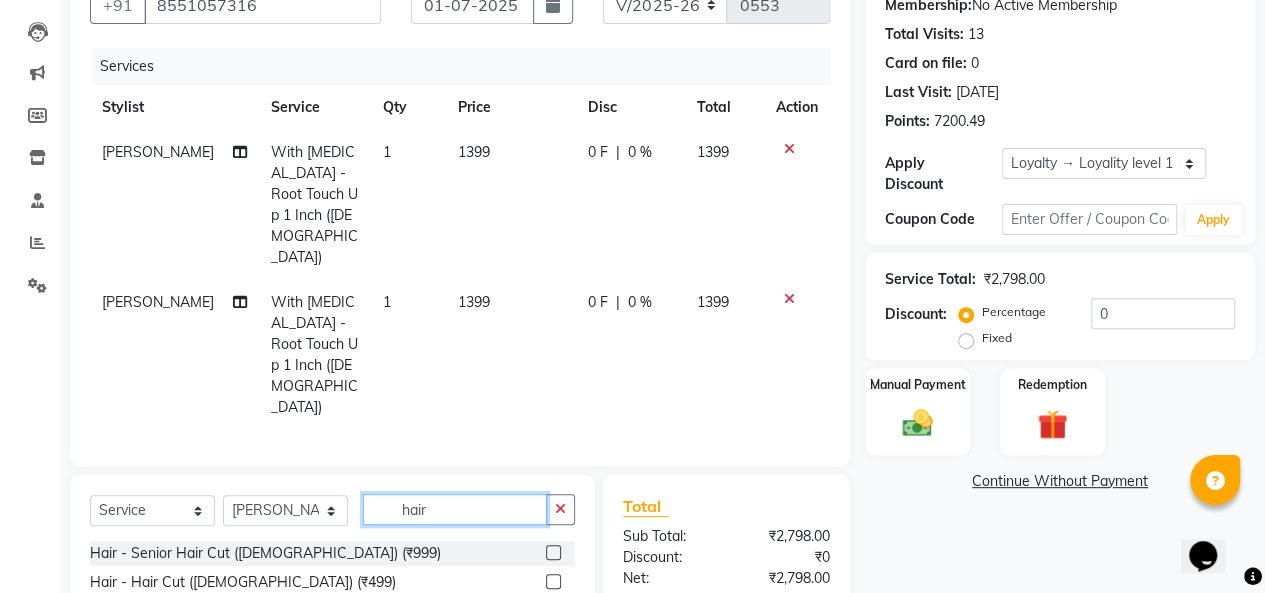 scroll, scrollTop: 336, scrollLeft: 0, axis: vertical 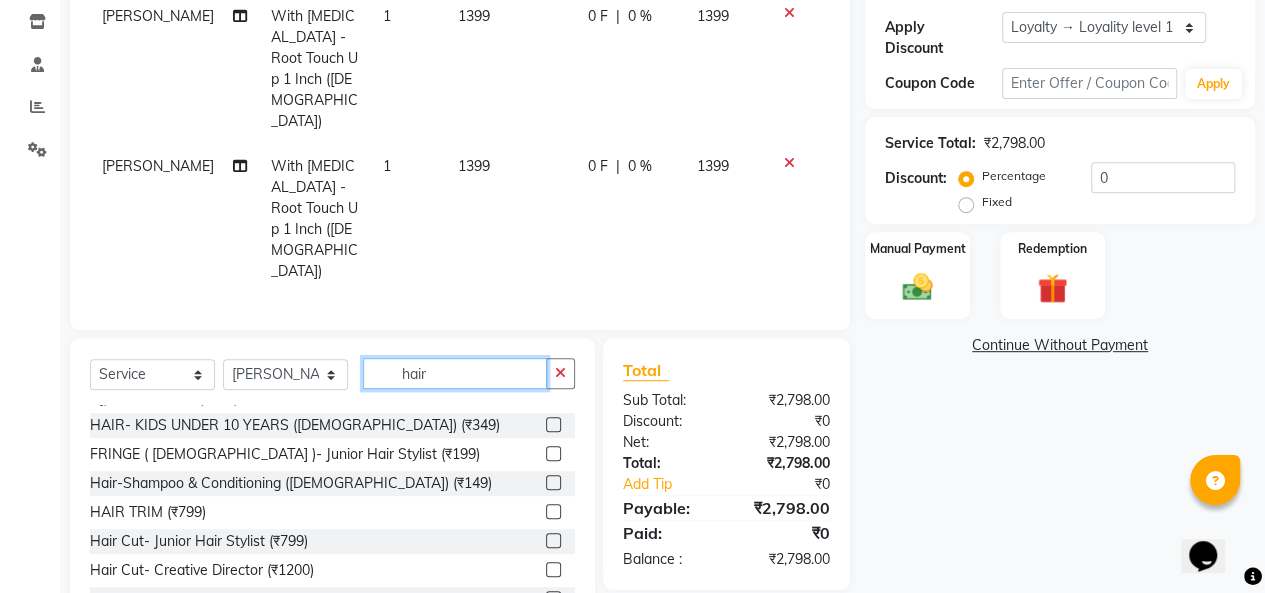 type on "hair" 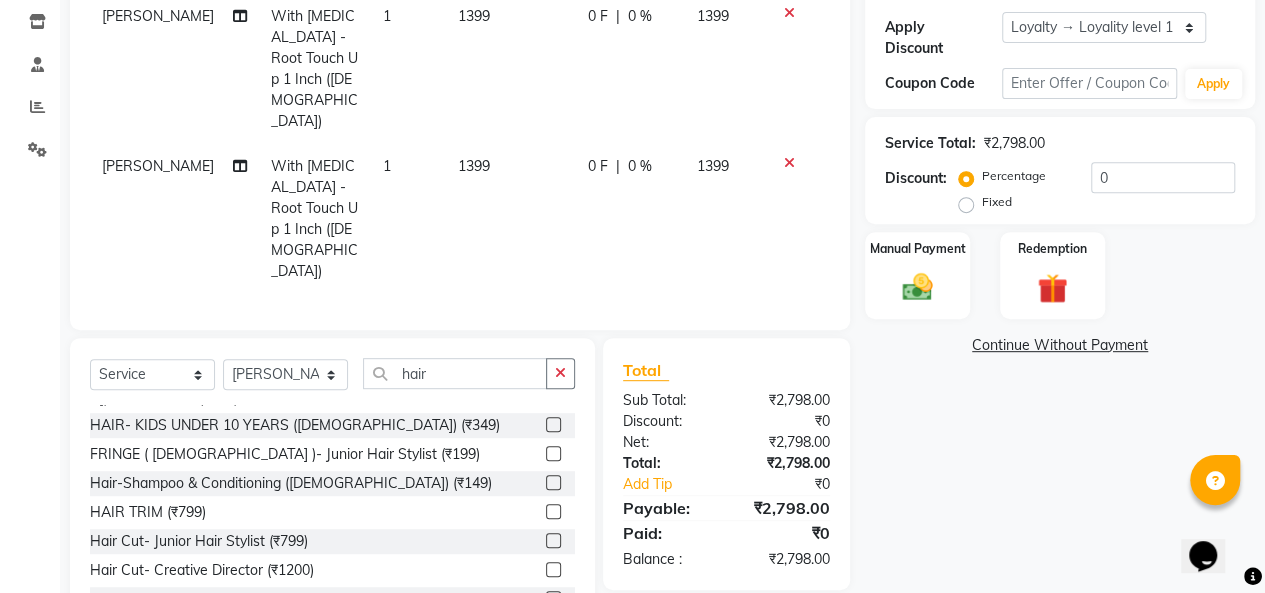 click 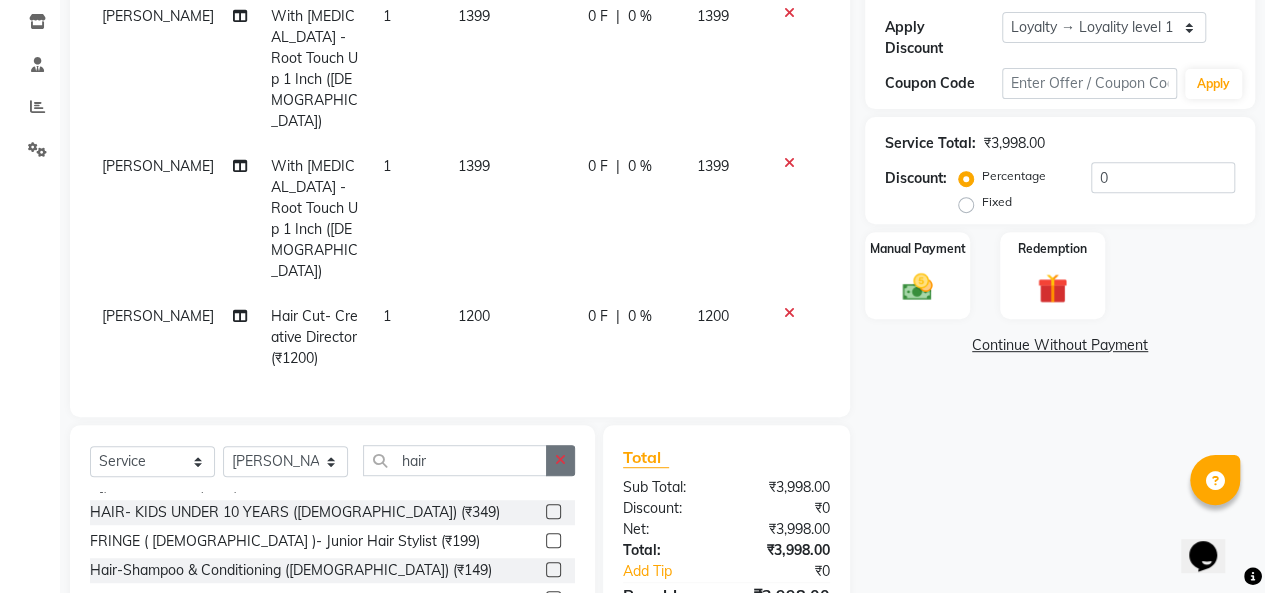 checkbox on "false" 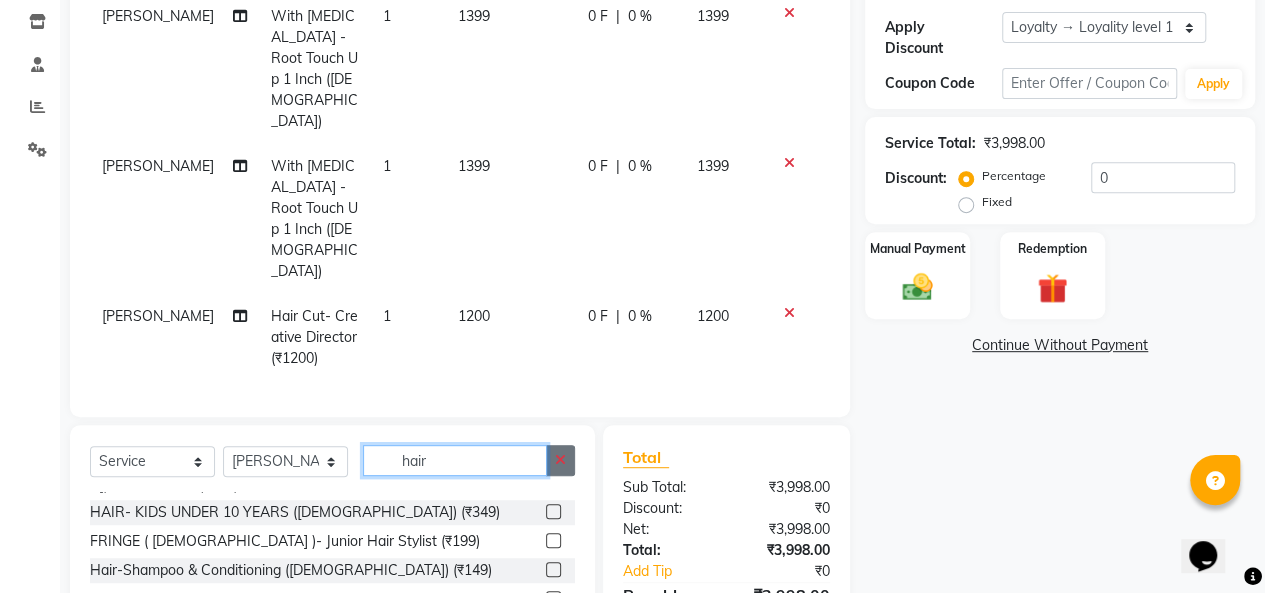 type 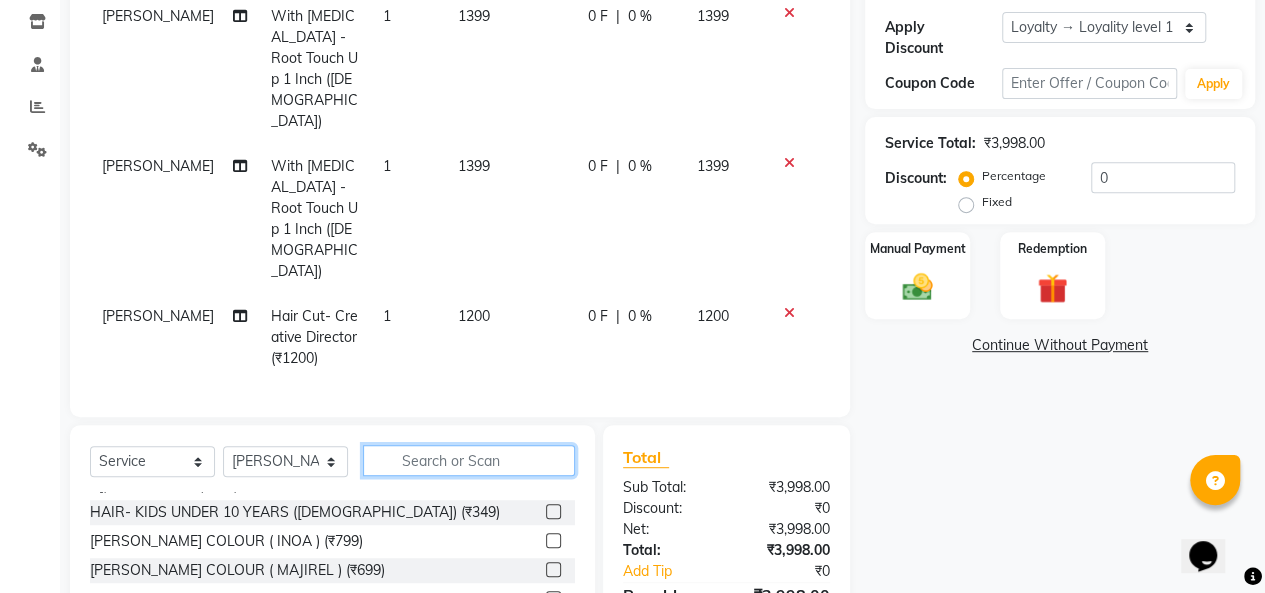 scroll, scrollTop: 236, scrollLeft: 0, axis: vertical 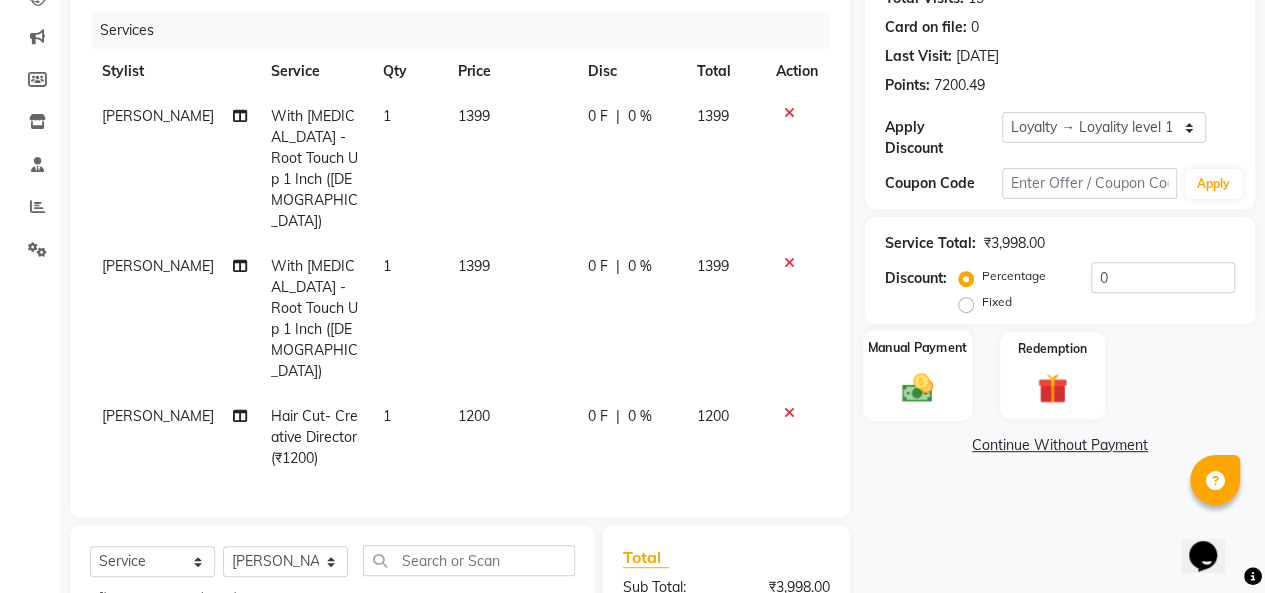 click 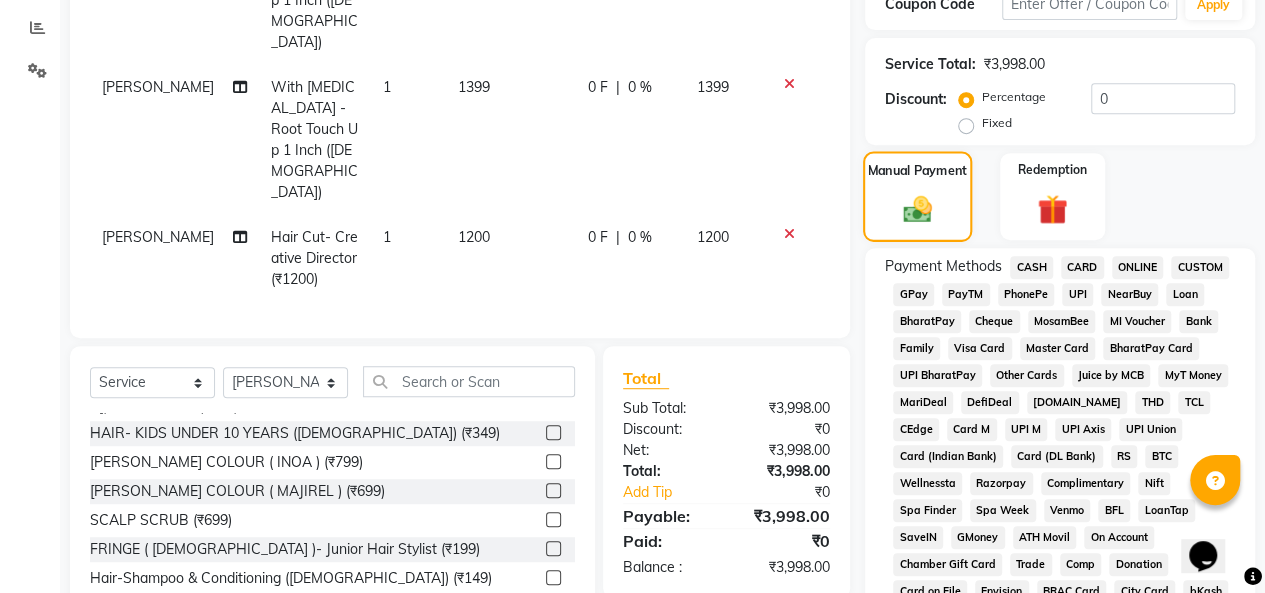 scroll, scrollTop: 336, scrollLeft: 0, axis: vertical 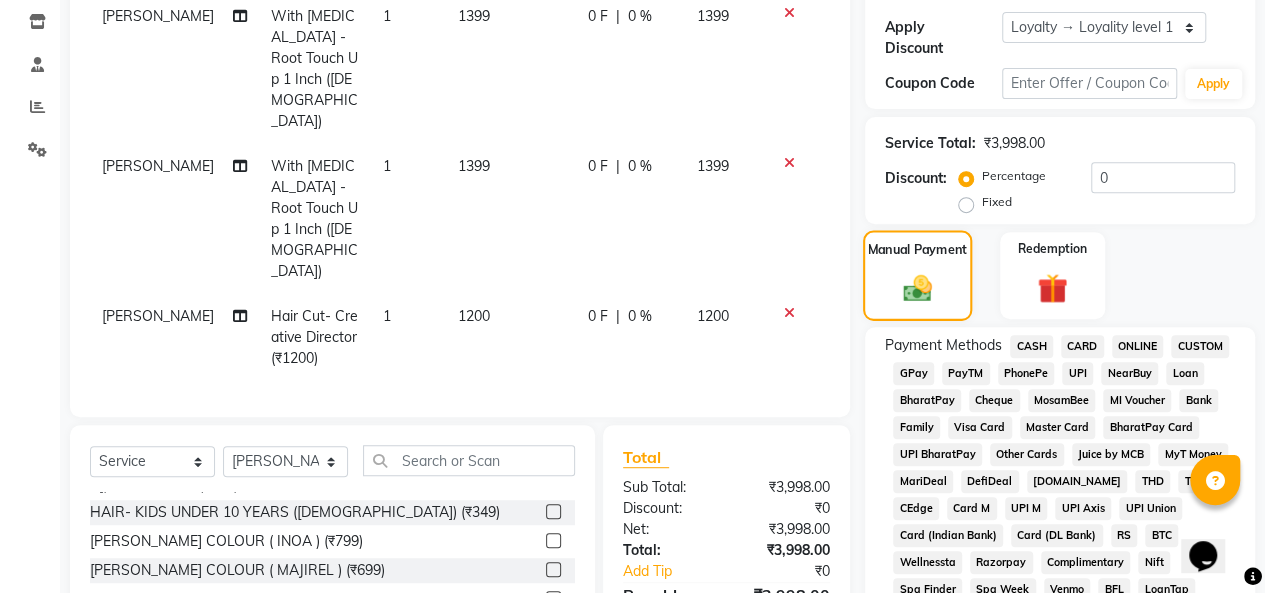 click 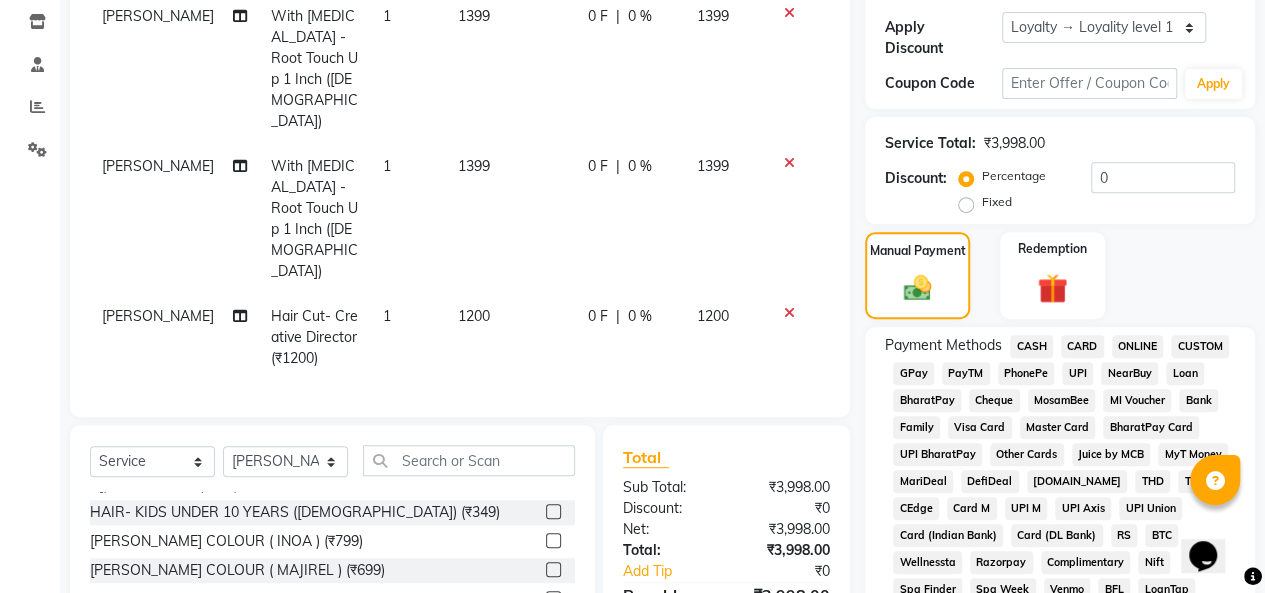 click on "Manual Payment Redemption" 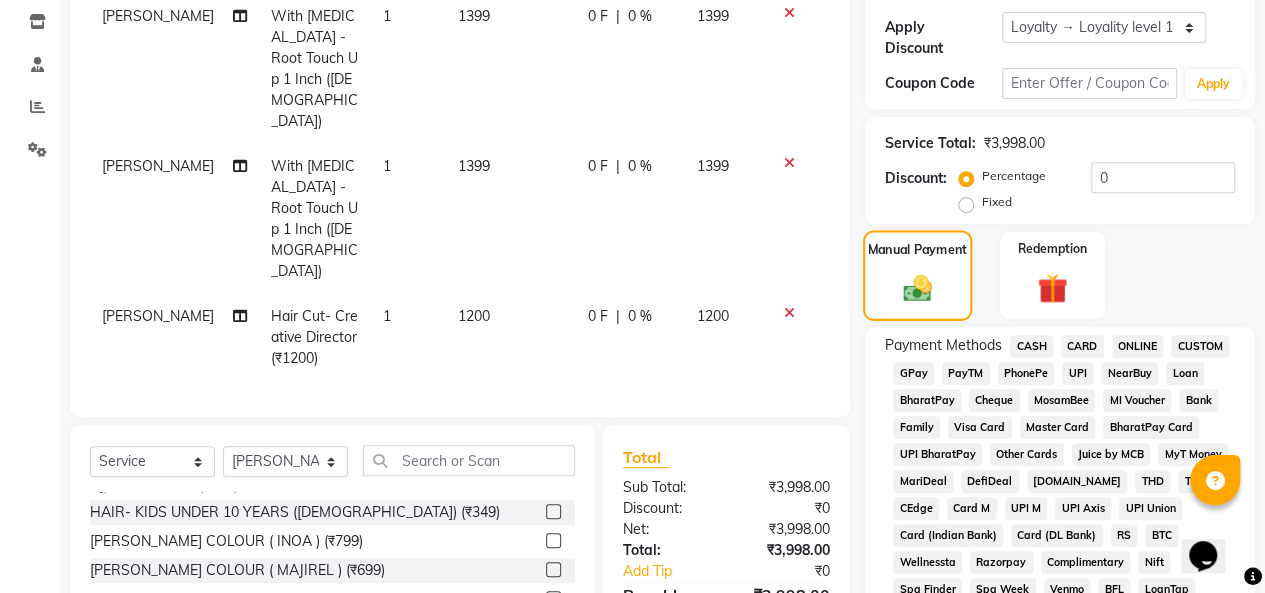 click on "Manual Payment" 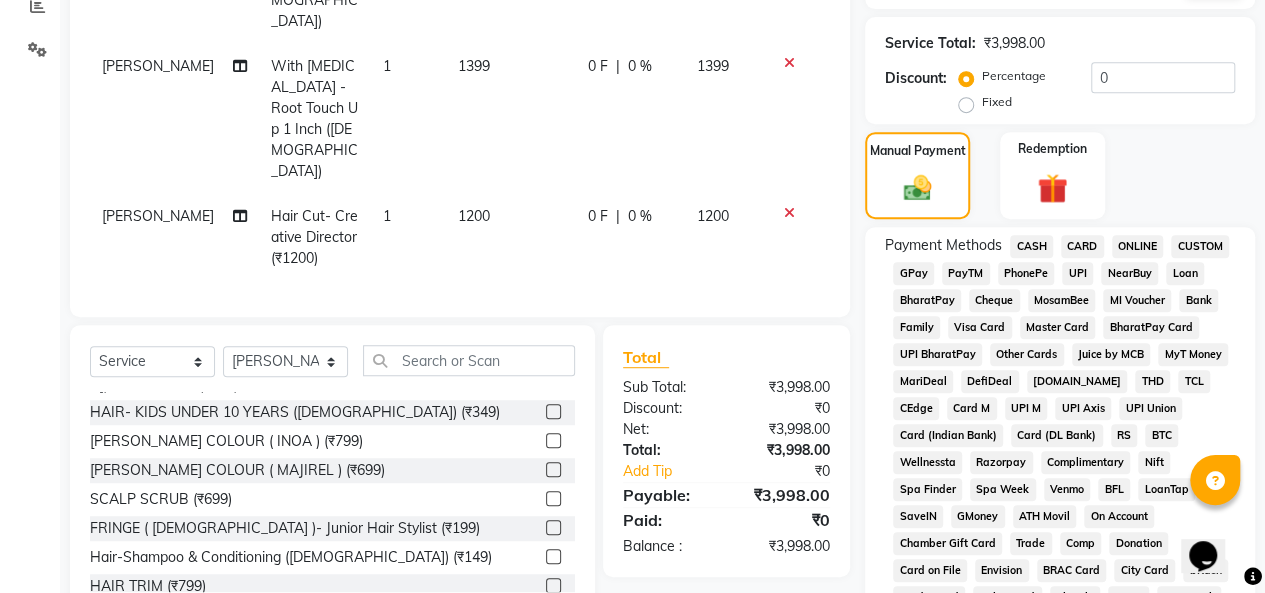 scroll, scrollTop: 136, scrollLeft: 0, axis: vertical 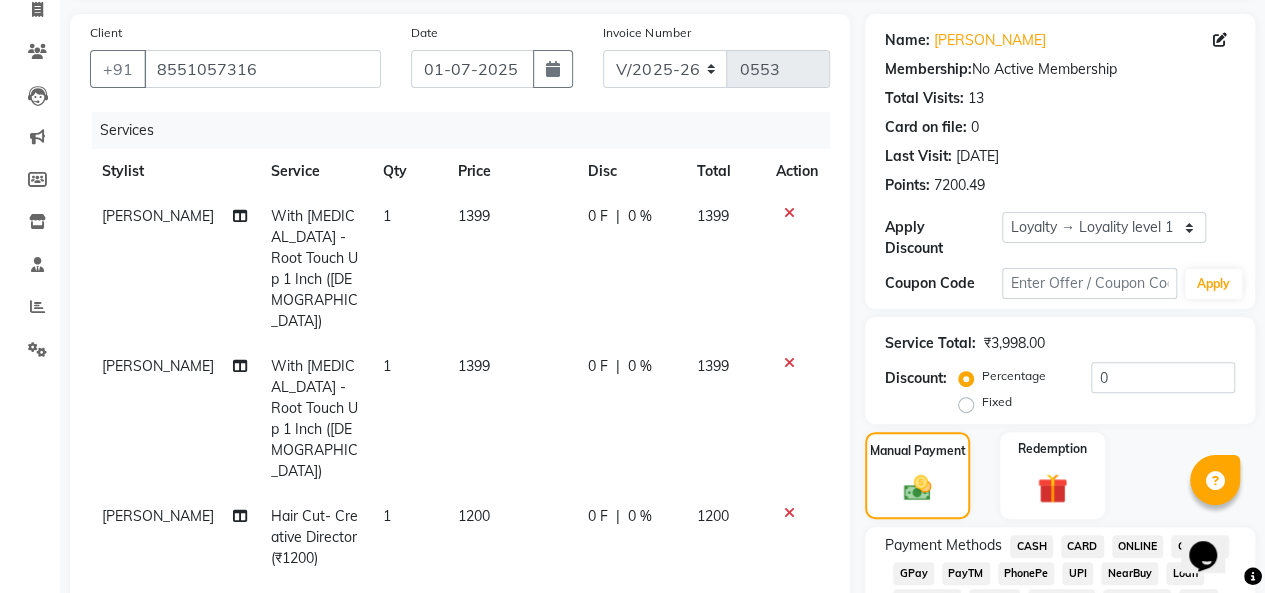click 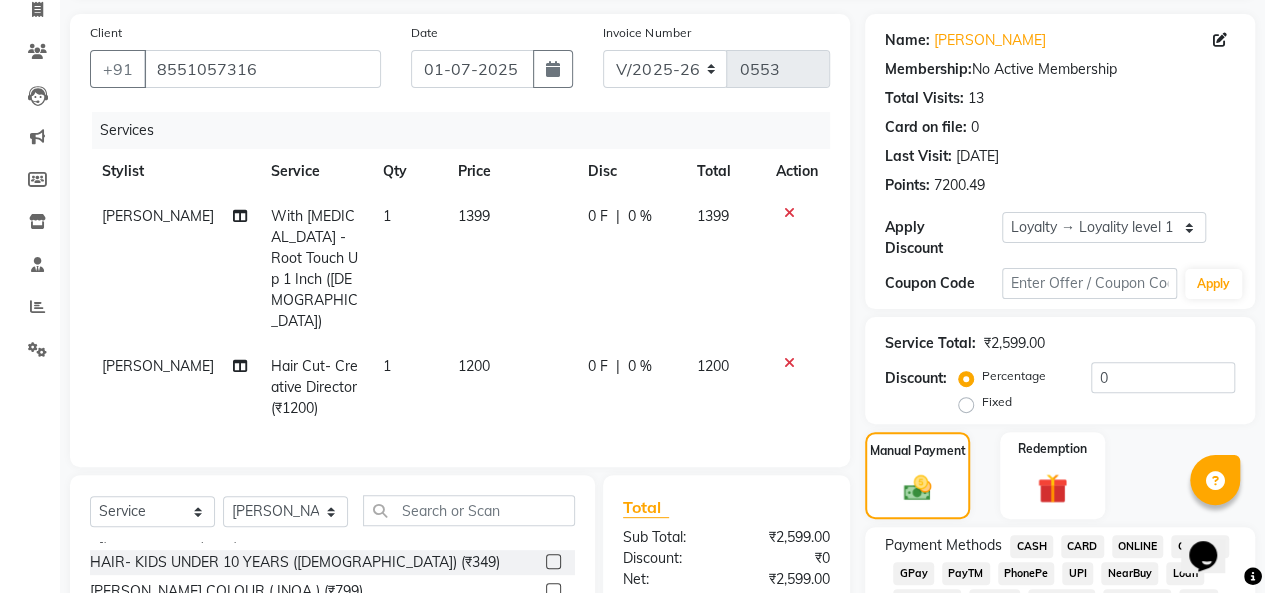 click 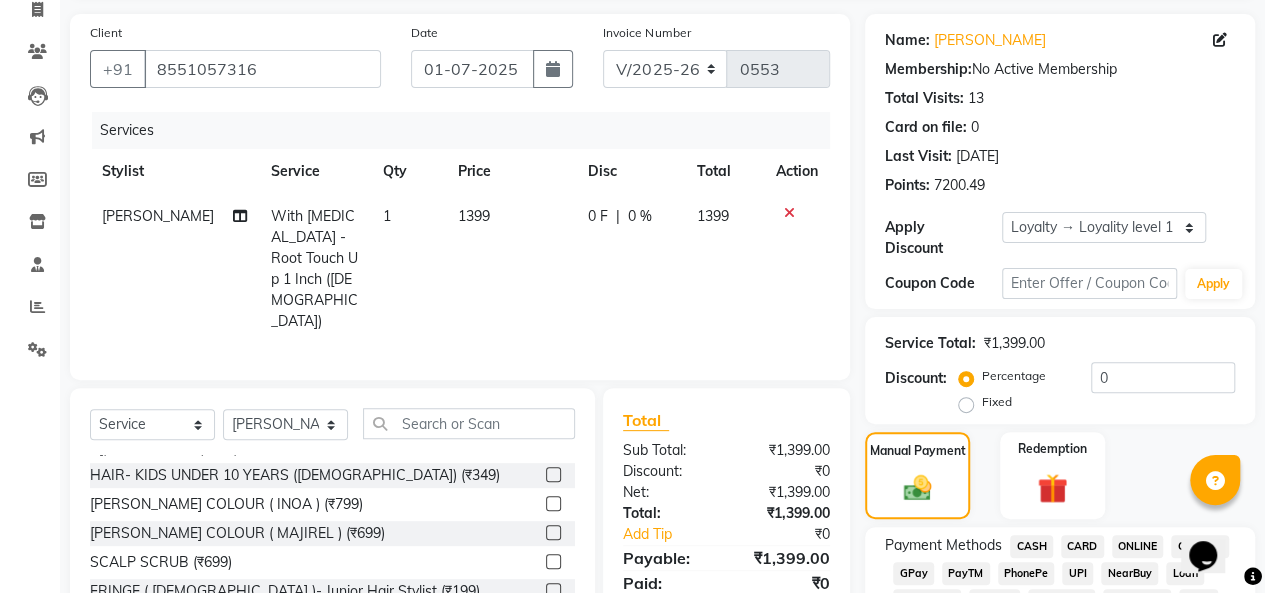 scroll, scrollTop: 436, scrollLeft: 0, axis: vertical 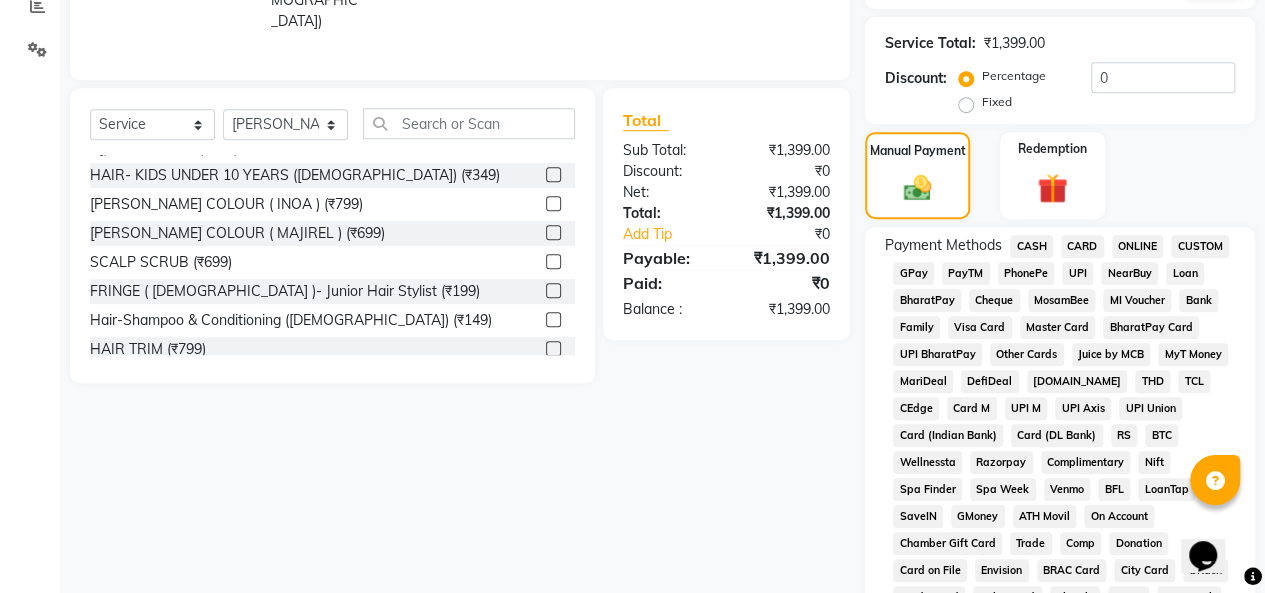 click on "UPI" 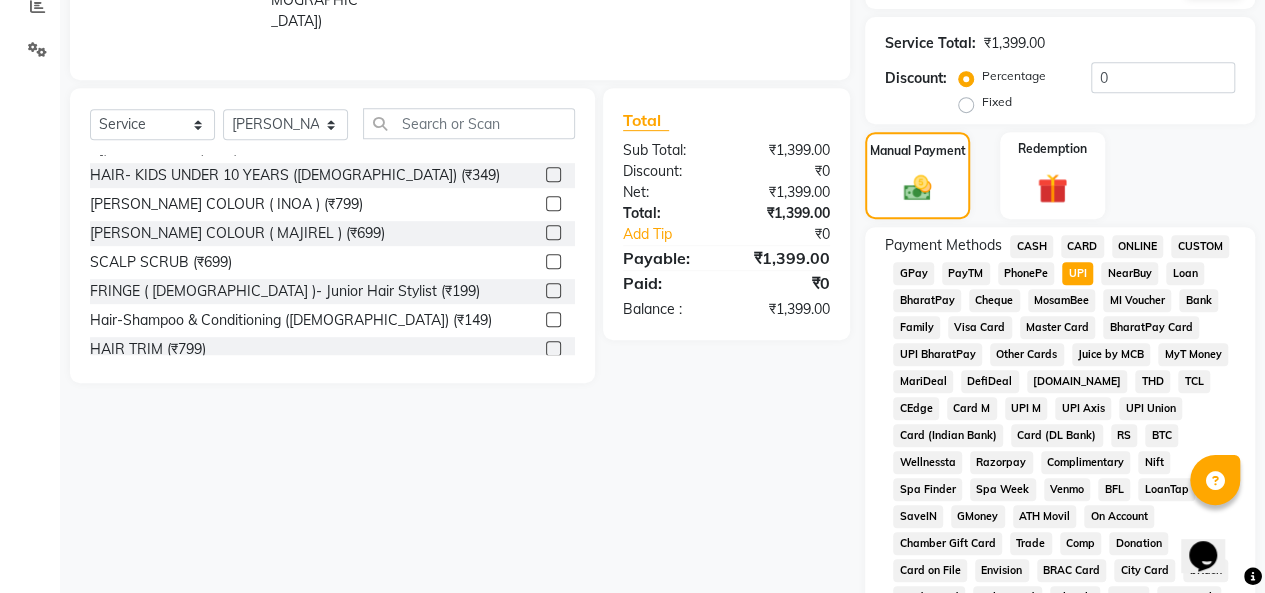 scroll, scrollTop: 936, scrollLeft: 0, axis: vertical 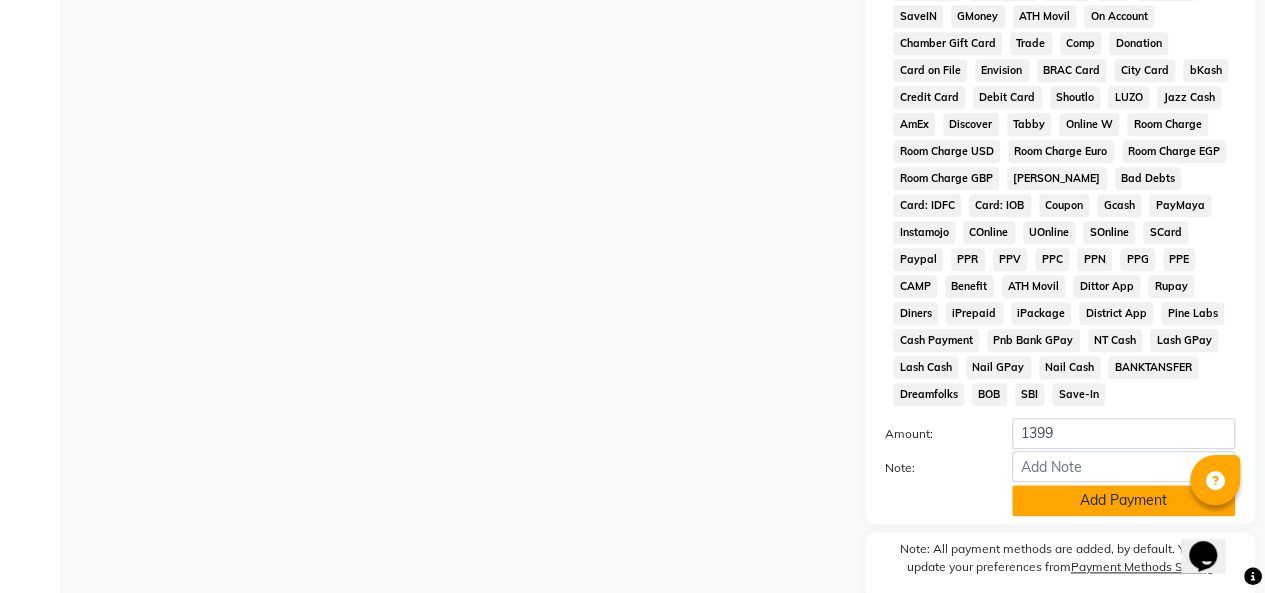 click on "Add Payment" 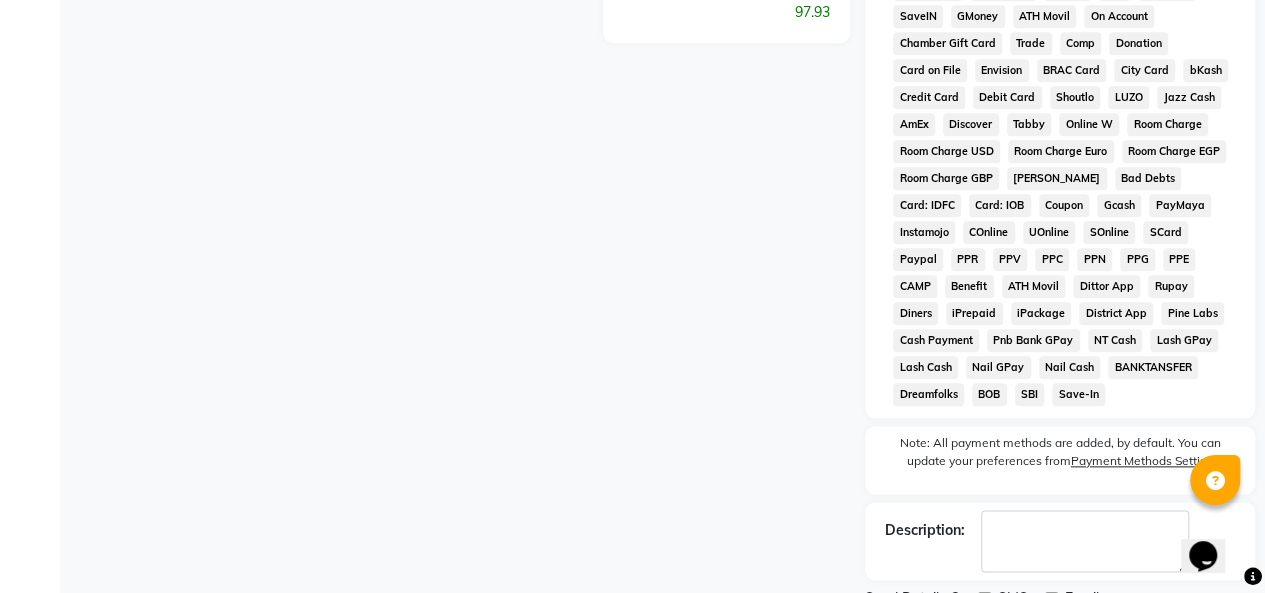 scroll, scrollTop: 1025, scrollLeft: 0, axis: vertical 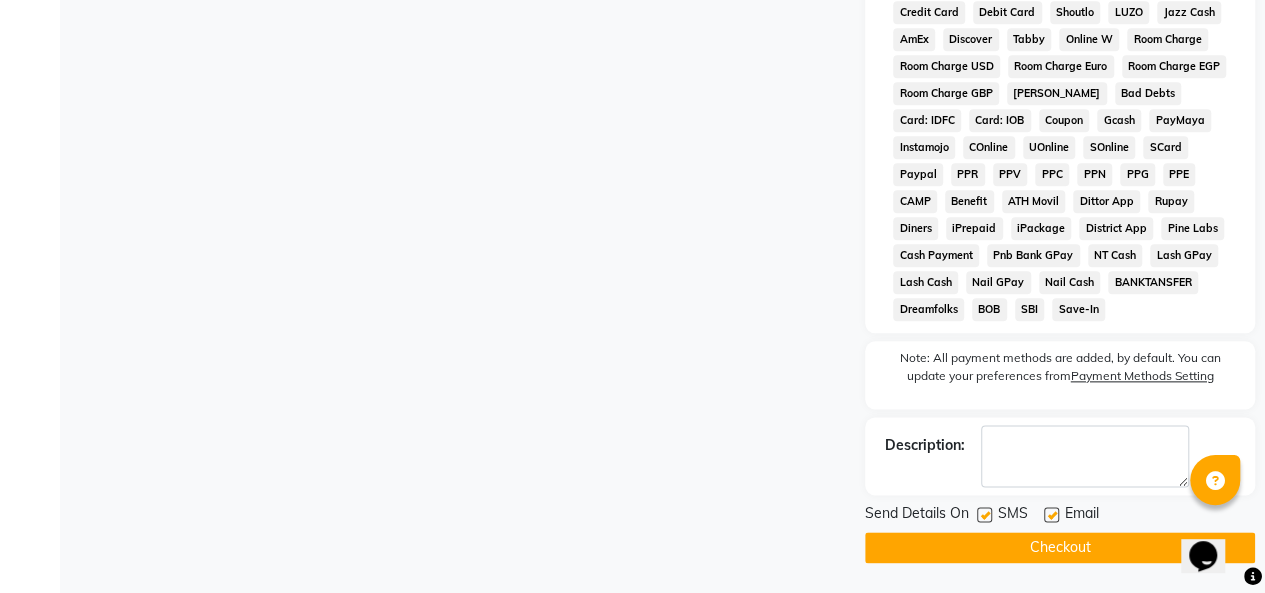 click on "Checkout" 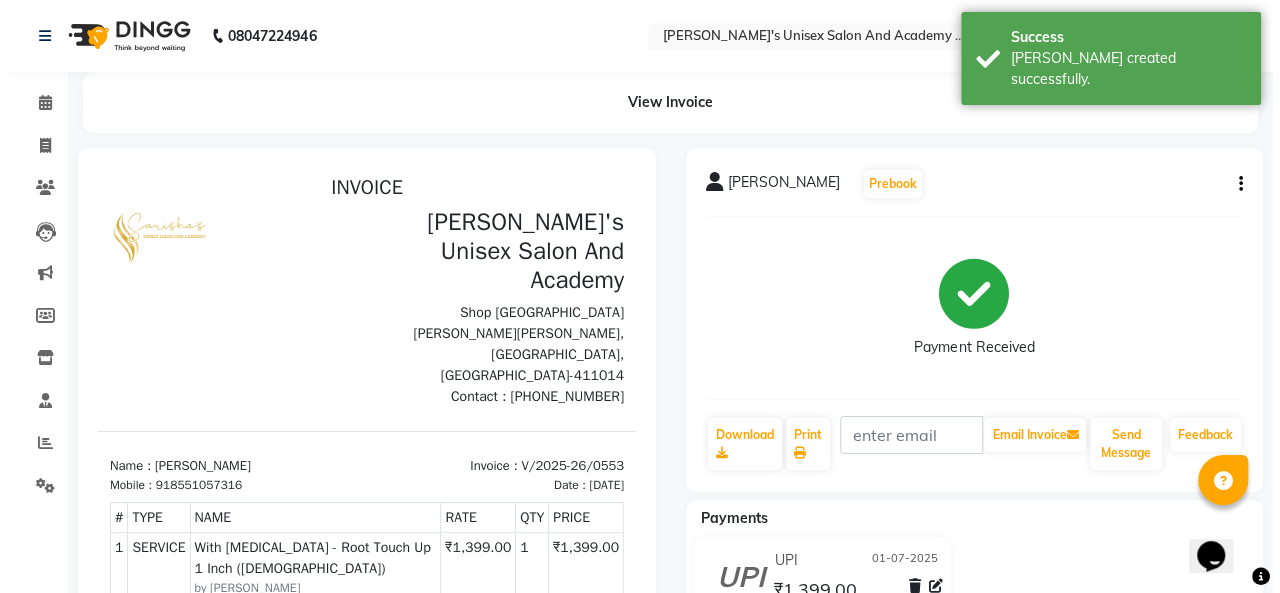 scroll, scrollTop: 0, scrollLeft: 0, axis: both 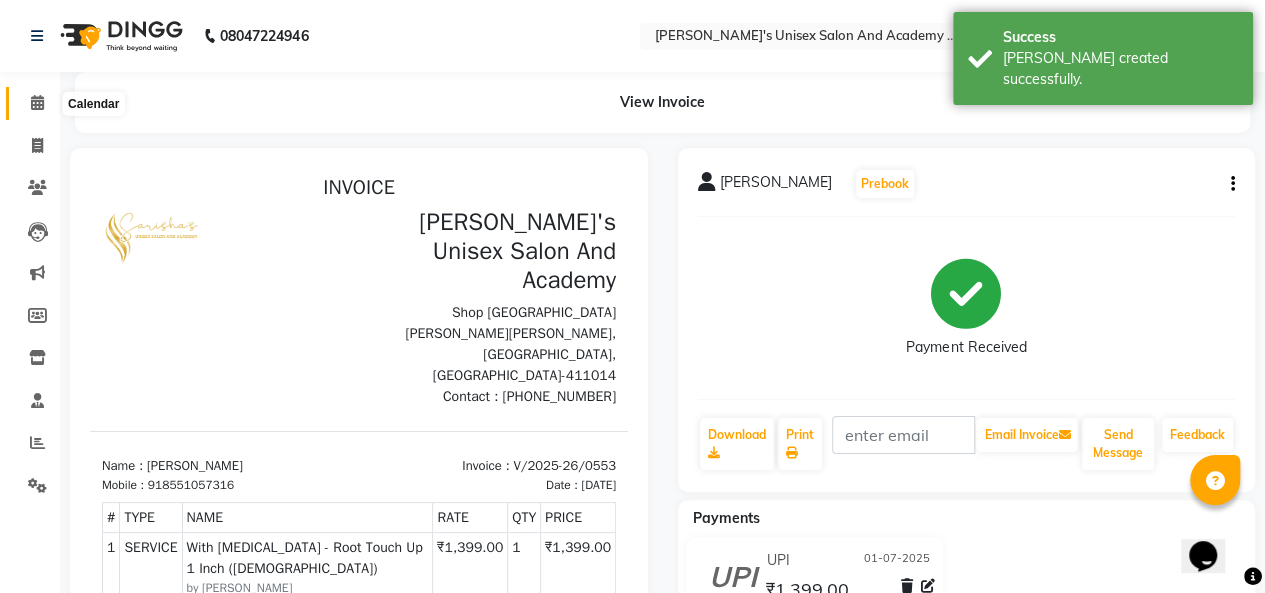 click 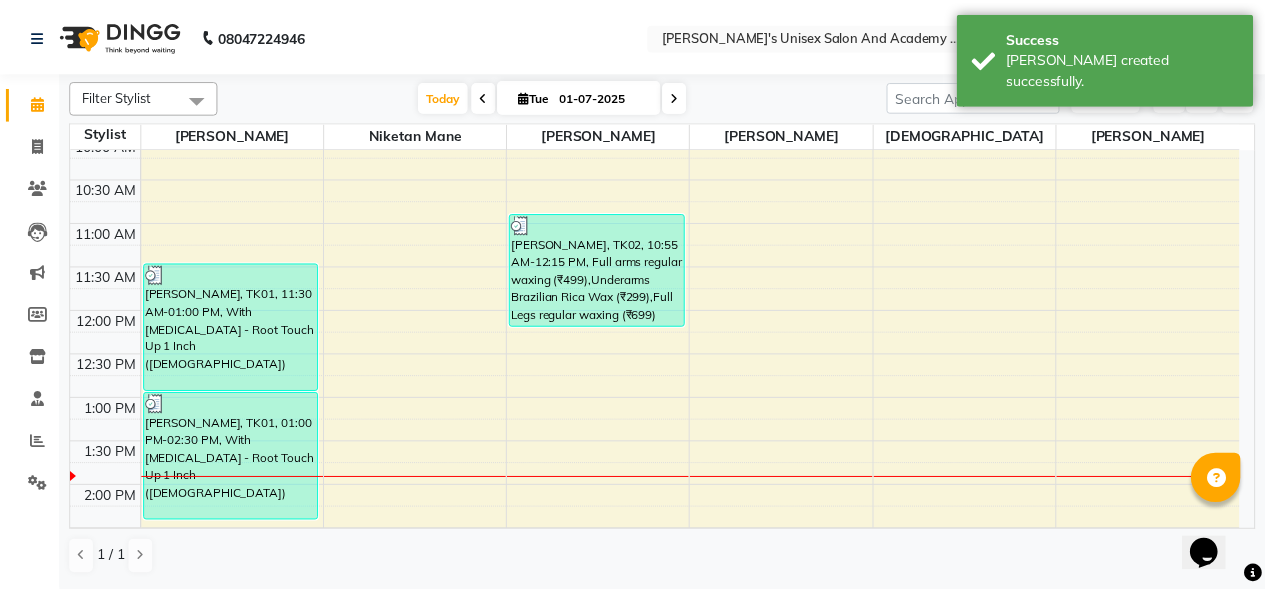 scroll, scrollTop: 200, scrollLeft: 0, axis: vertical 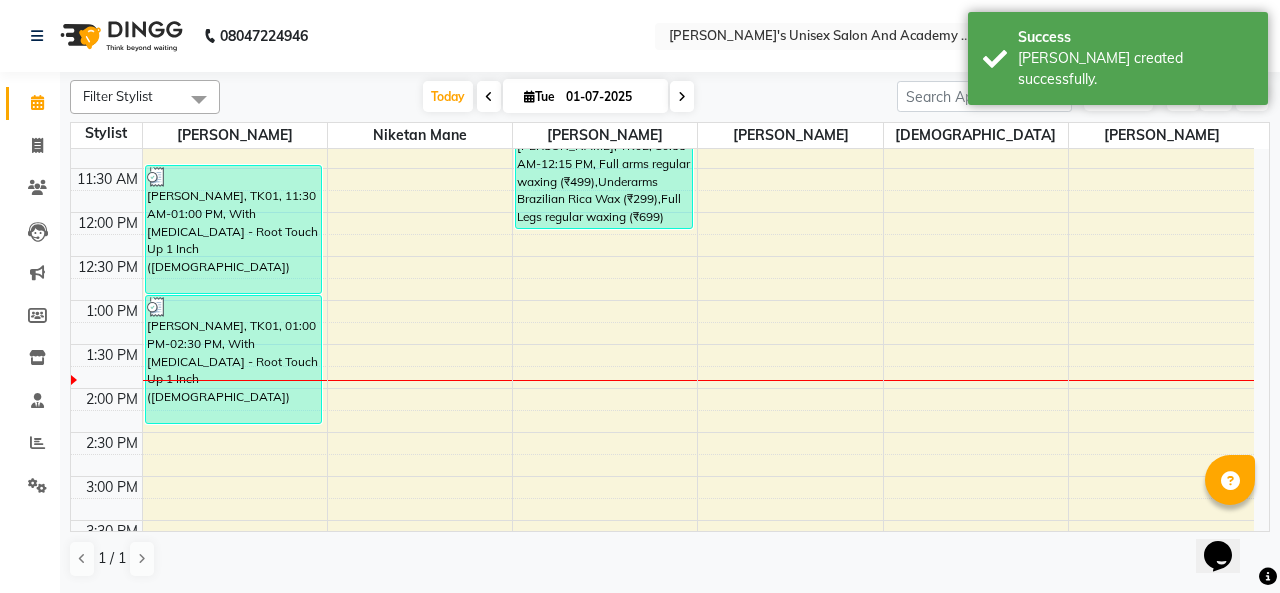 click at bounding box center (234, 307) 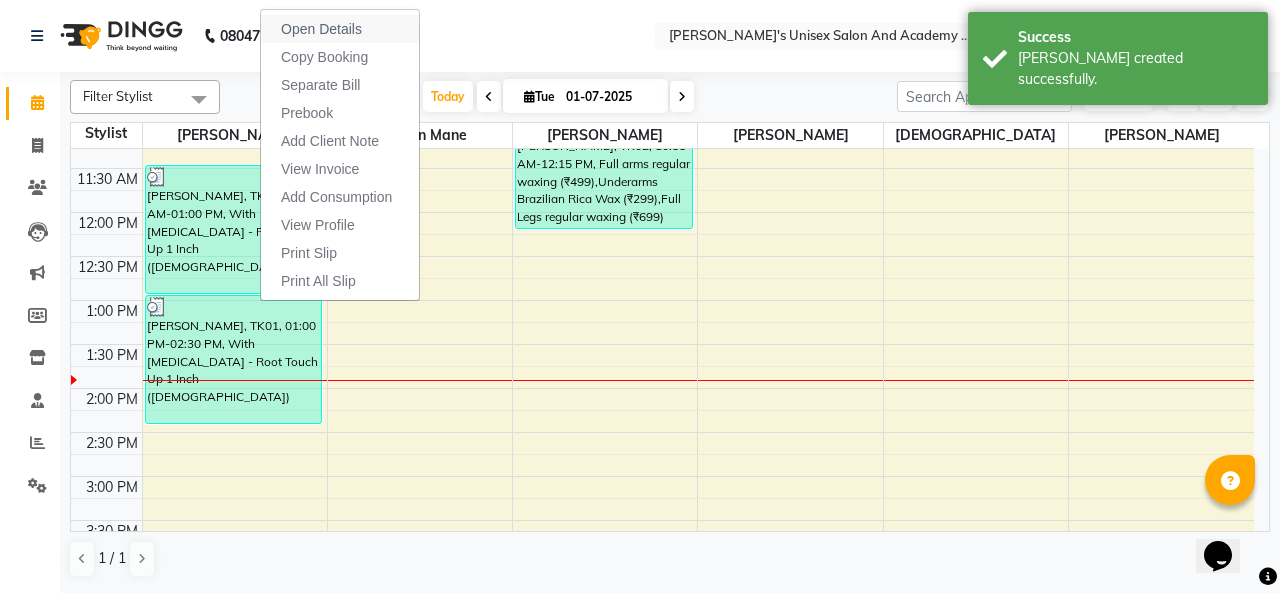 click on "Open Details" at bounding box center [321, 29] 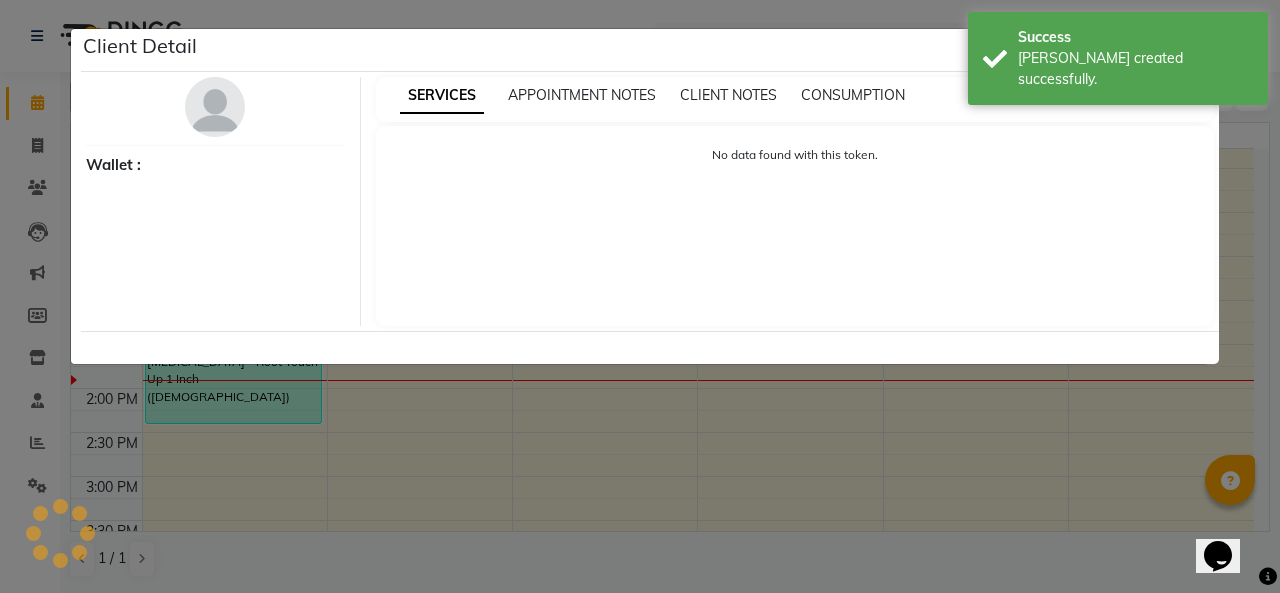 select on "3" 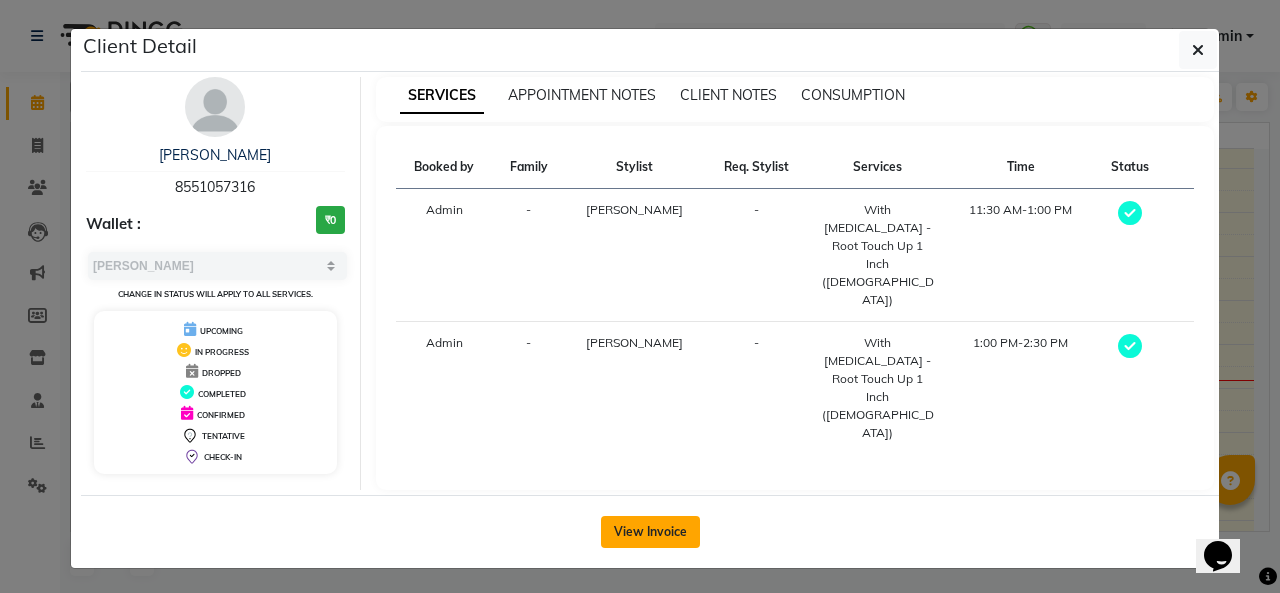 click on "View Invoice" 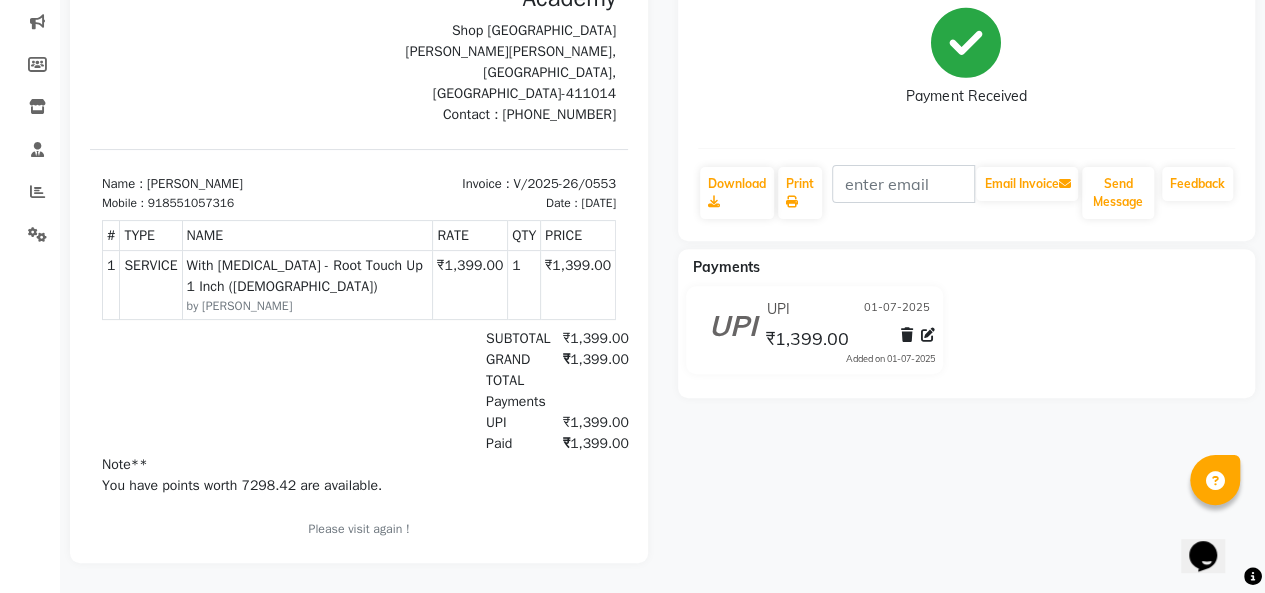 scroll, scrollTop: 0, scrollLeft: 0, axis: both 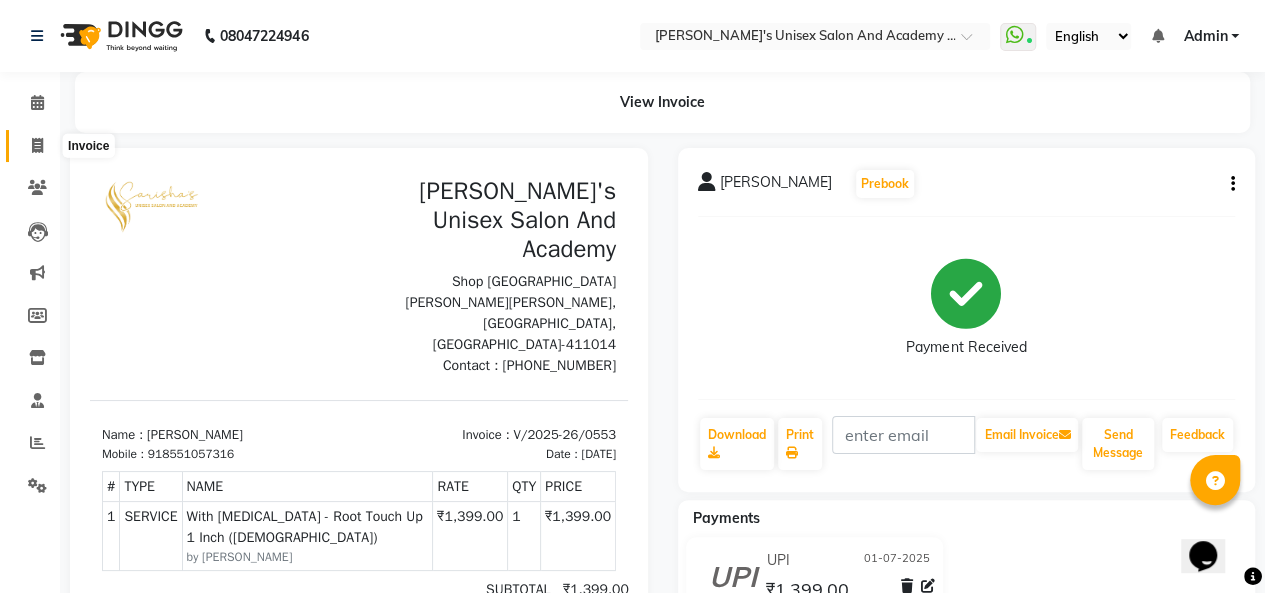 click 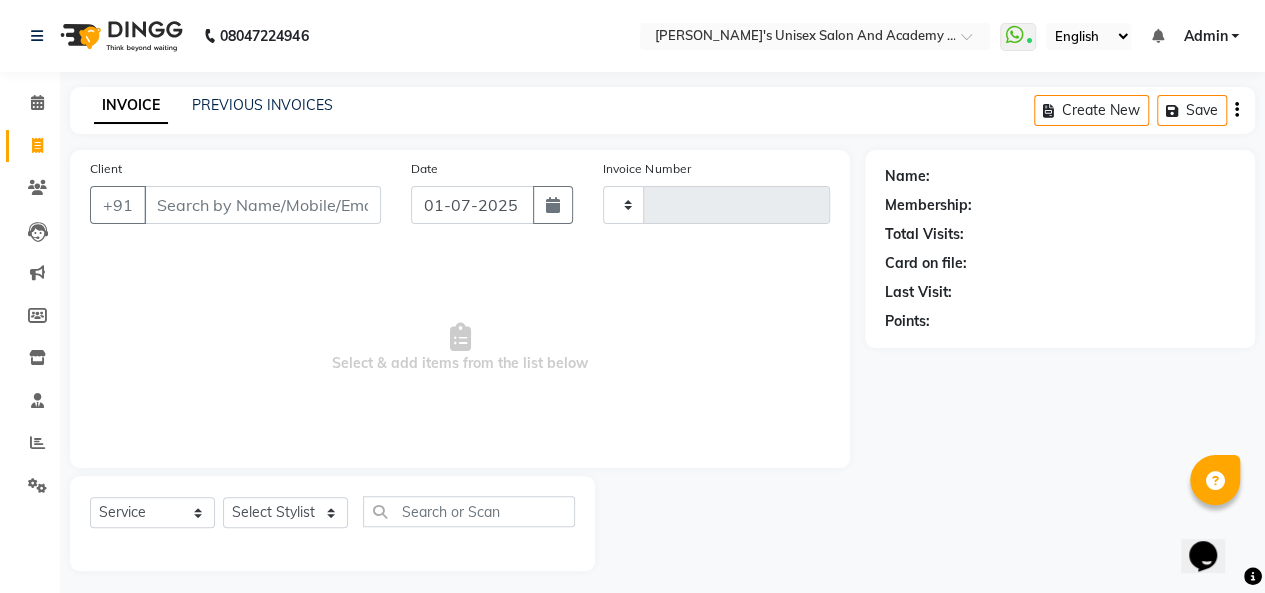 scroll, scrollTop: 7, scrollLeft: 0, axis: vertical 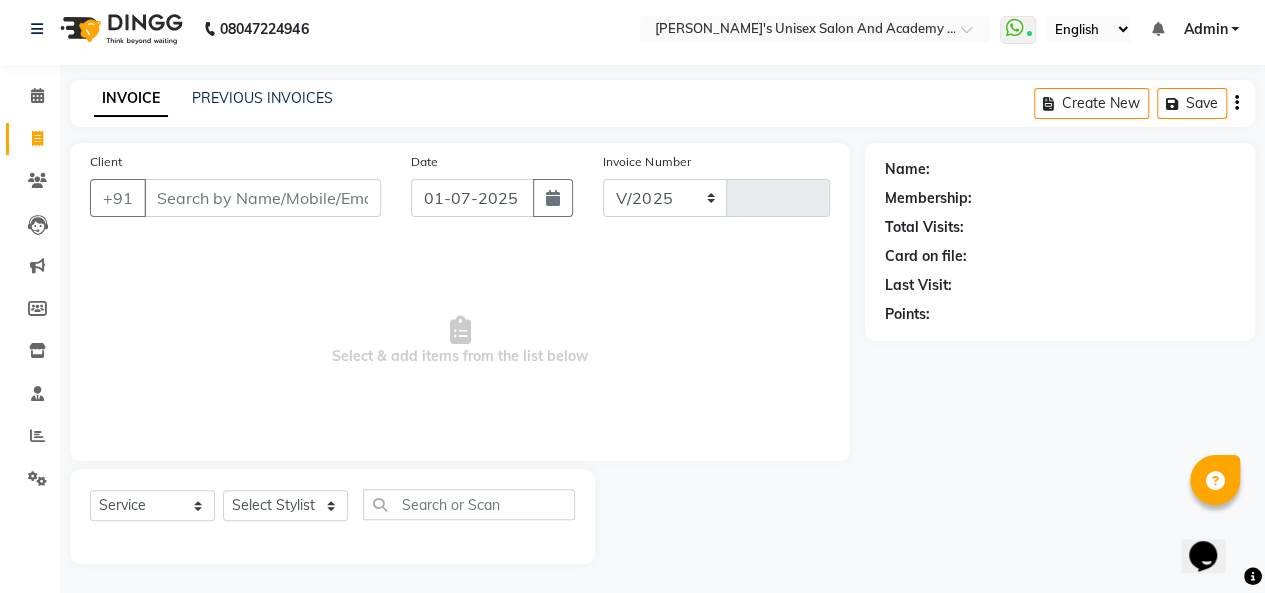 select on "665" 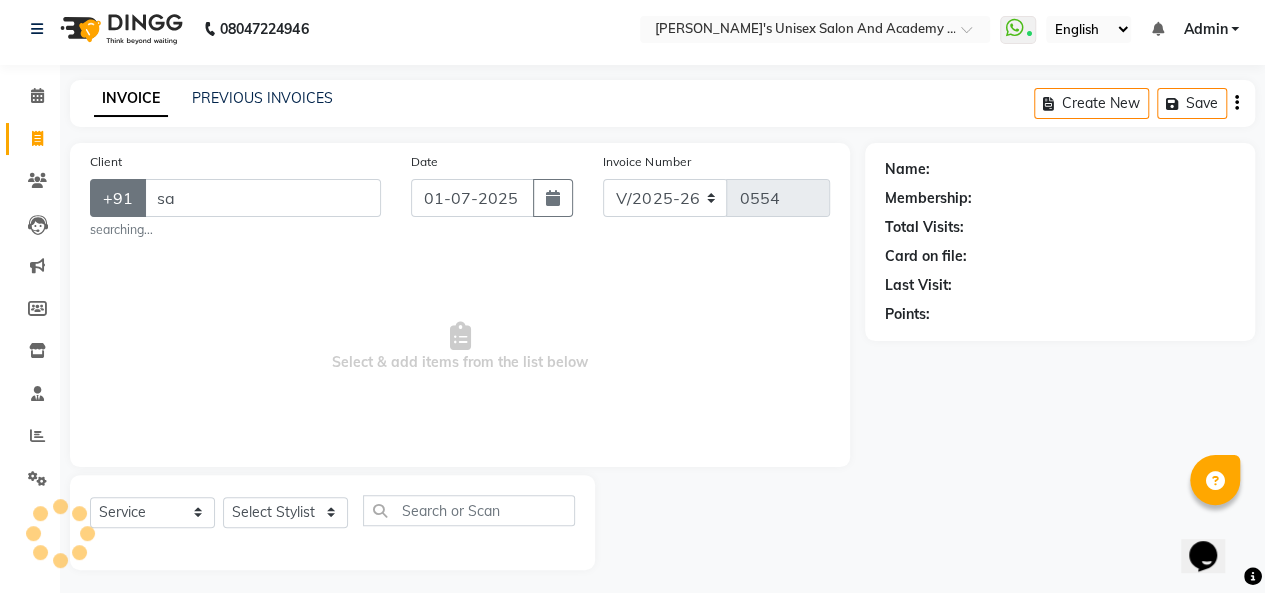 type on "s" 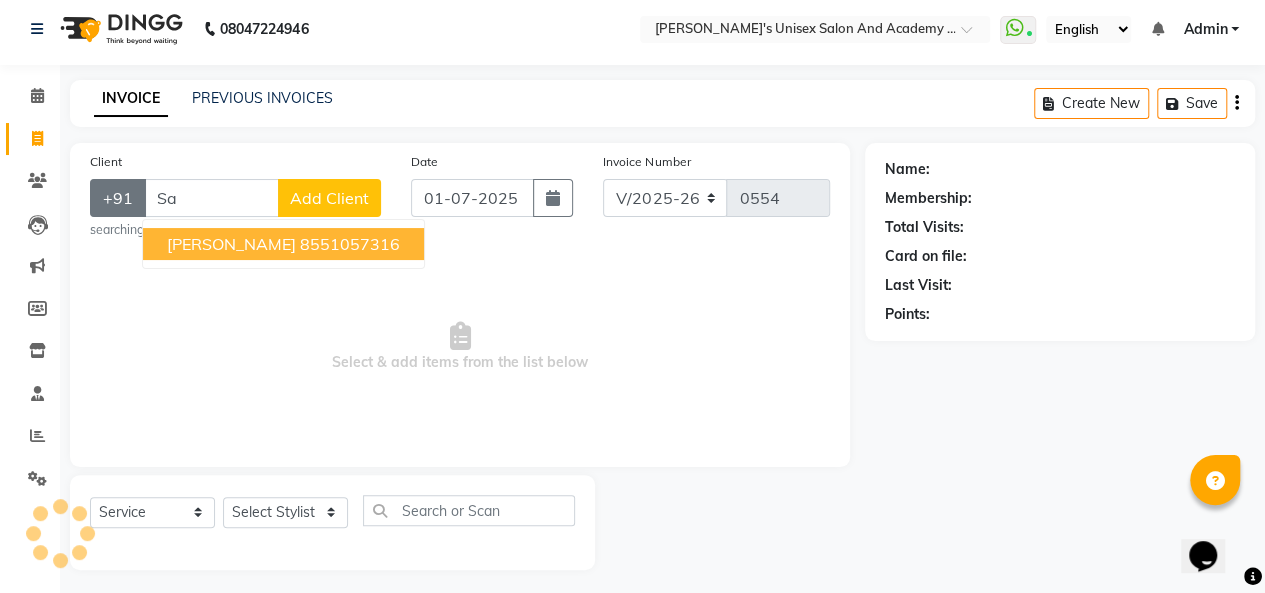 type on "S" 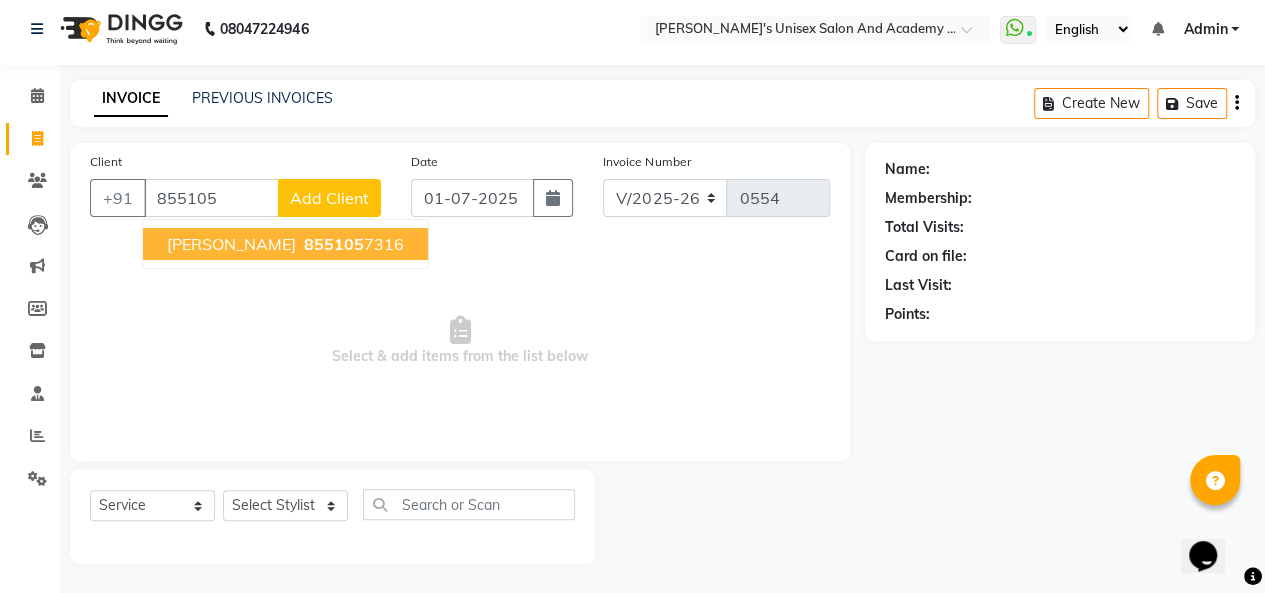 click on "[PERSON_NAME]" at bounding box center [231, 244] 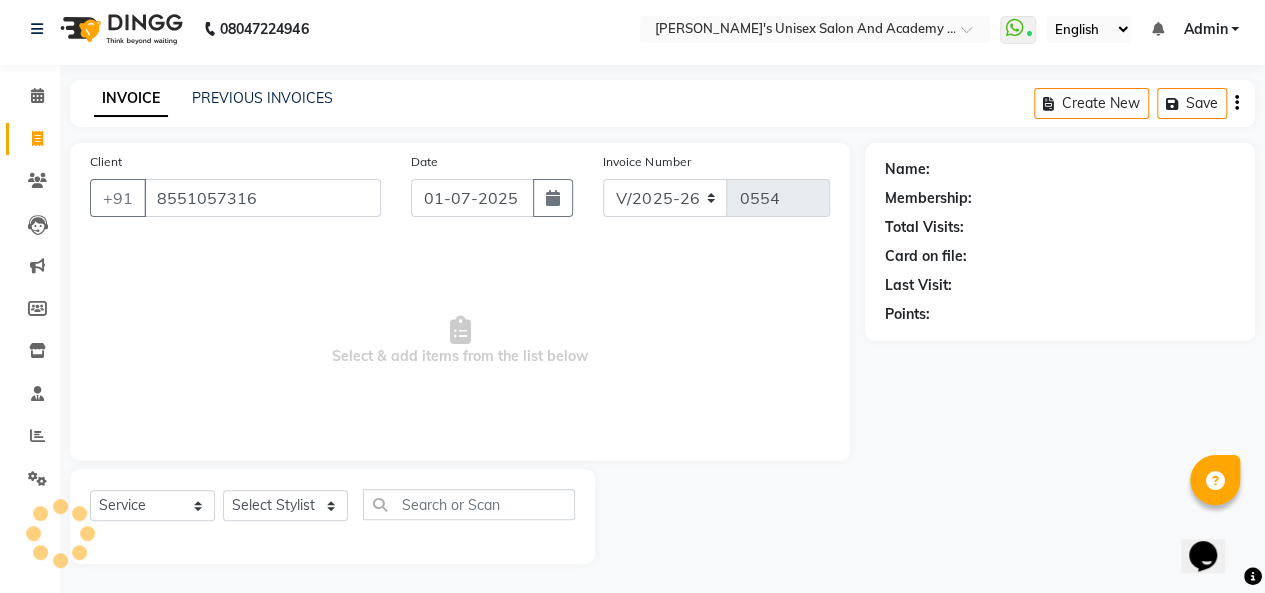 type on "8551057316" 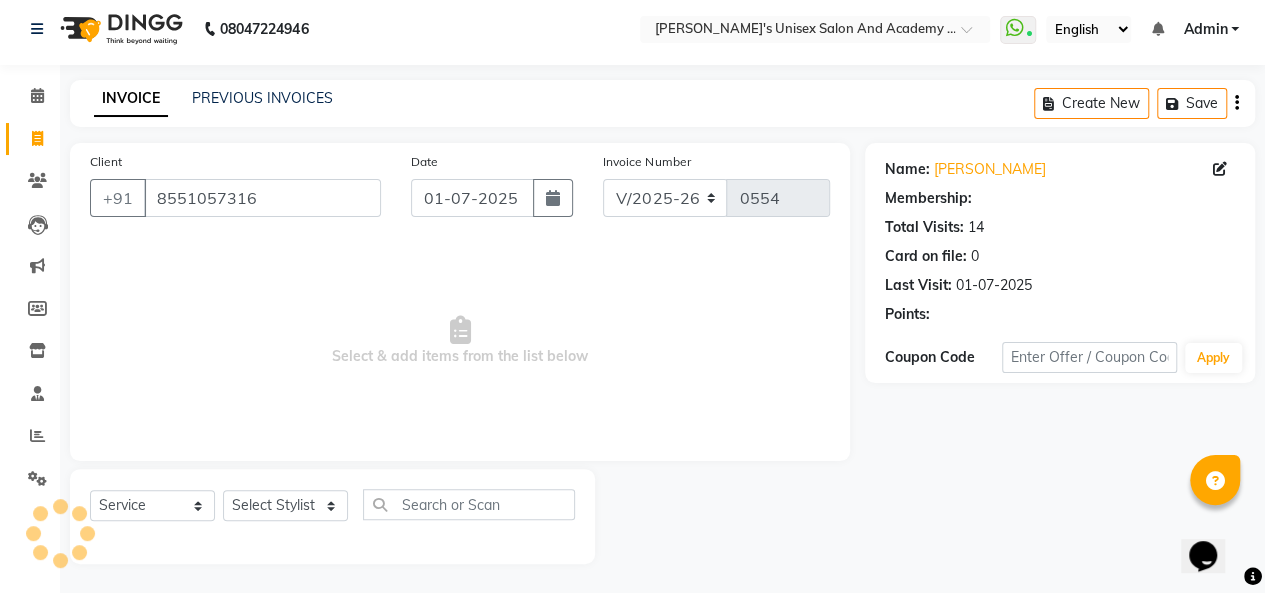 select on "1: Object" 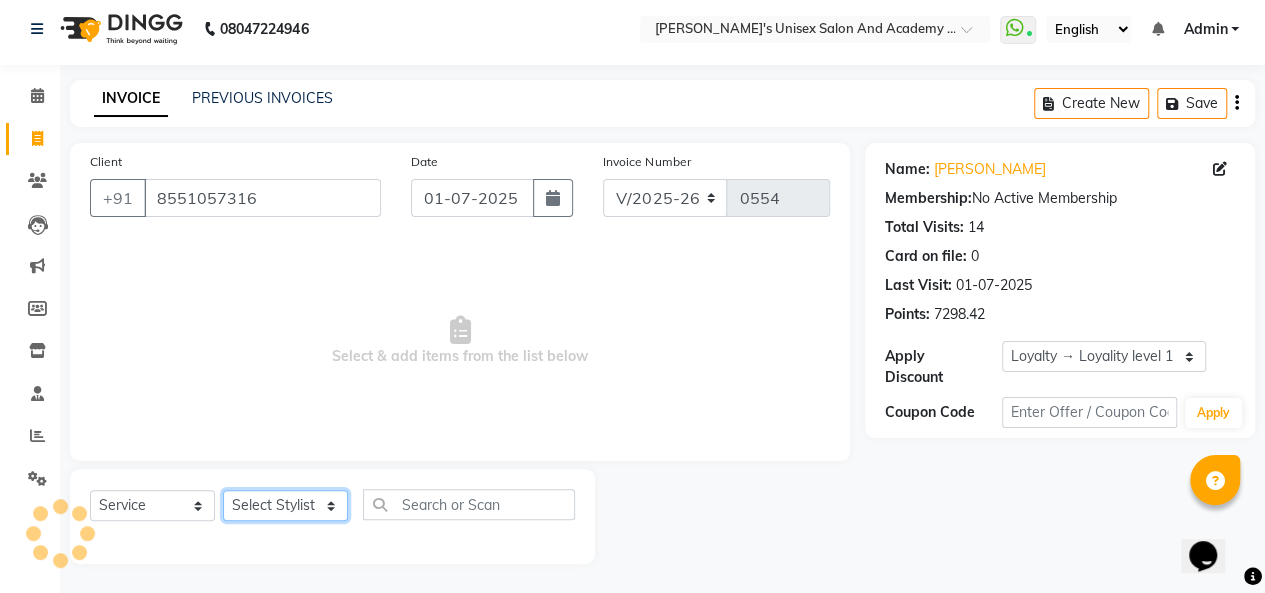 click on "Select Stylist [PERSON_NAME] [PERSON_NAME] Niketan Mane  [PERSON_NAME] Sakshey Chandlaa [PERSON_NAME]" 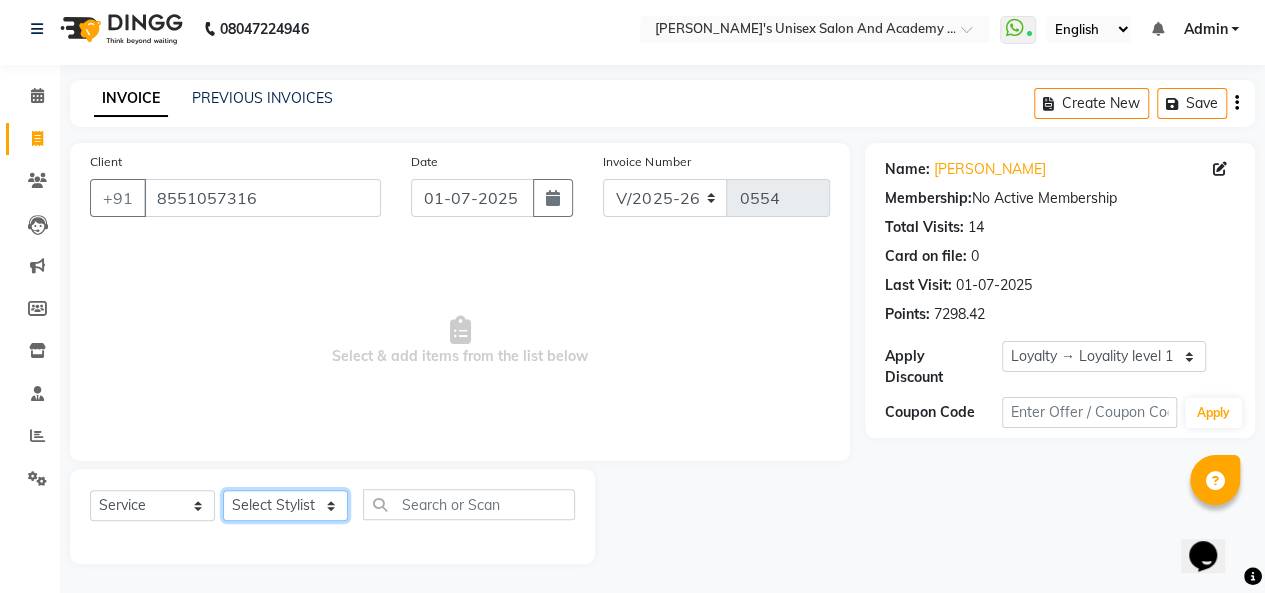 select on "9923" 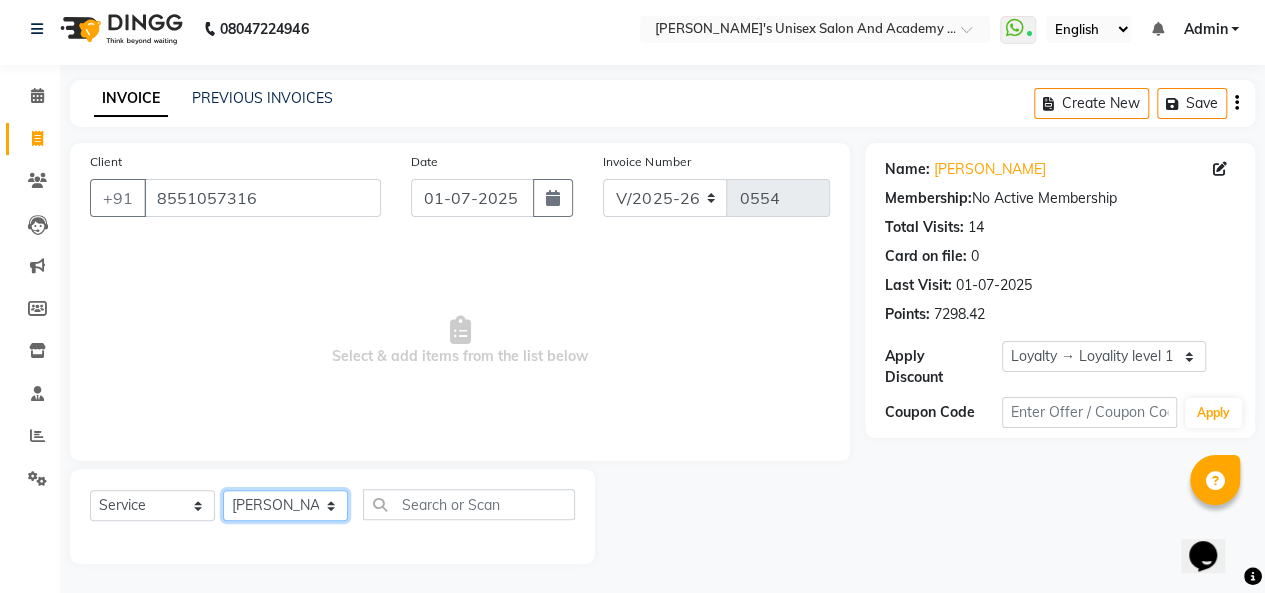 click on "Select Stylist [PERSON_NAME] [PERSON_NAME] Niketan Mane  [PERSON_NAME] Sakshey Chandlaa [PERSON_NAME]" 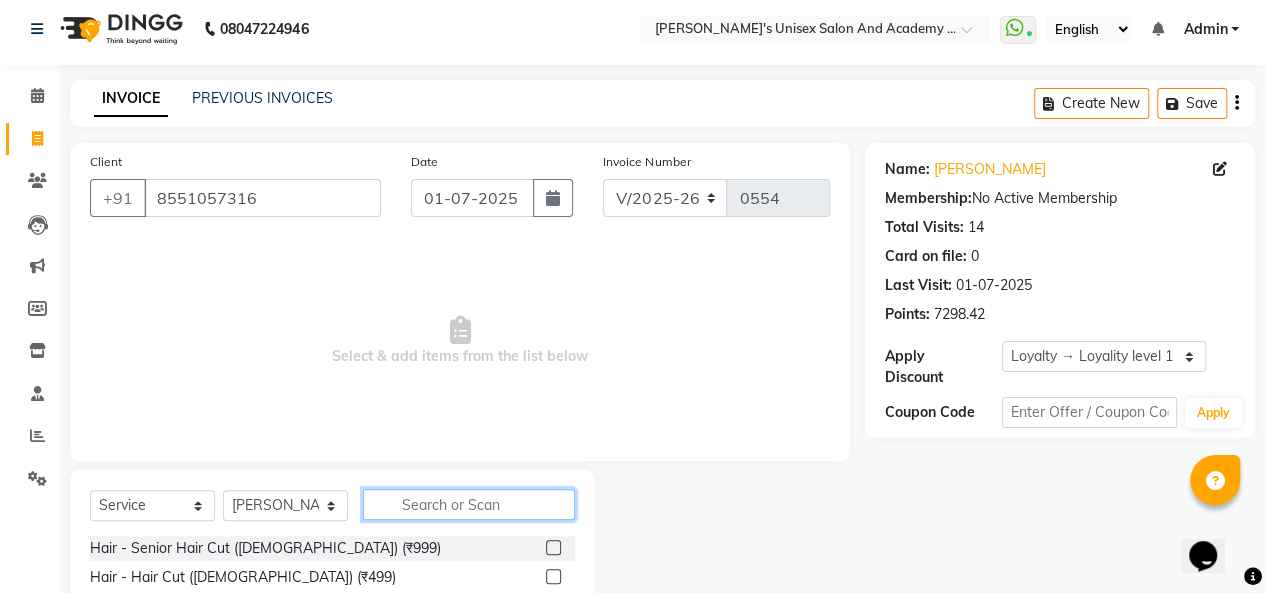 click 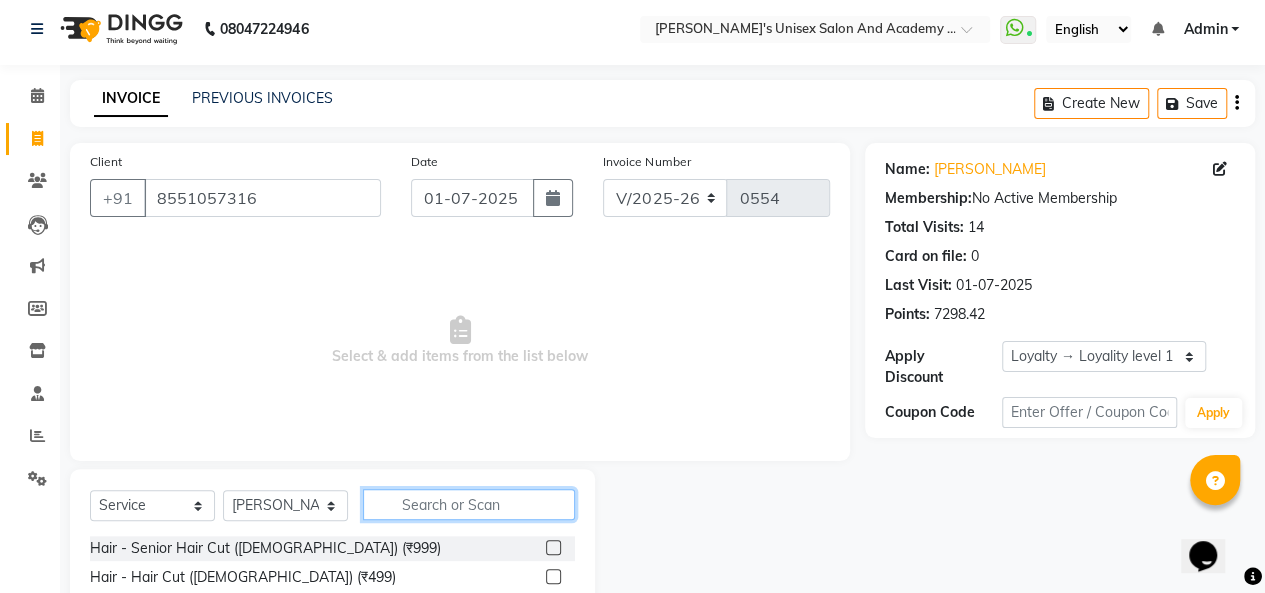 scroll, scrollTop: 207, scrollLeft: 0, axis: vertical 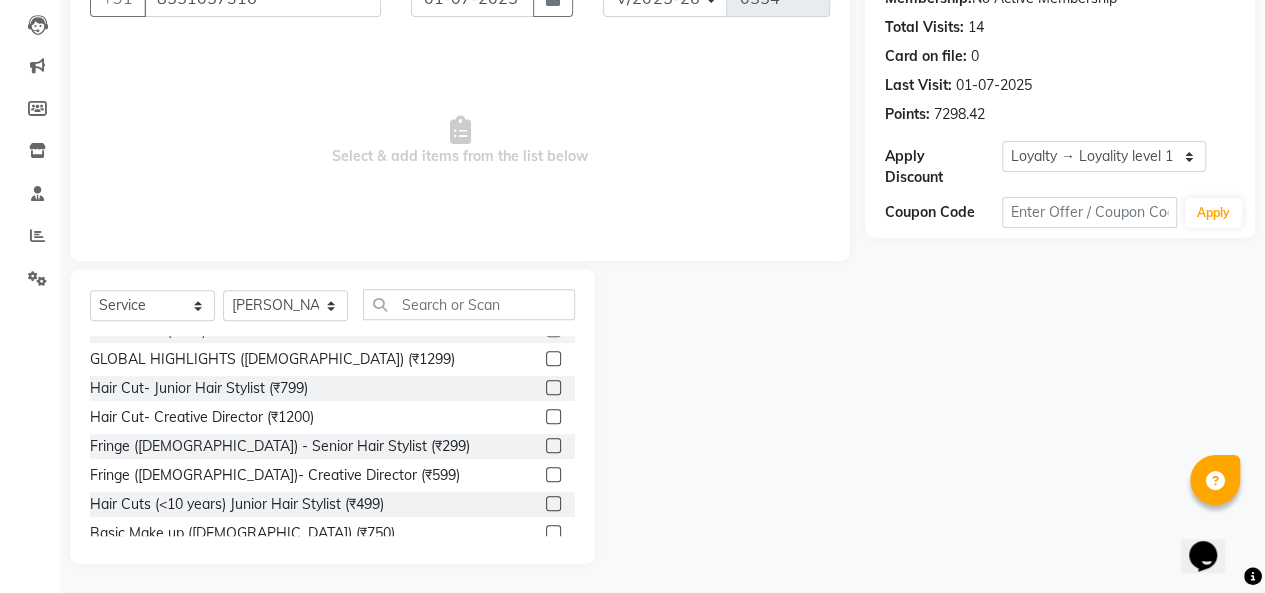 click 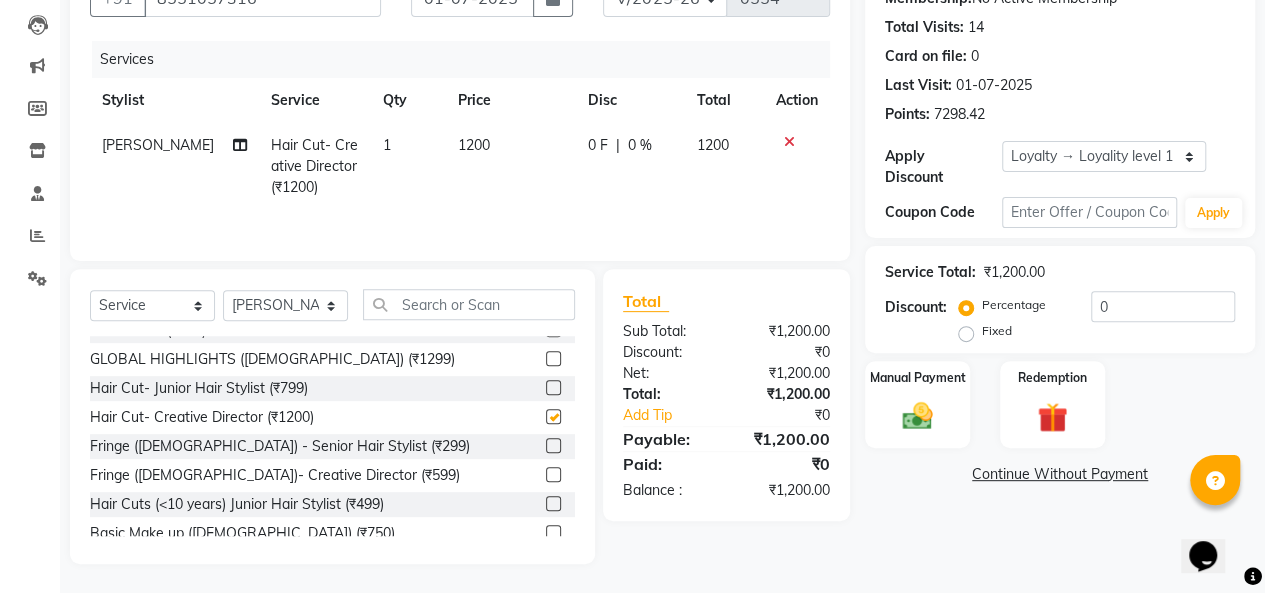 checkbox on "false" 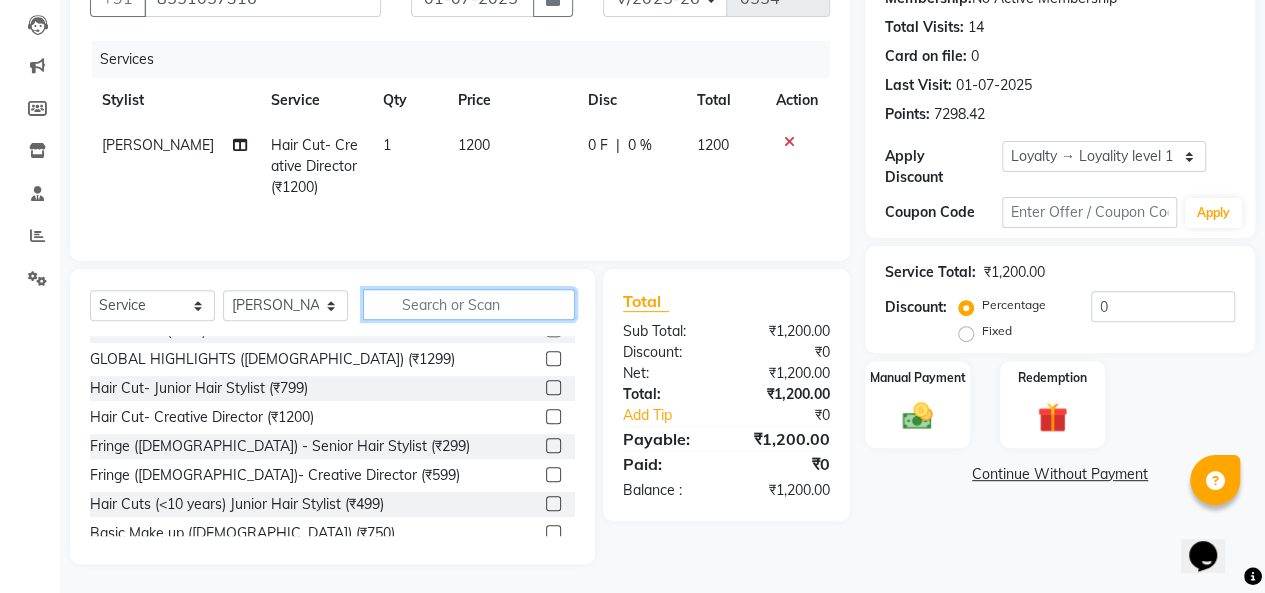 click 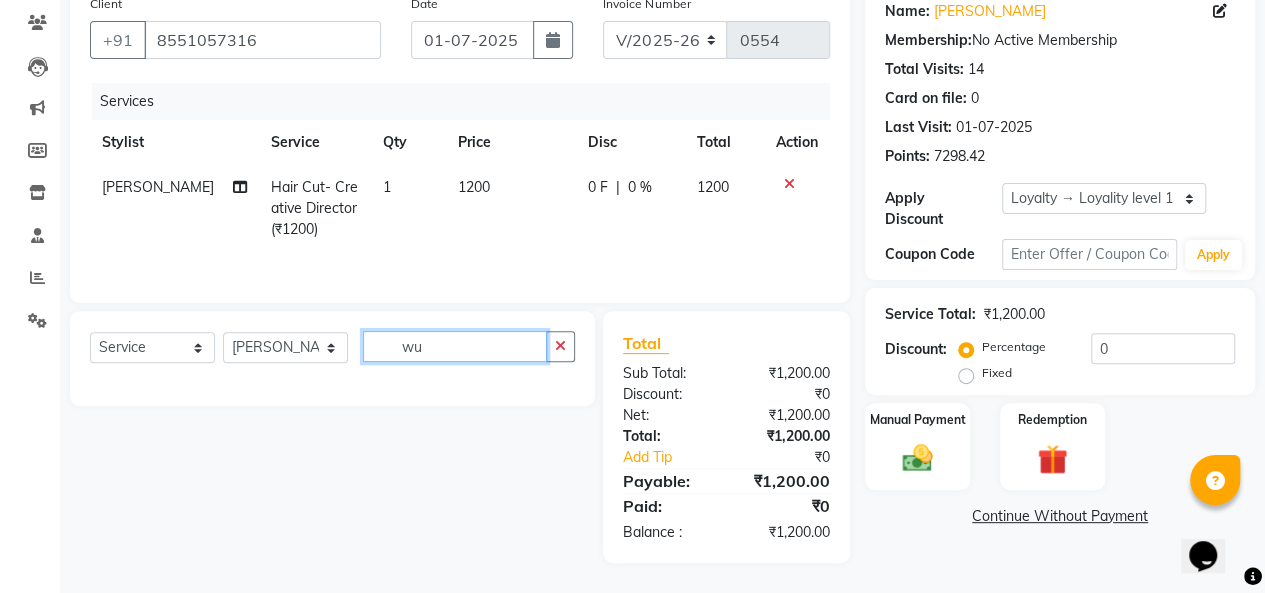 scroll, scrollTop: 164, scrollLeft: 0, axis: vertical 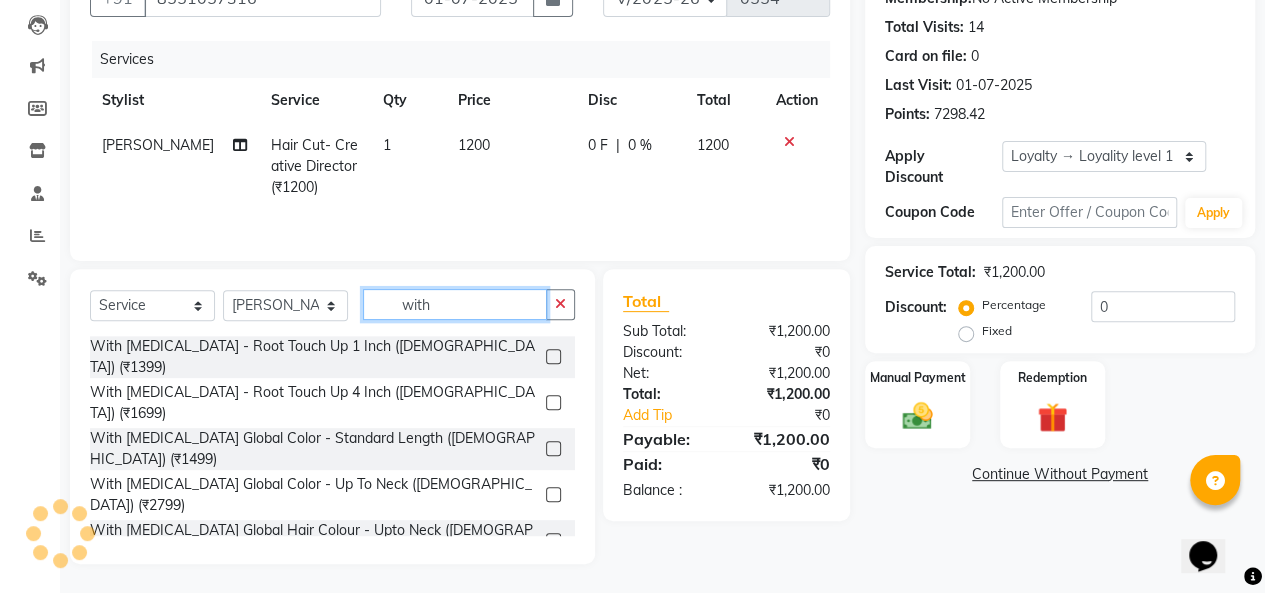 type on "with" 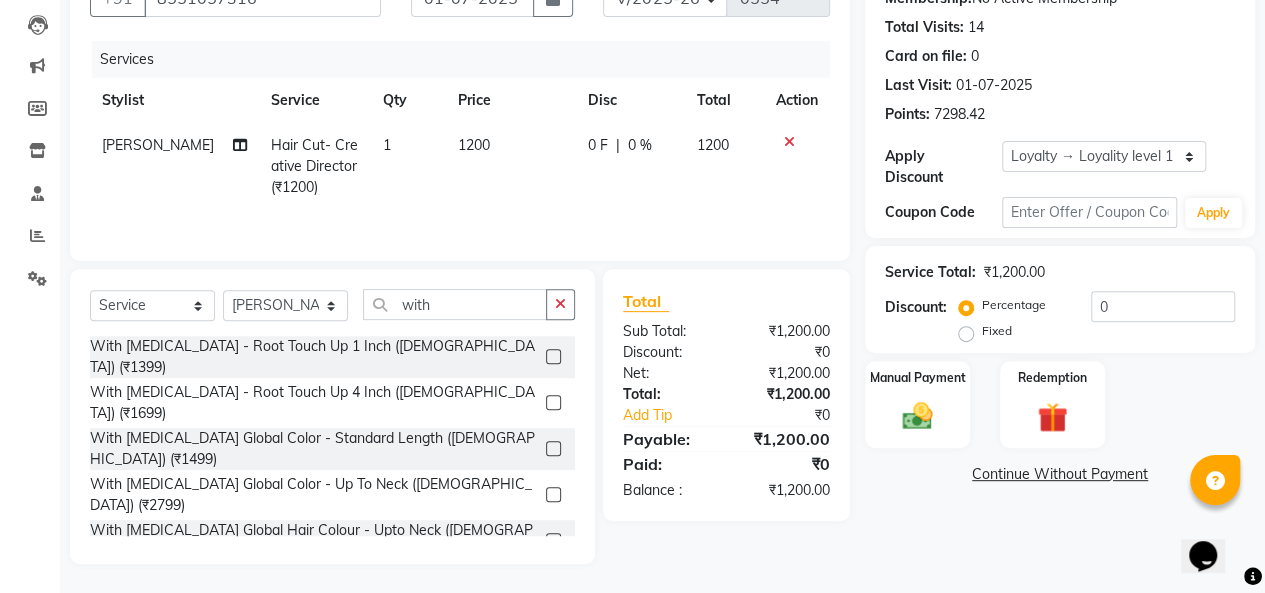 click 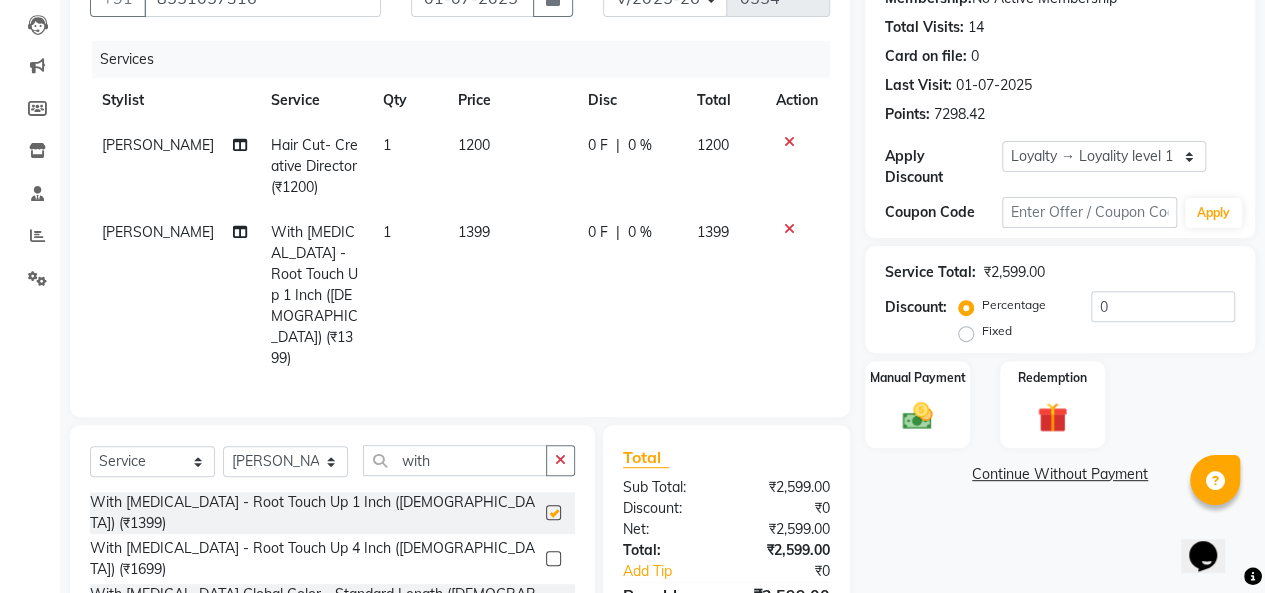checkbox on "false" 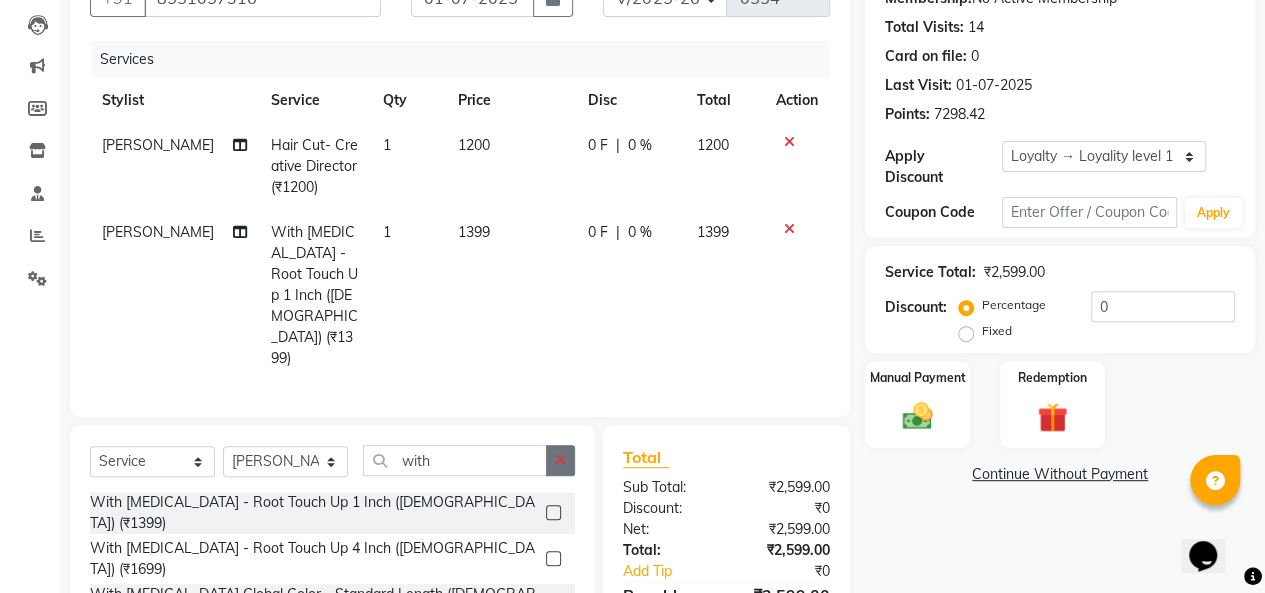 click 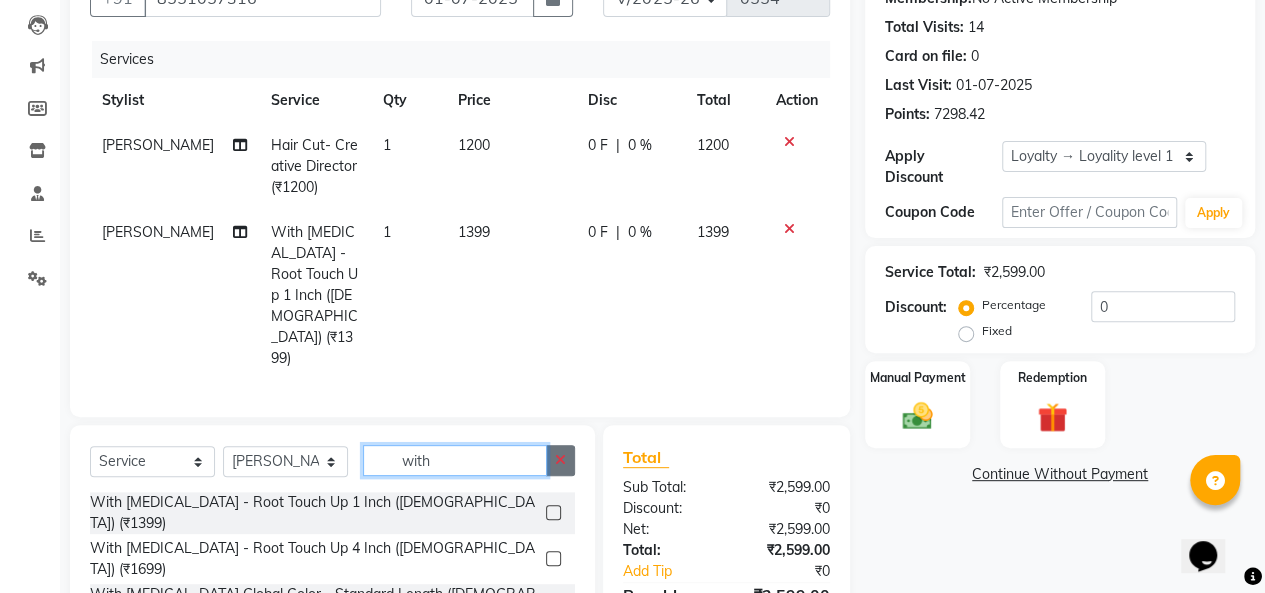 type 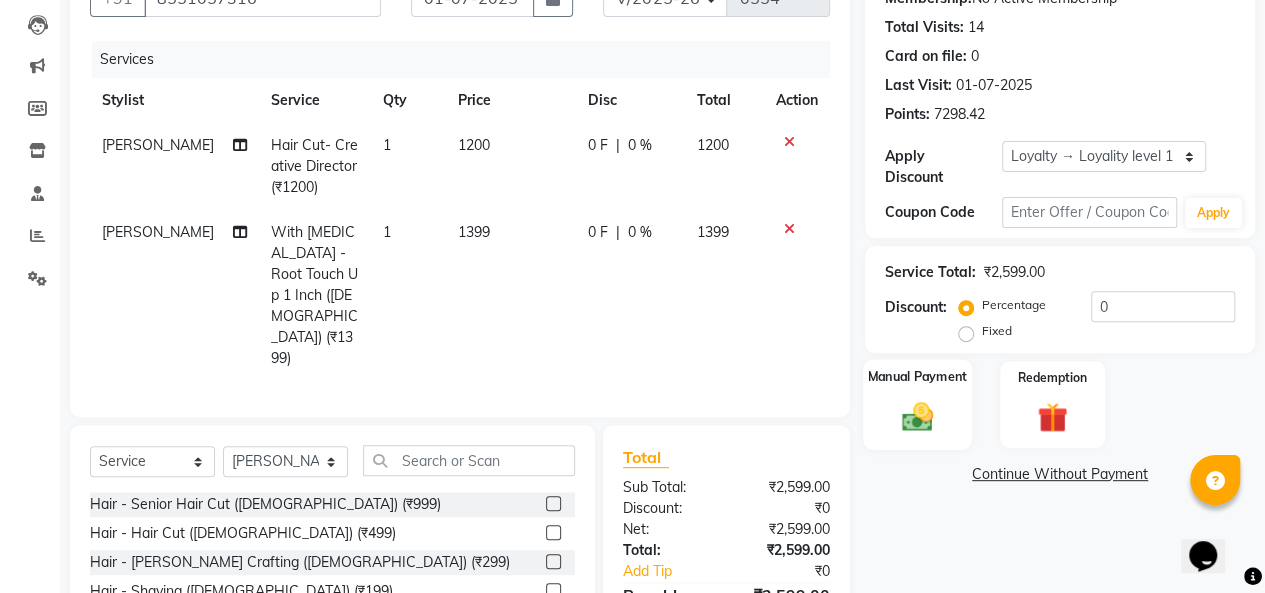 click 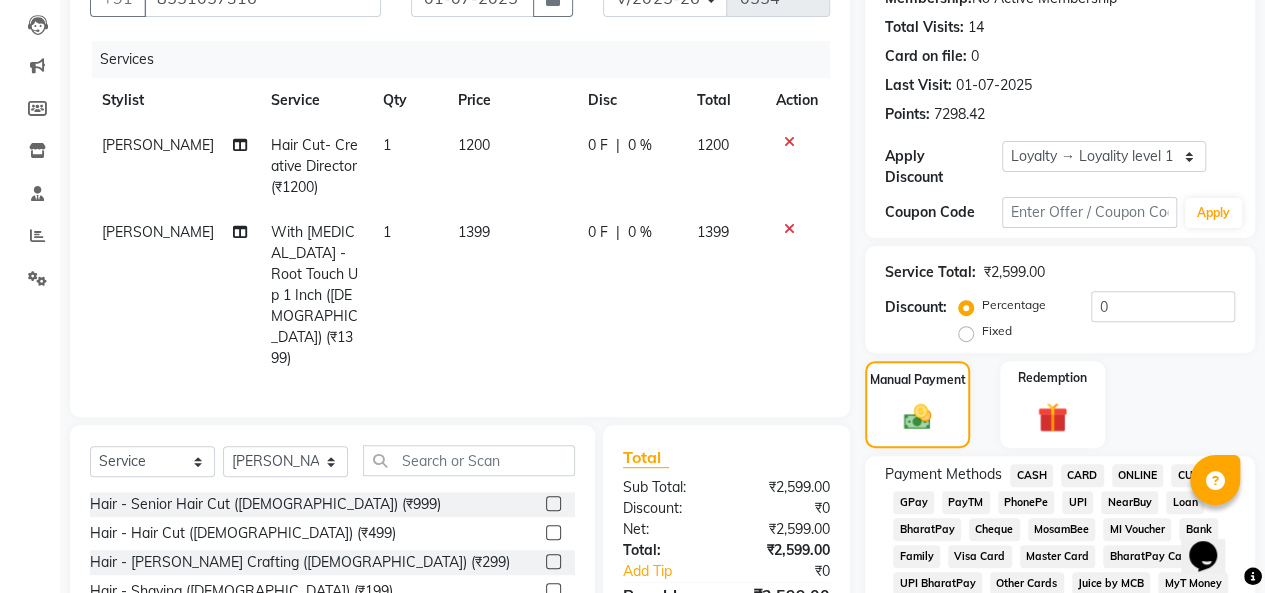 click on "CASH" 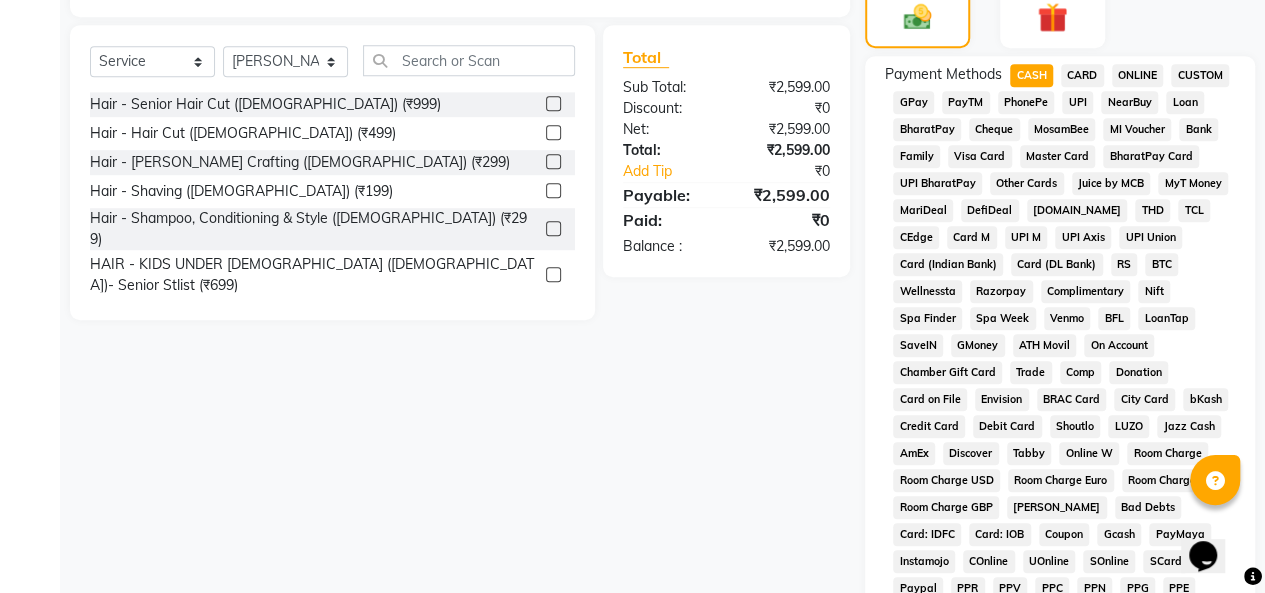 scroll, scrollTop: 1007, scrollLeft: 0, axis: vertical 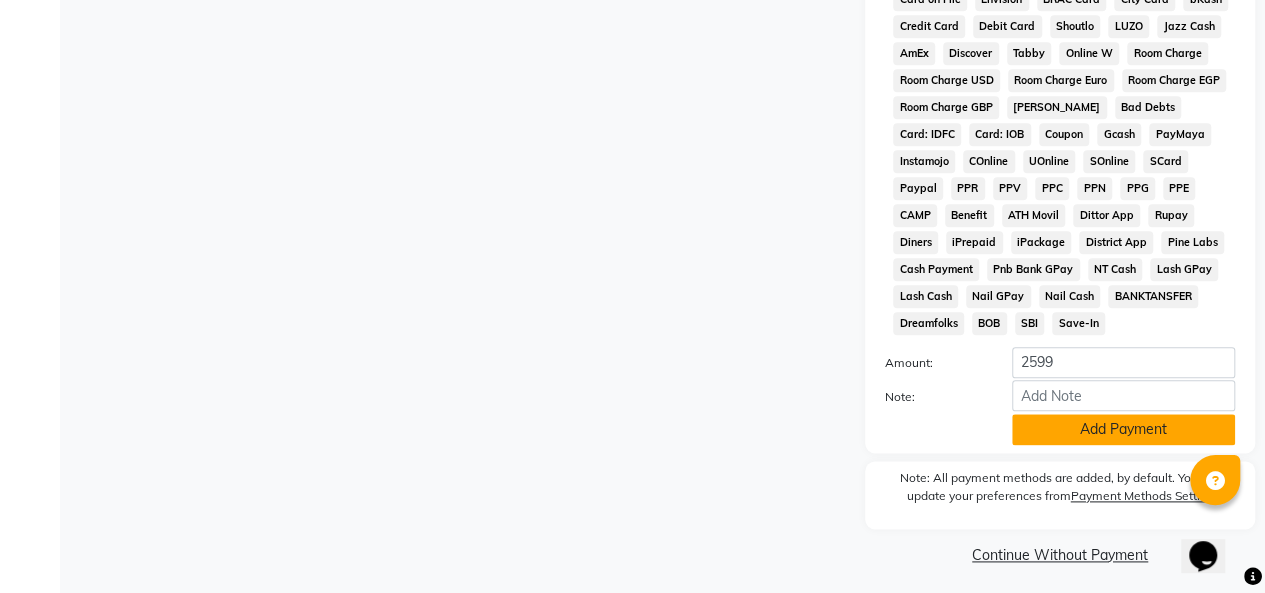 click on "Add Payment" 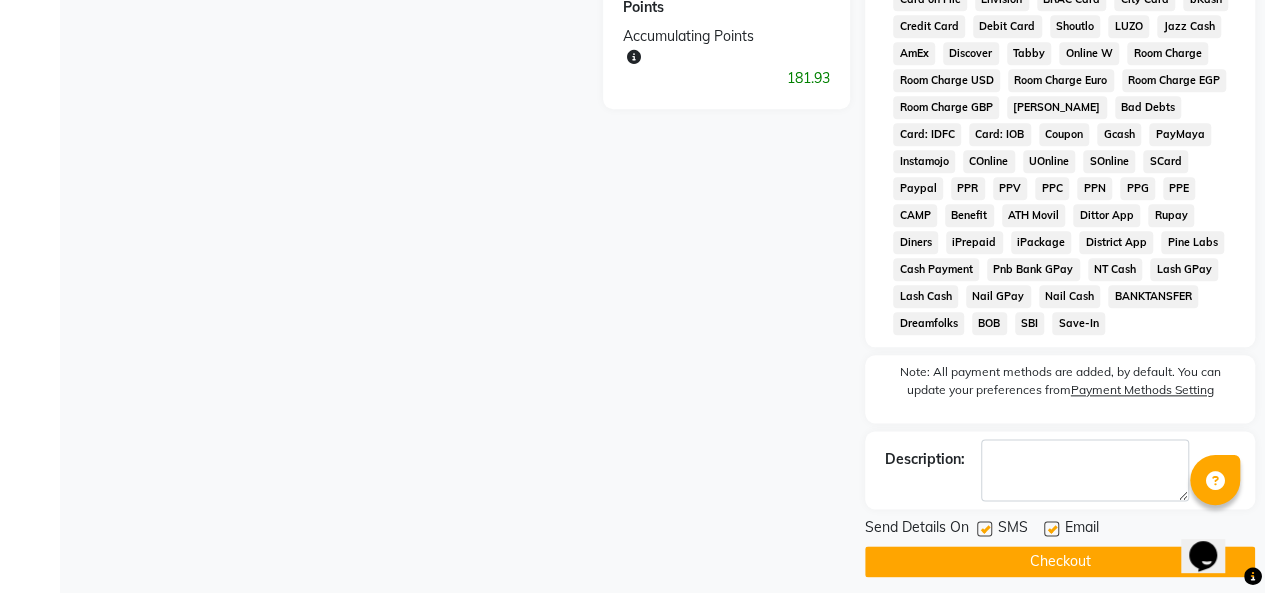 scroll, scrollTop: 1025, scrollLeft: 0, axis: vertical 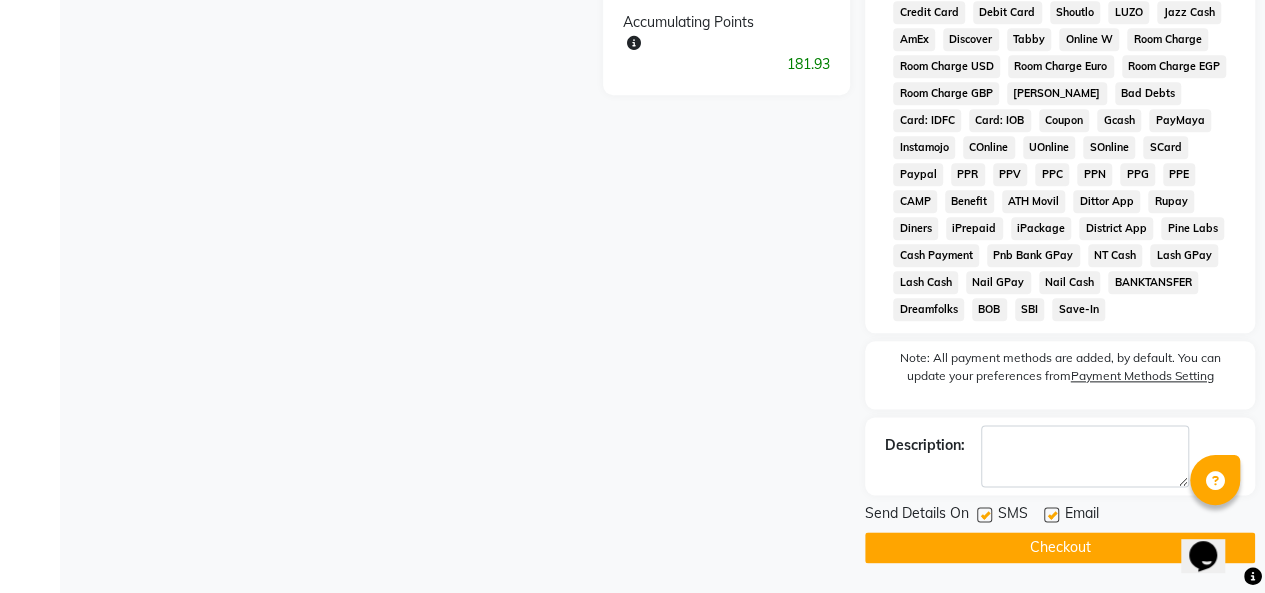 click on "Checkout" 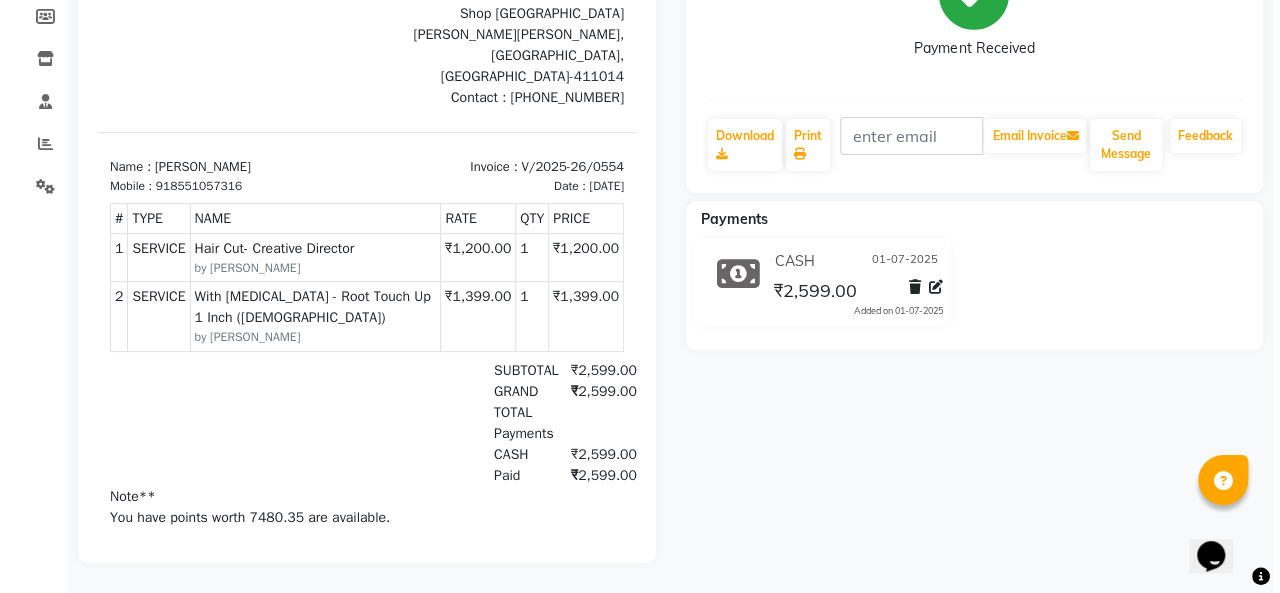 scroll, scrollTop: 0, scrollLeft: 0, axis: both 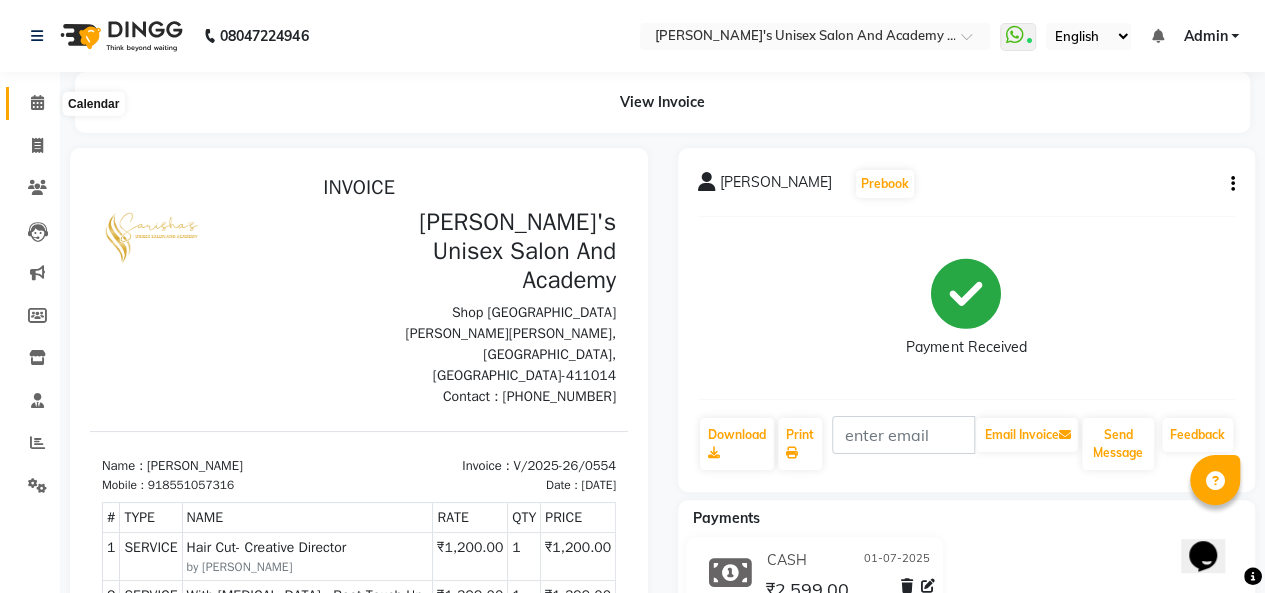 click 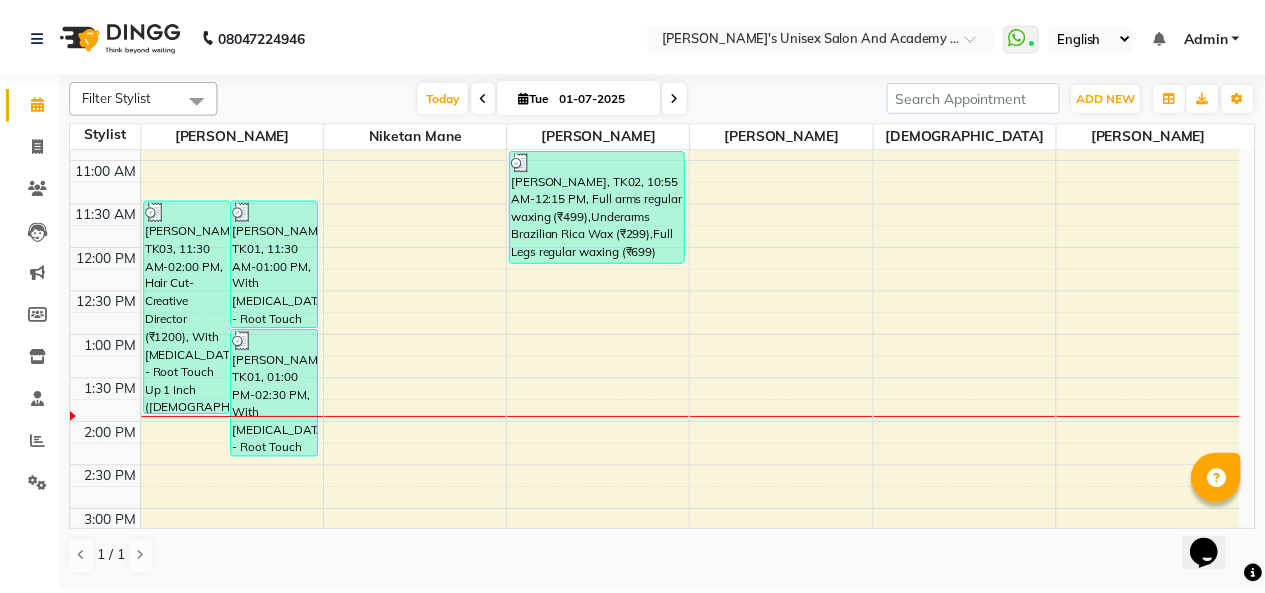 scroll, scrollTop: 134, scrollLeft: 0, axis: vertical 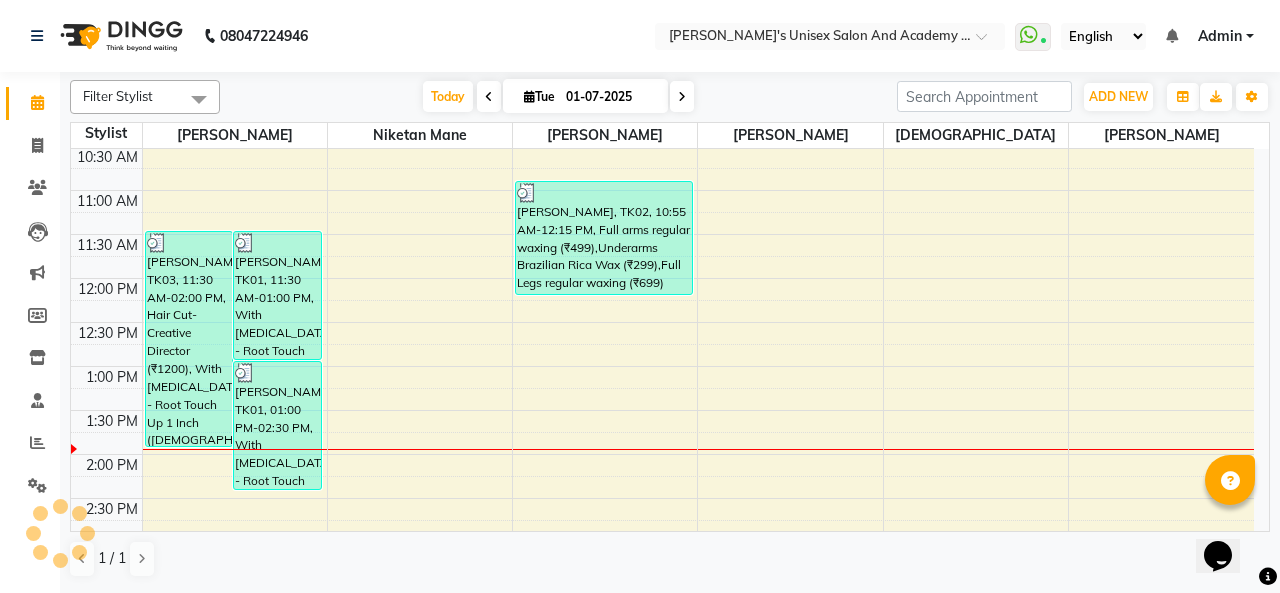 click at bounding box center (189, 243) 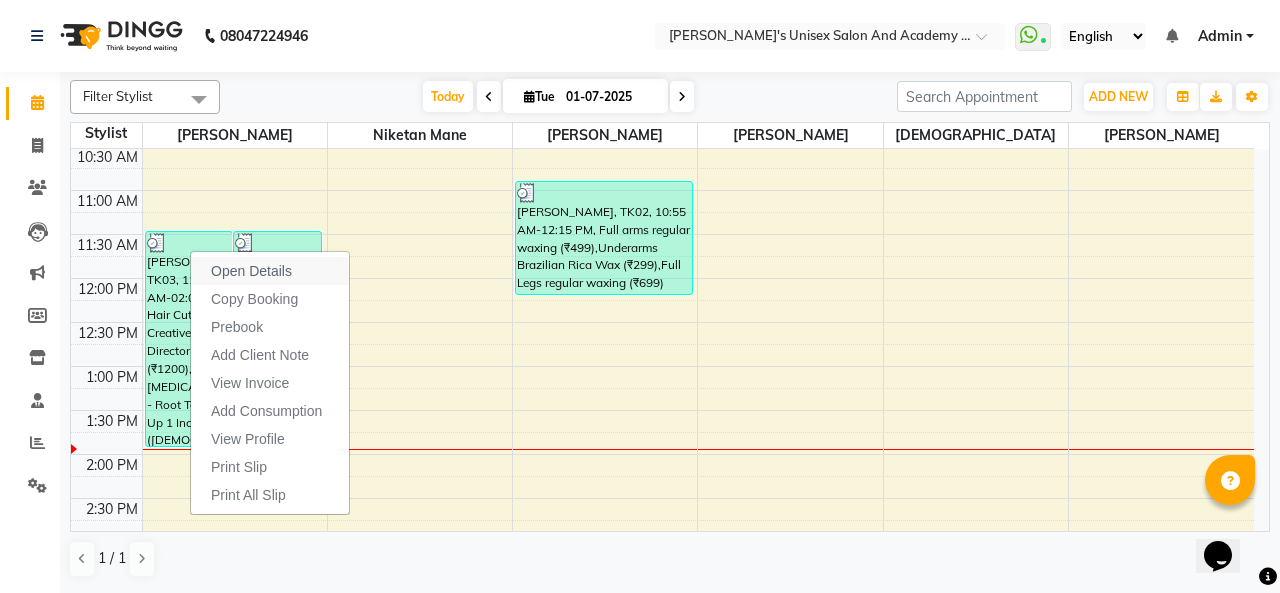 click on "Open Details" at bounding box center (270, 271) 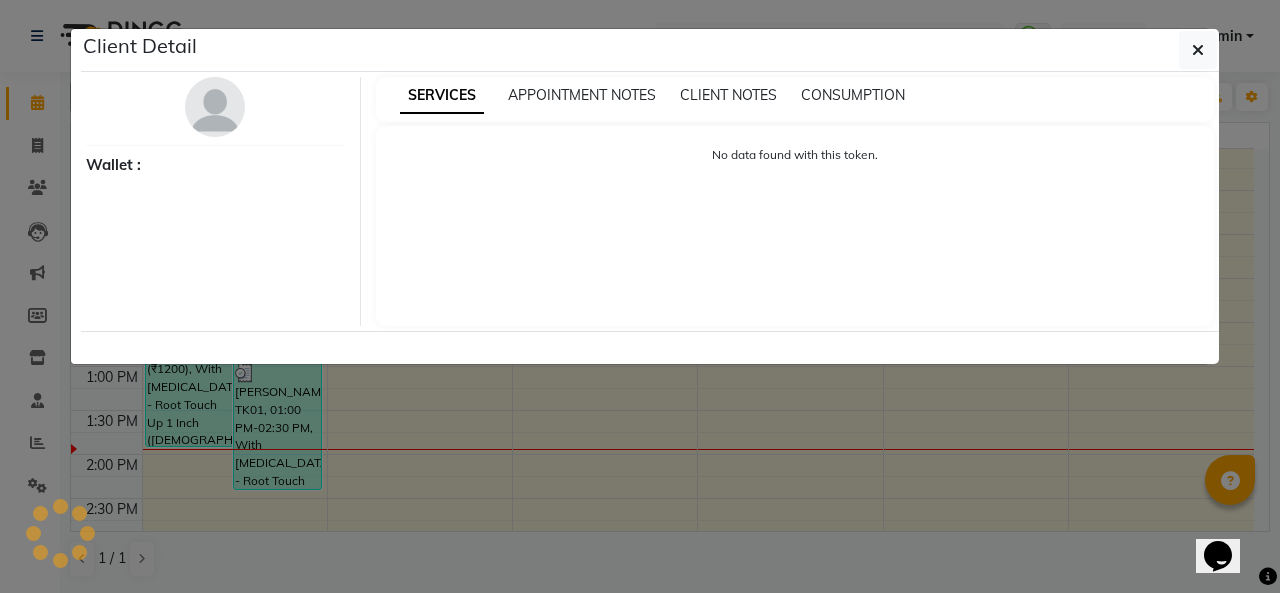 select on "3" 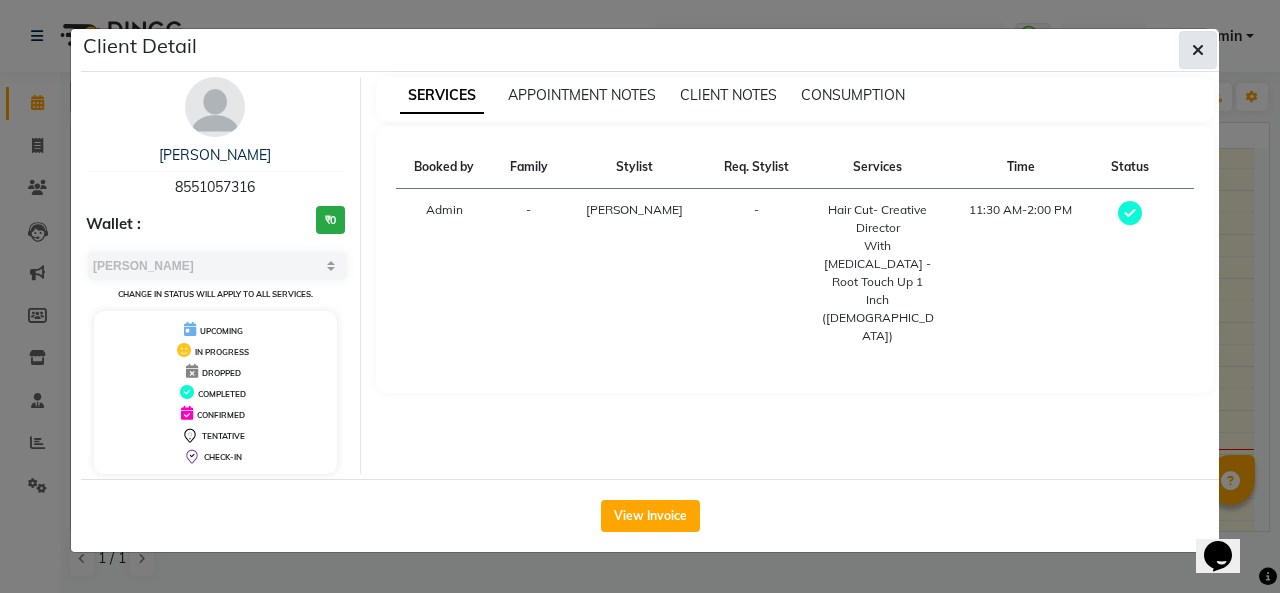 click 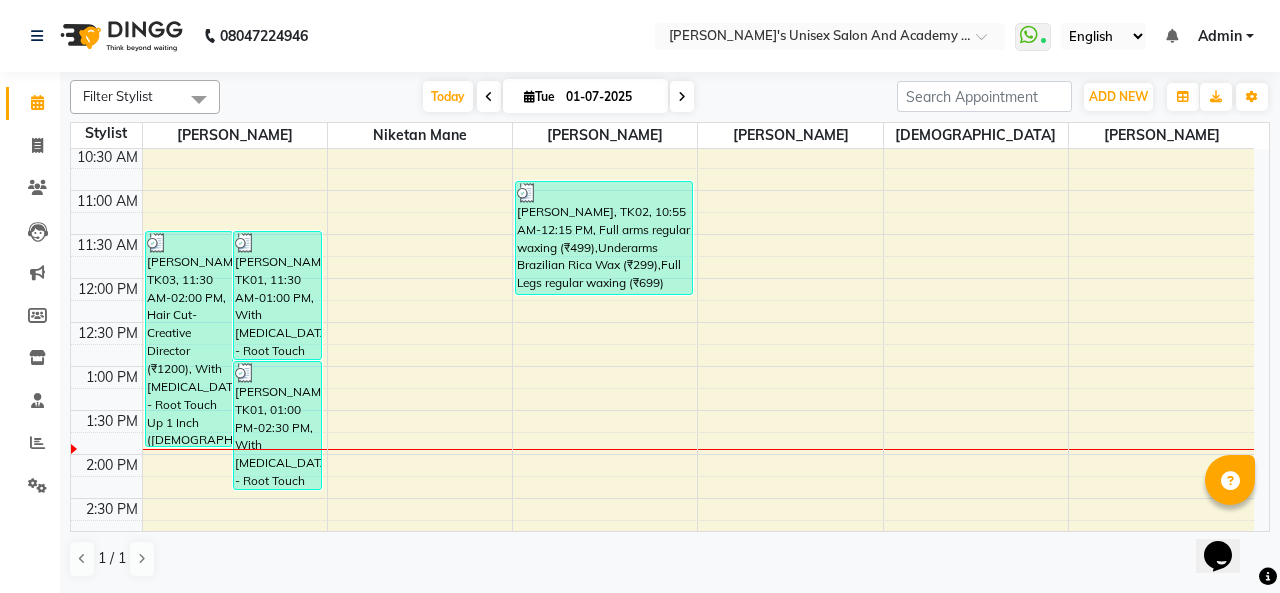 click at bounding box center [277, 373] 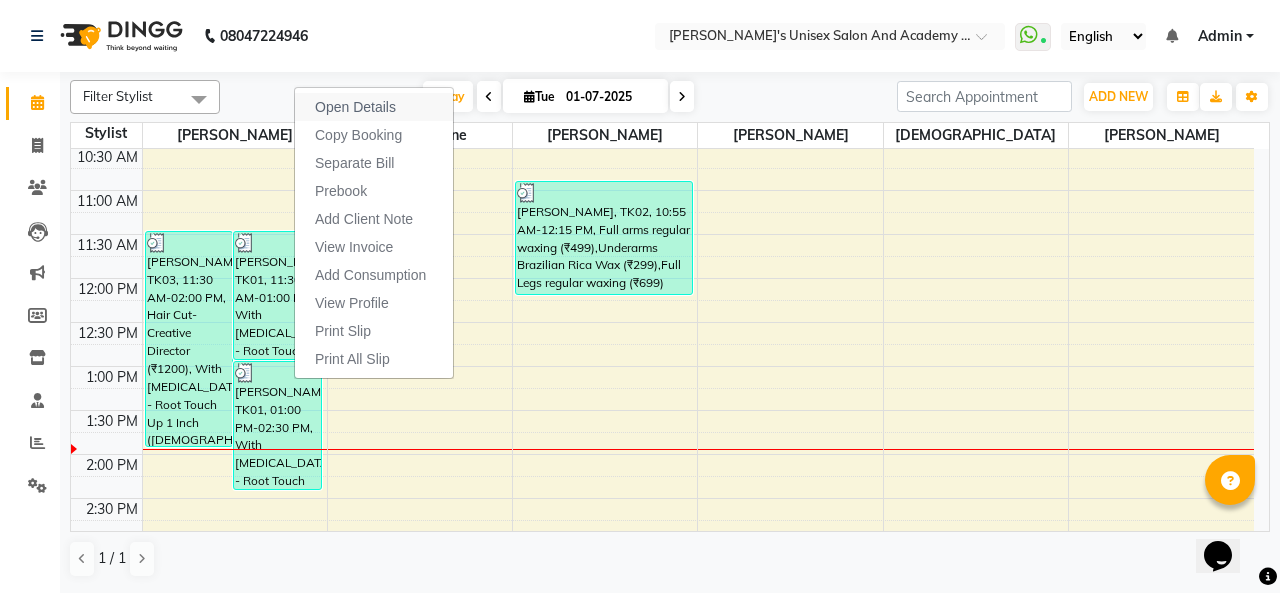 click on "Open Details" at bounding box center [355, 107] 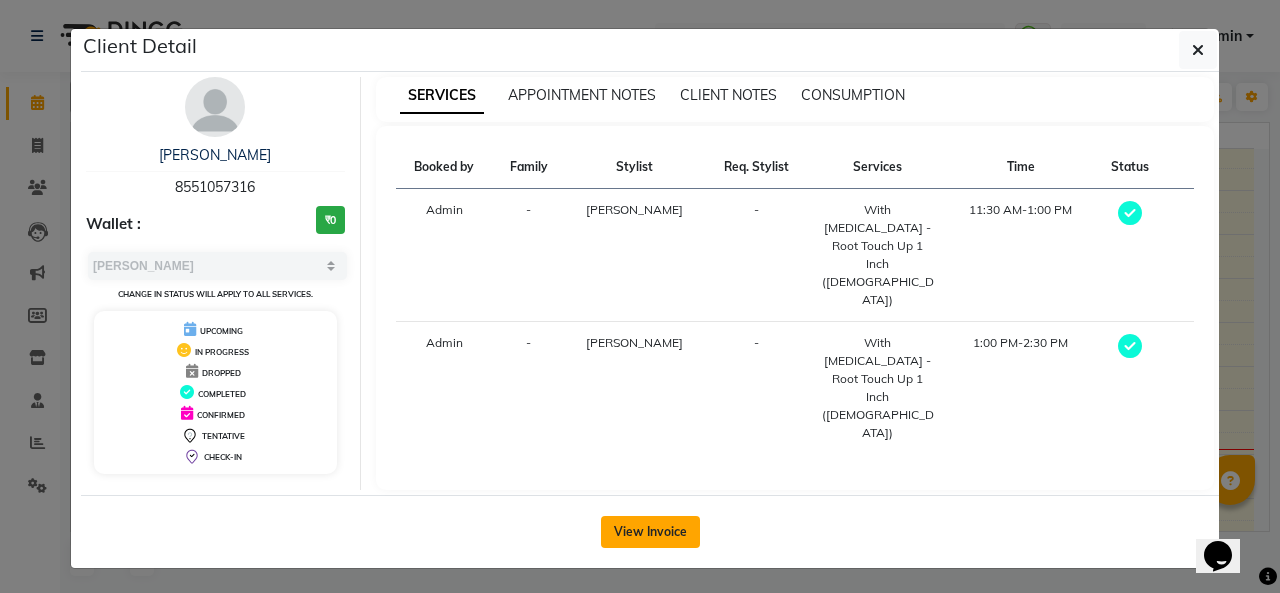 click on "View Invoice" 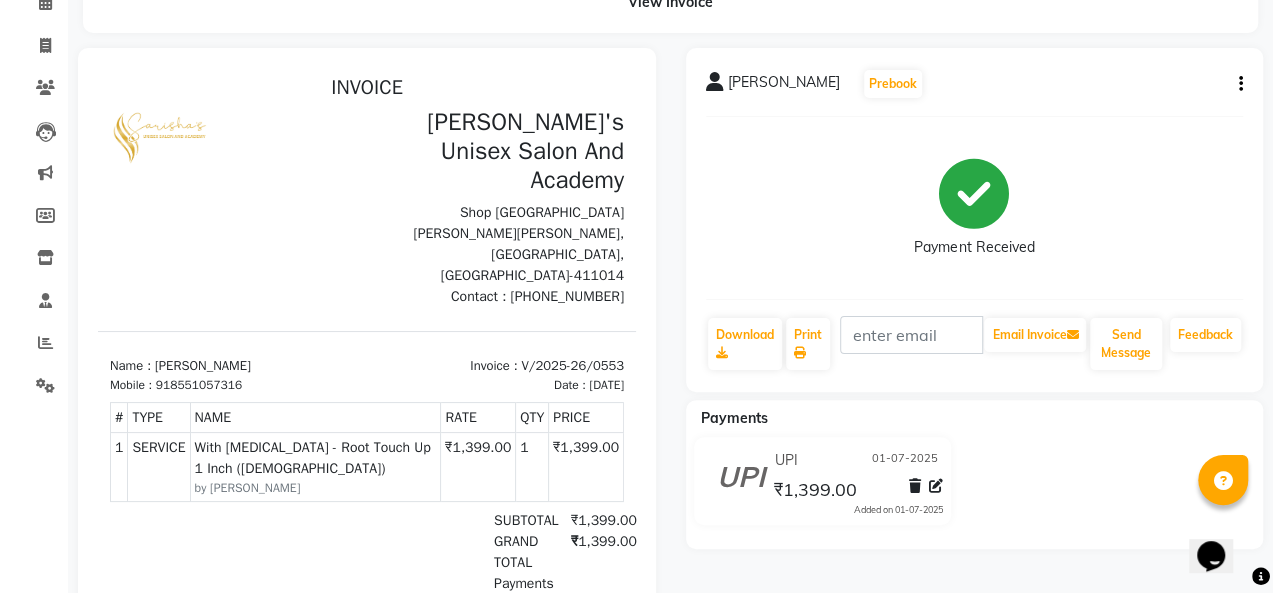 scroll, scrollTop: 0, scrollLeft: 0, axis: both 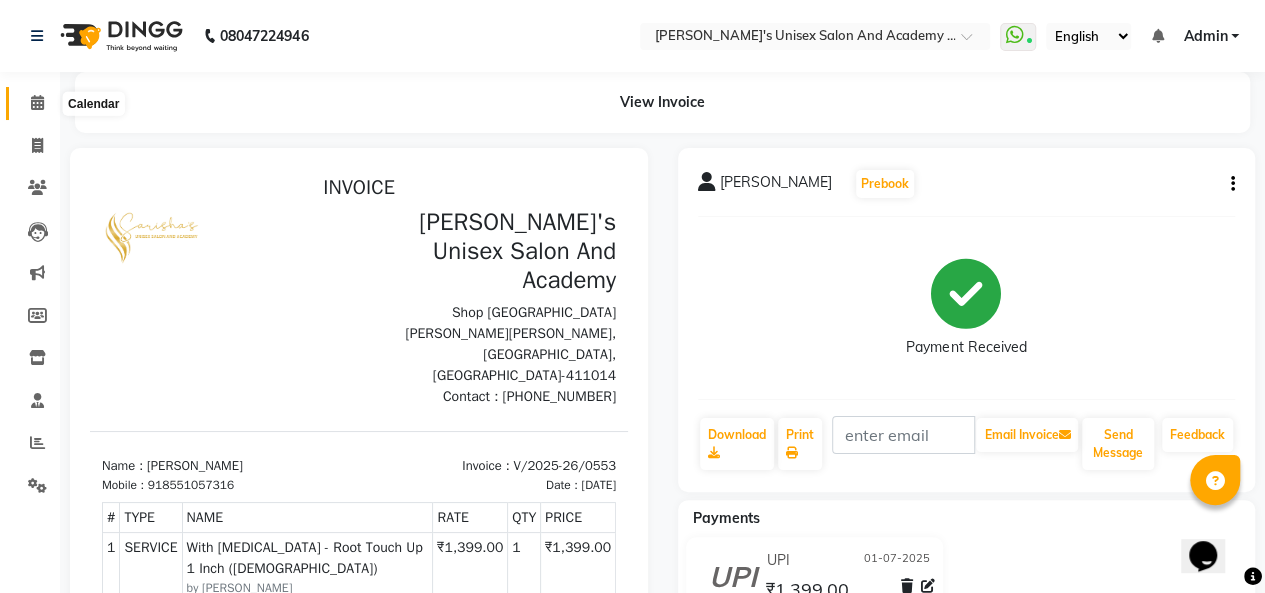 click 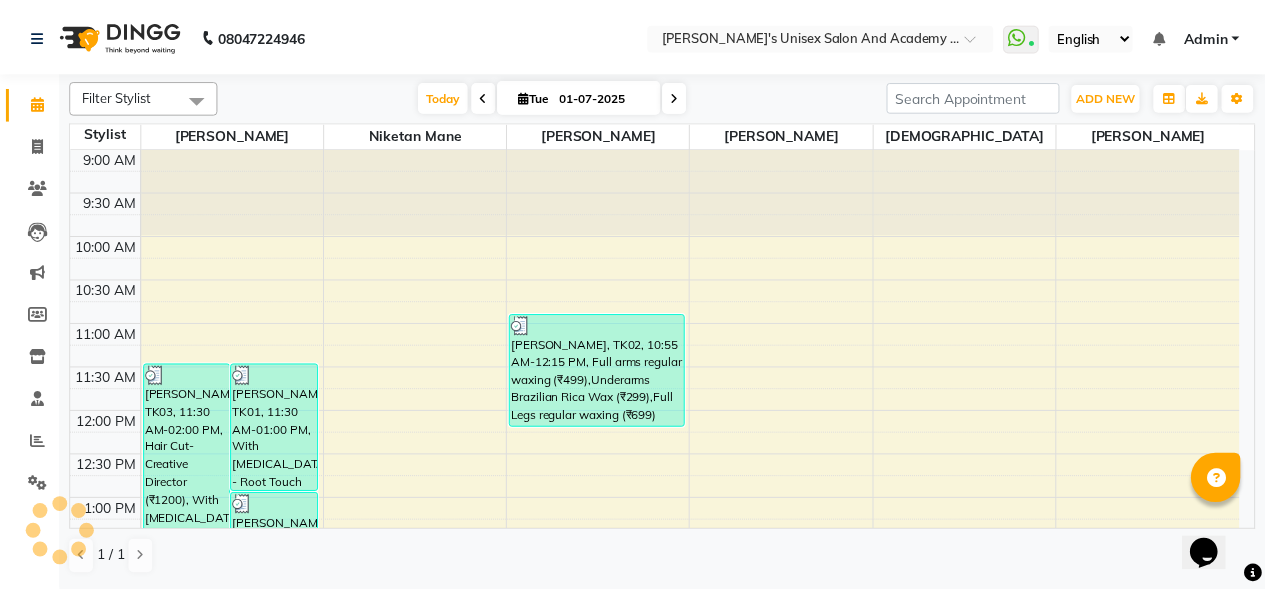 scroll, scrollTop: 0, scrollLeft: 0, axis: both 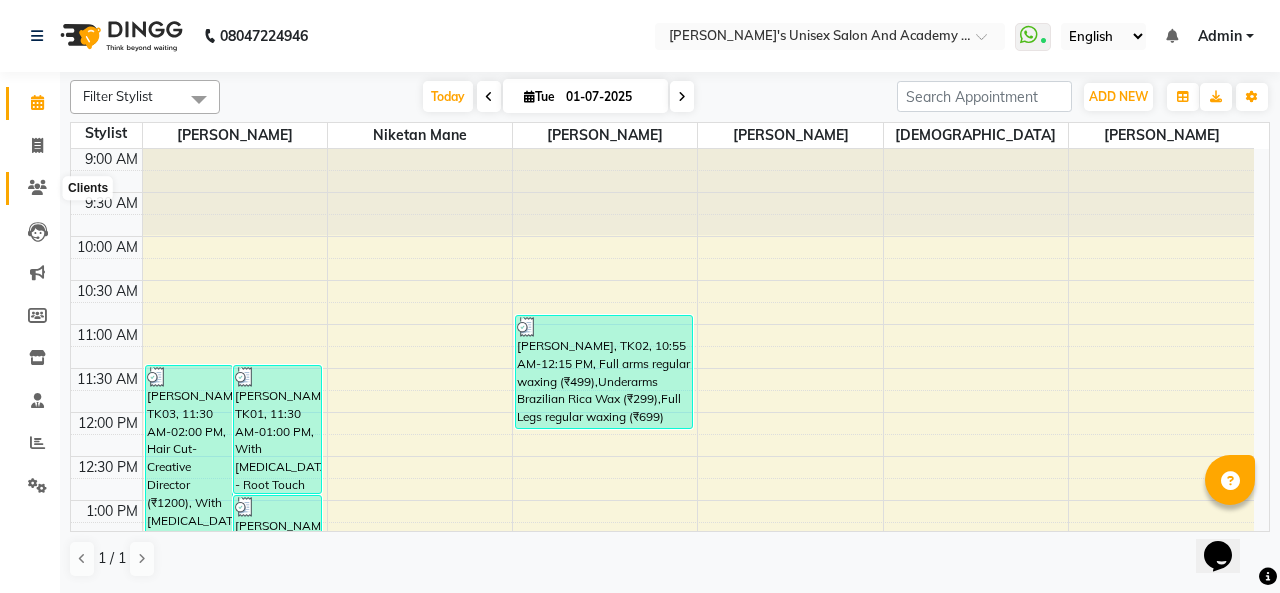 click 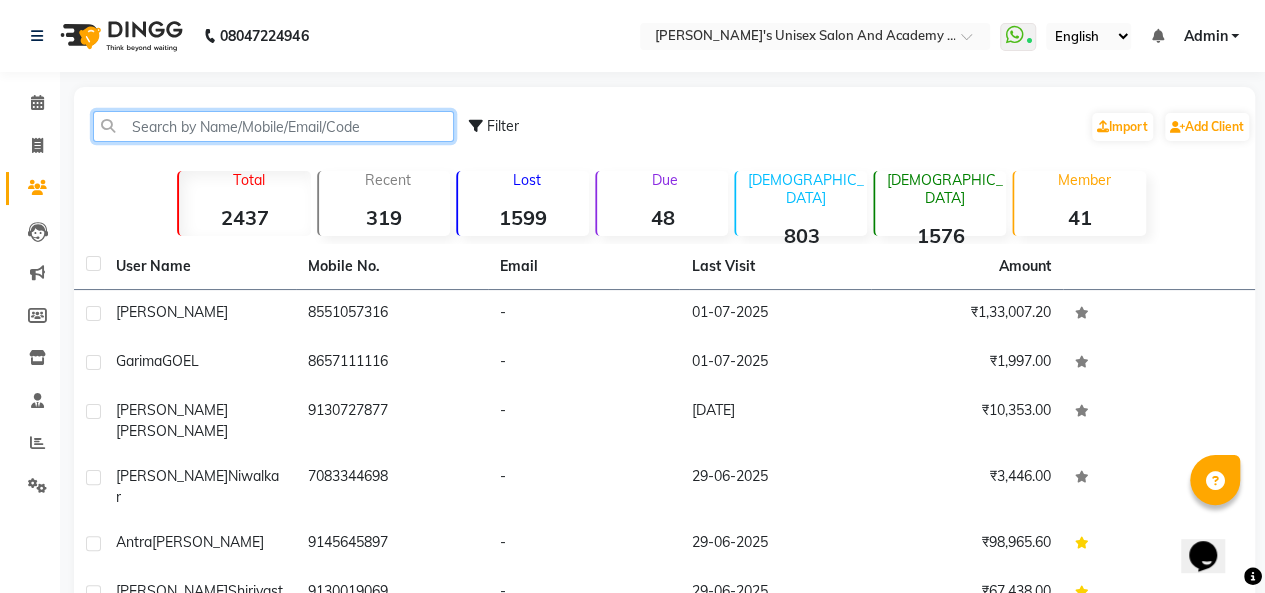 click 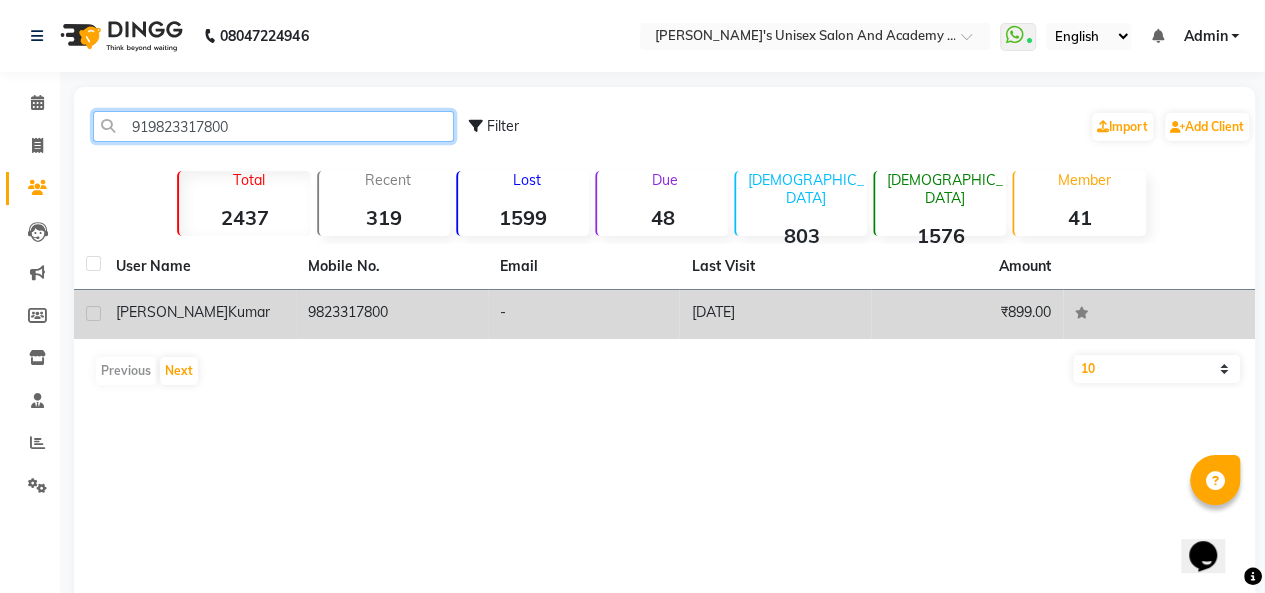 type on "919823317800" 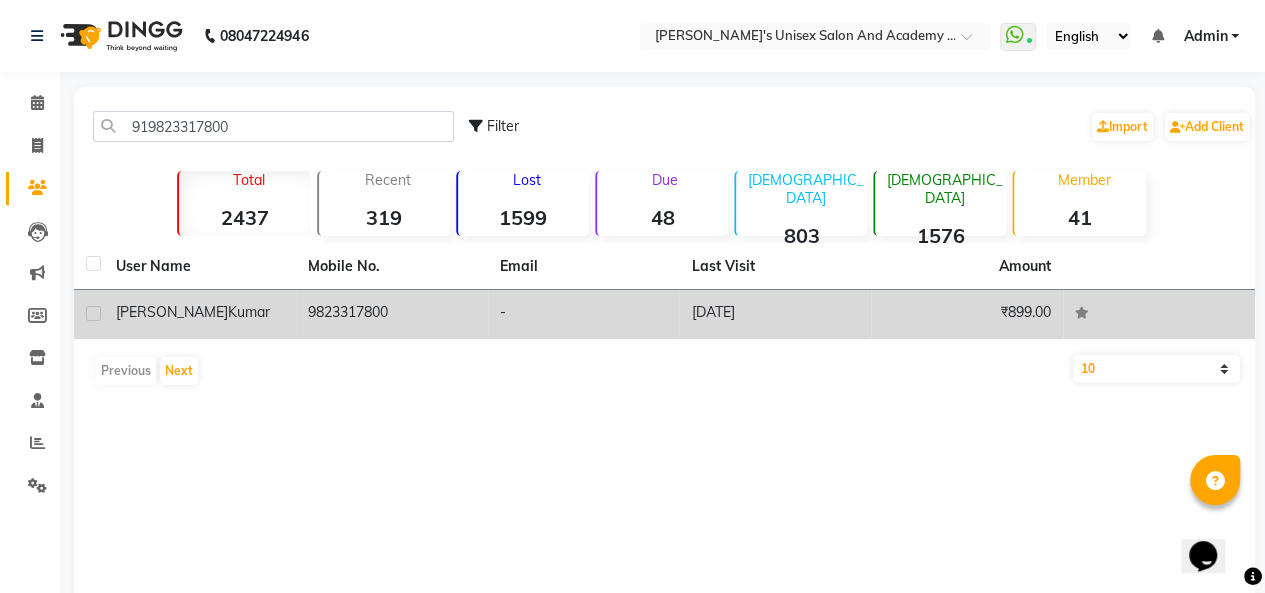 click on "[PERSON_NAME]" 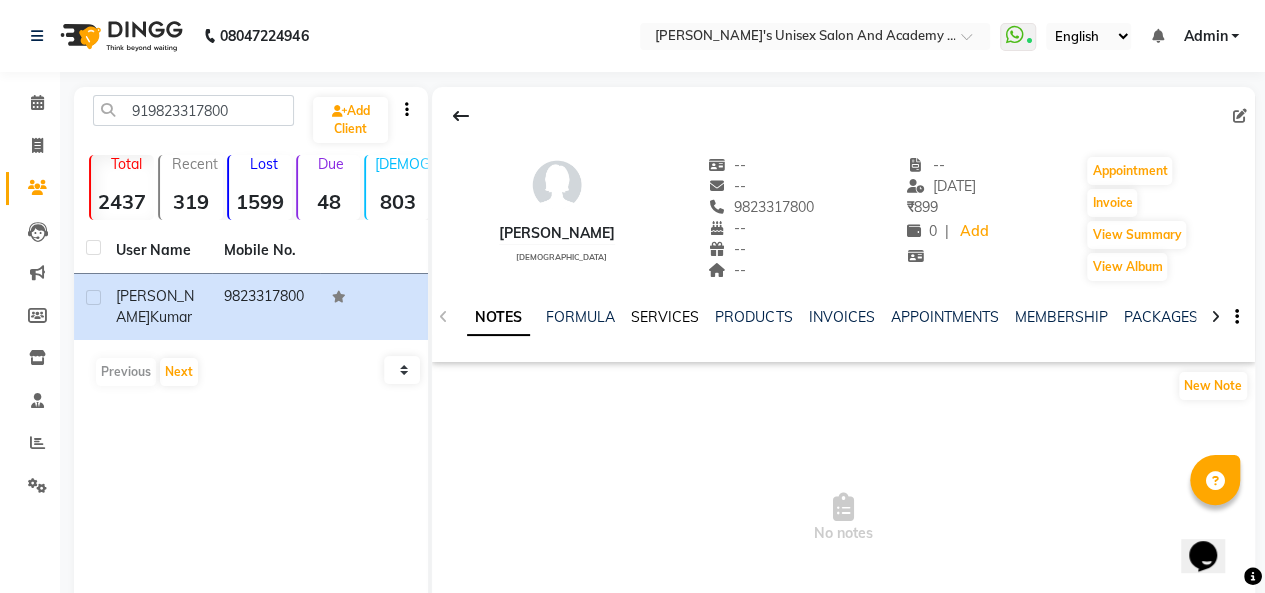 click on "SERVICES" 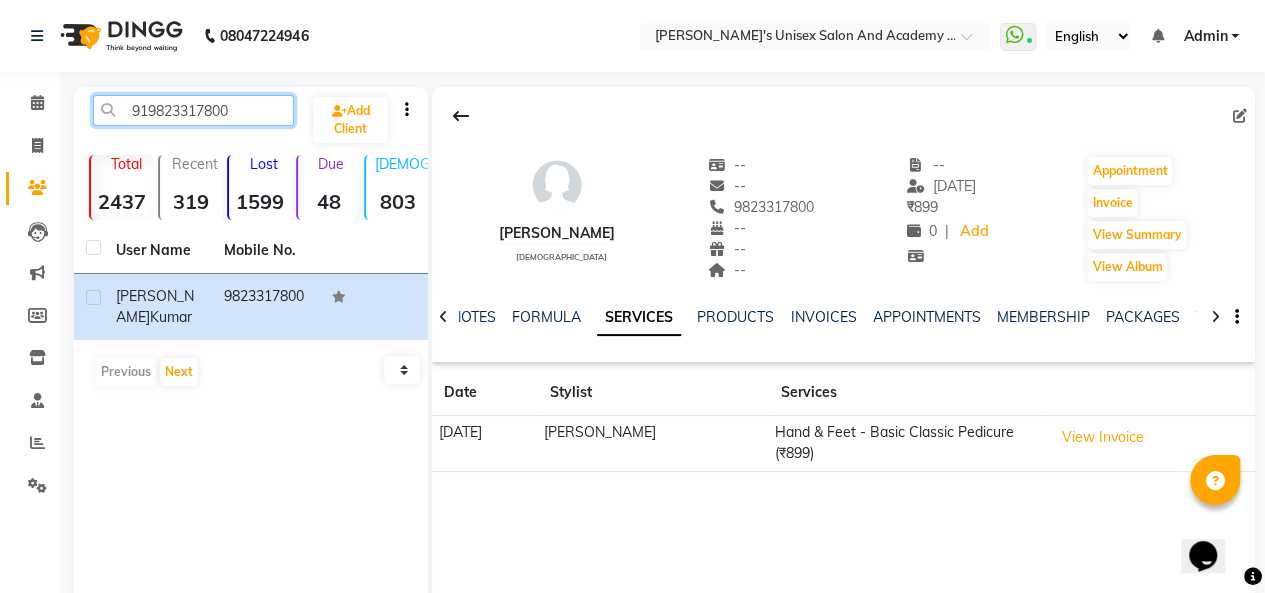 drag, startPoint x: 238, startPoint y: 109, endPoint x: 120, endPoint y: 112, distance: 118.03813 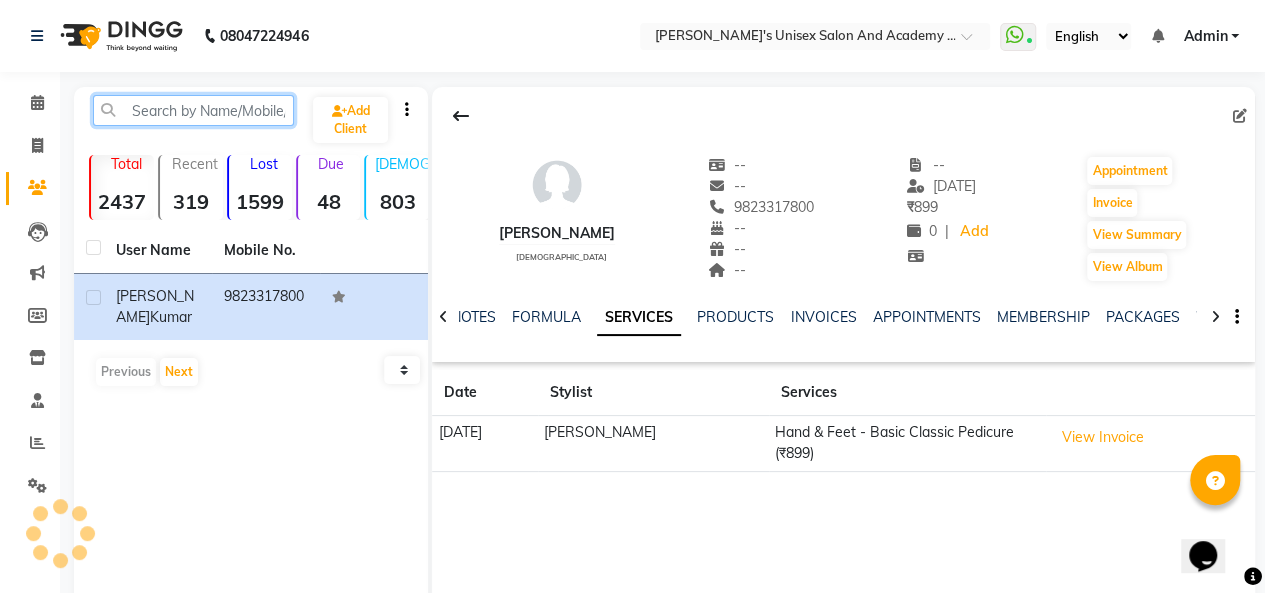 paste on "918888360565" 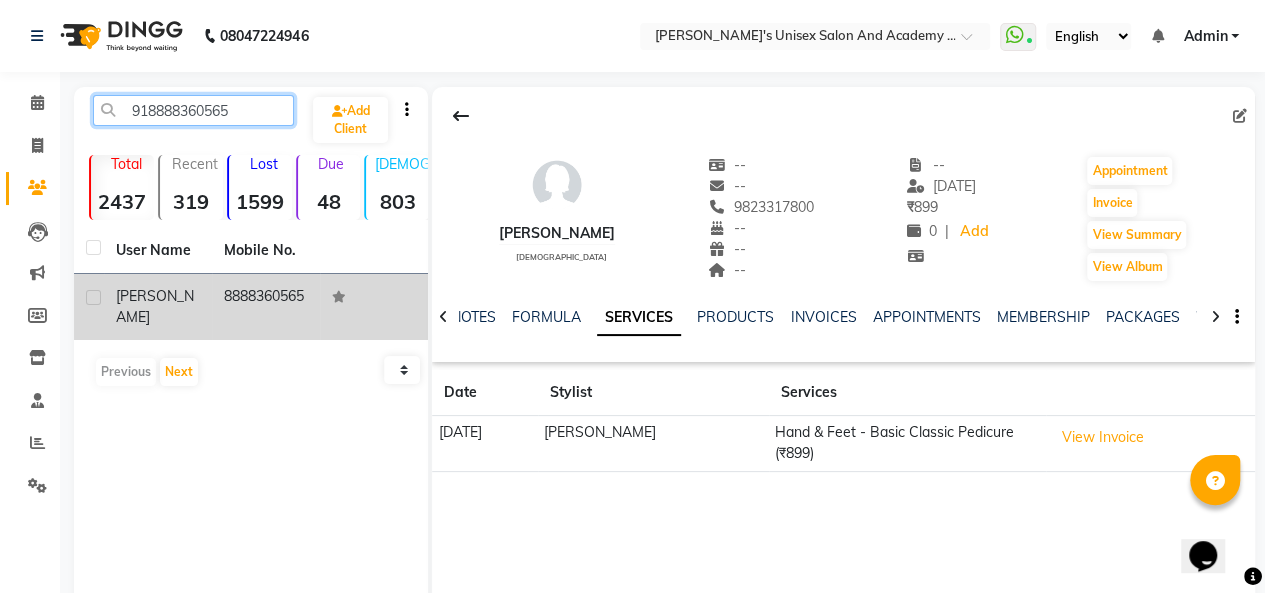type on "918888360565" 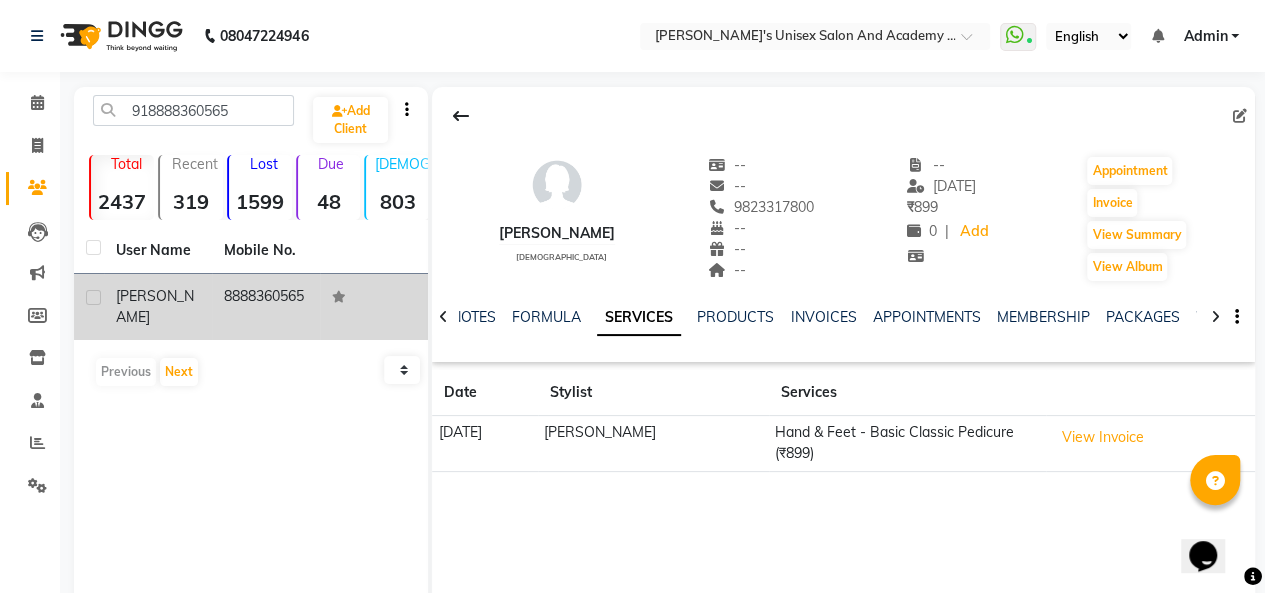 click on "8888360565" 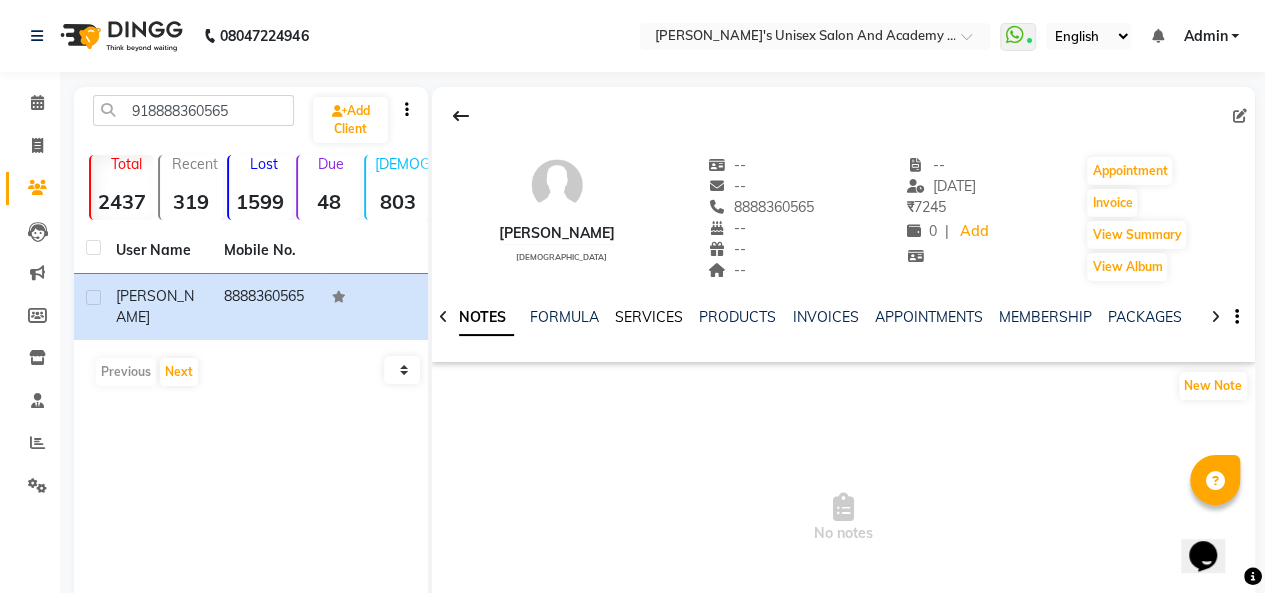 click on "SERVICES" 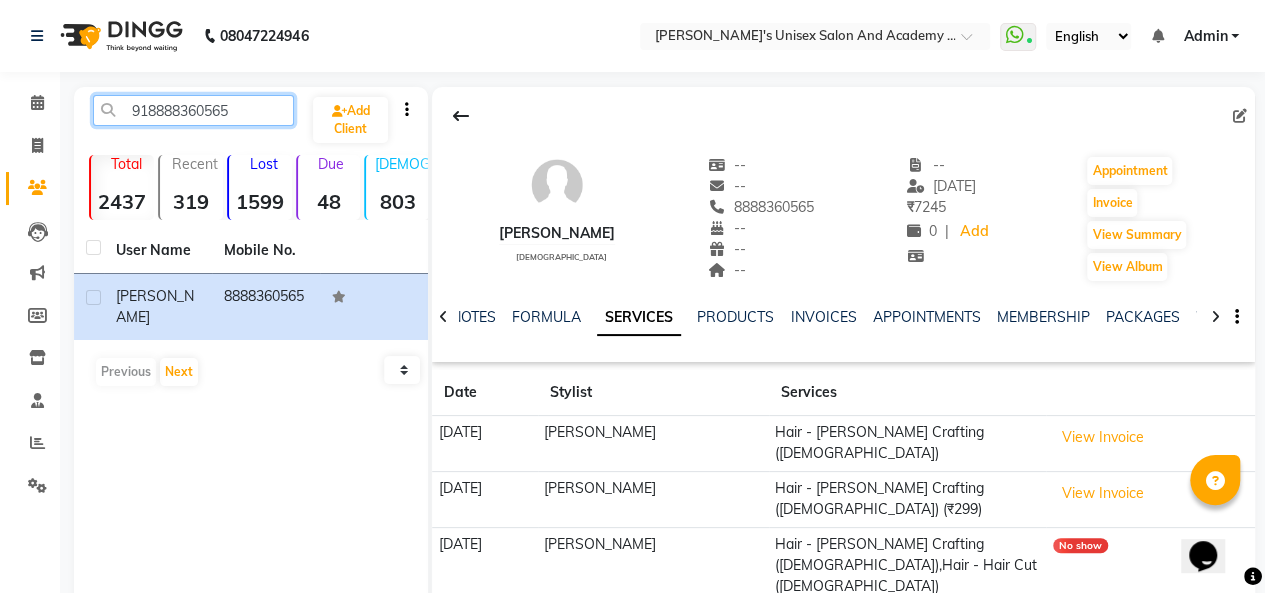 drag, startPoint x: 237, startPoint y: 116, endPoint x: 114, endPoint y: 112, distance: 123.065025 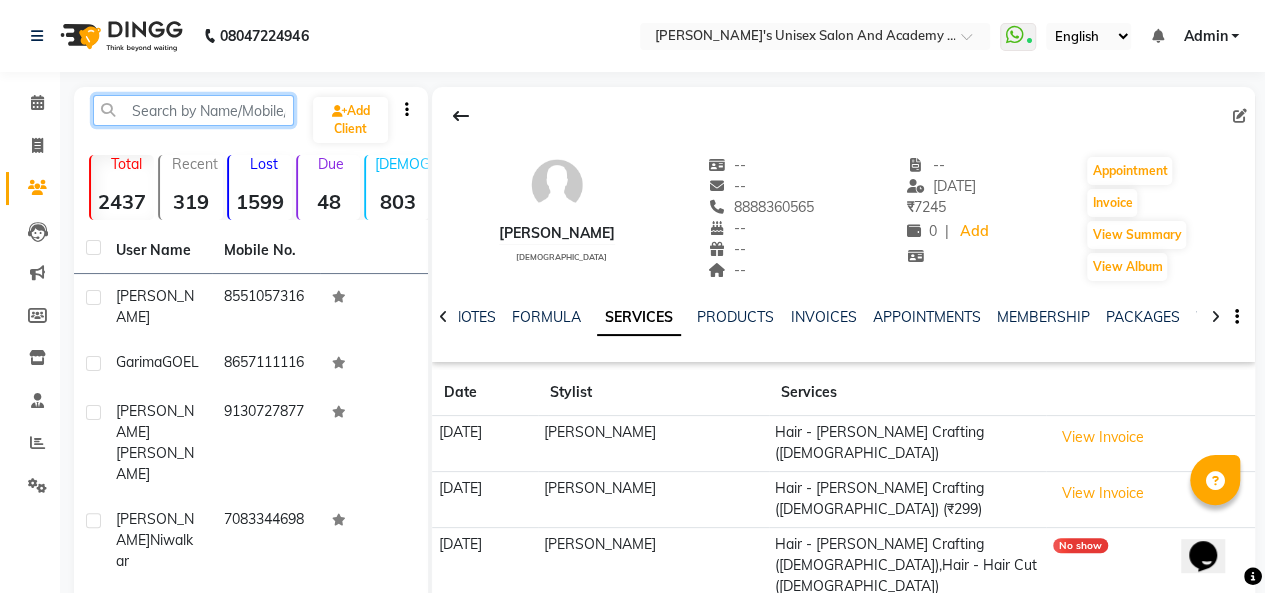 click 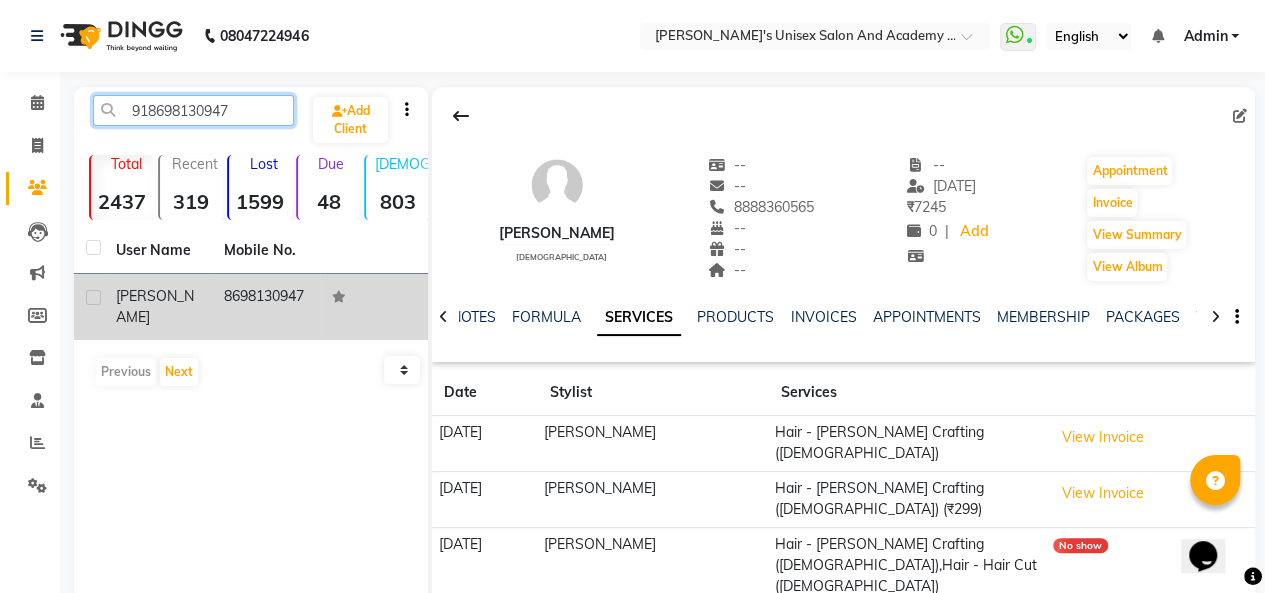 type on "918698130947" 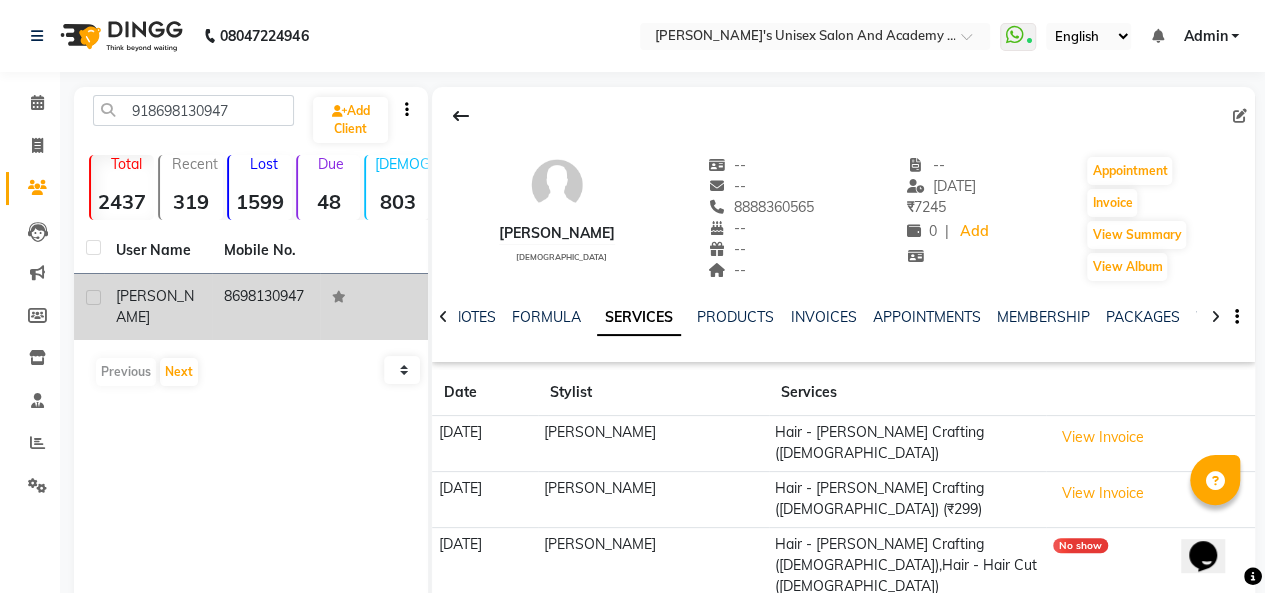 click on "[PERSON_NAME]" 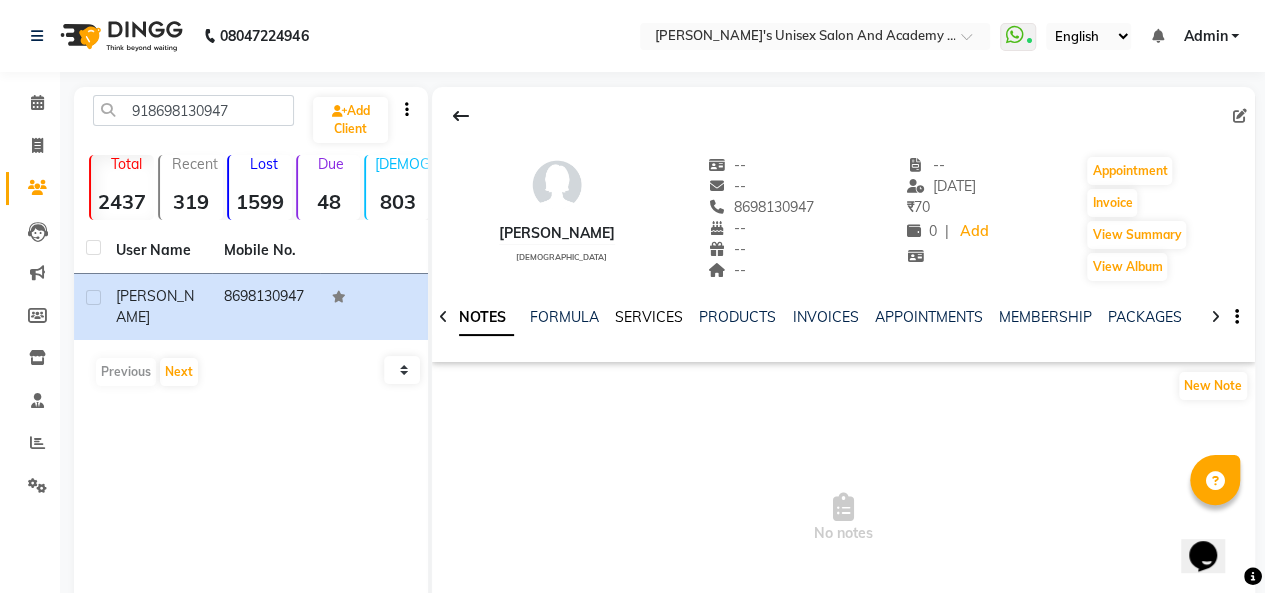 click on "SERVICES" 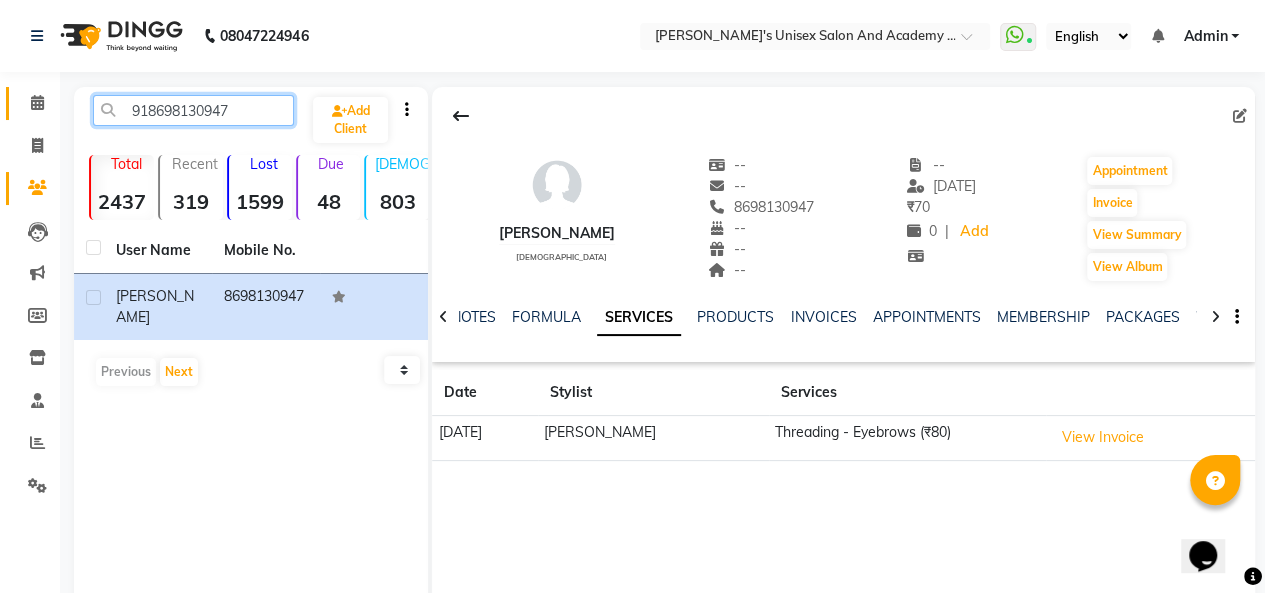 drag, startPoint x: 267, startPoint y: 105, endPoint x: 14, endPoint y: 109, distance: 253.03162 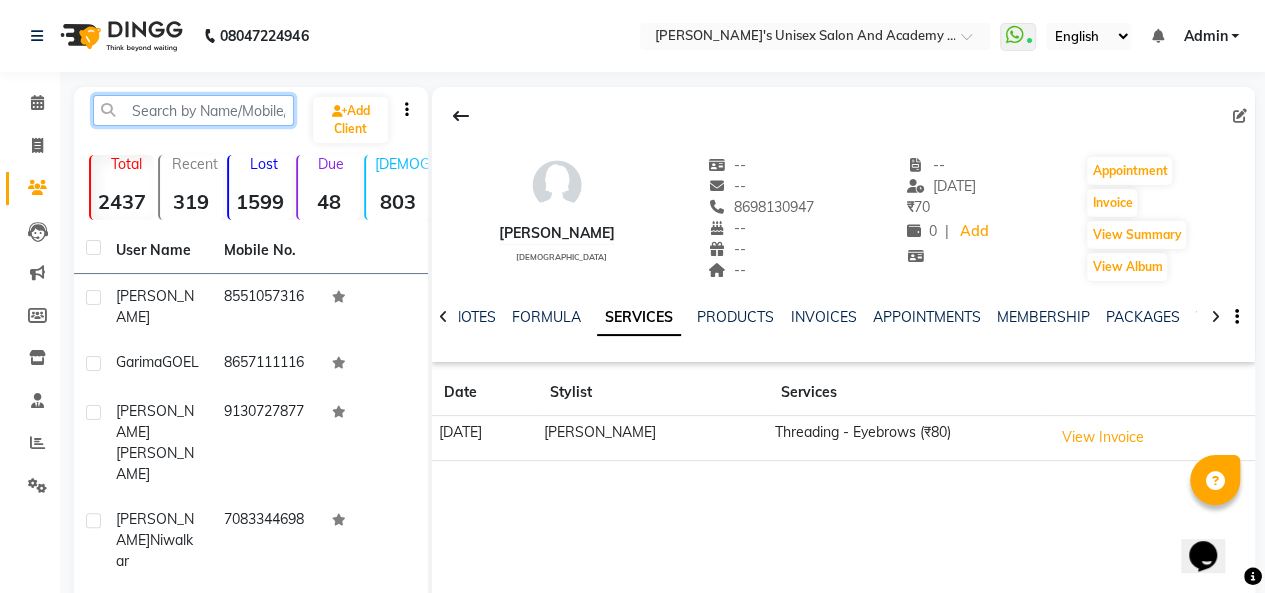 click 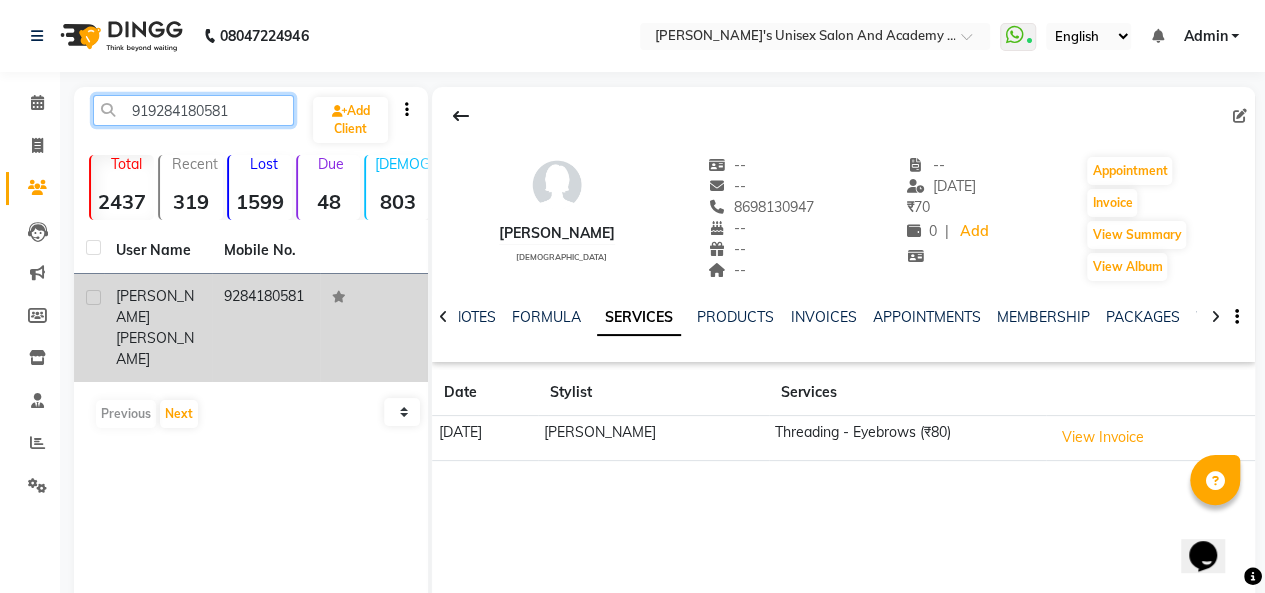 type on "919284180581" 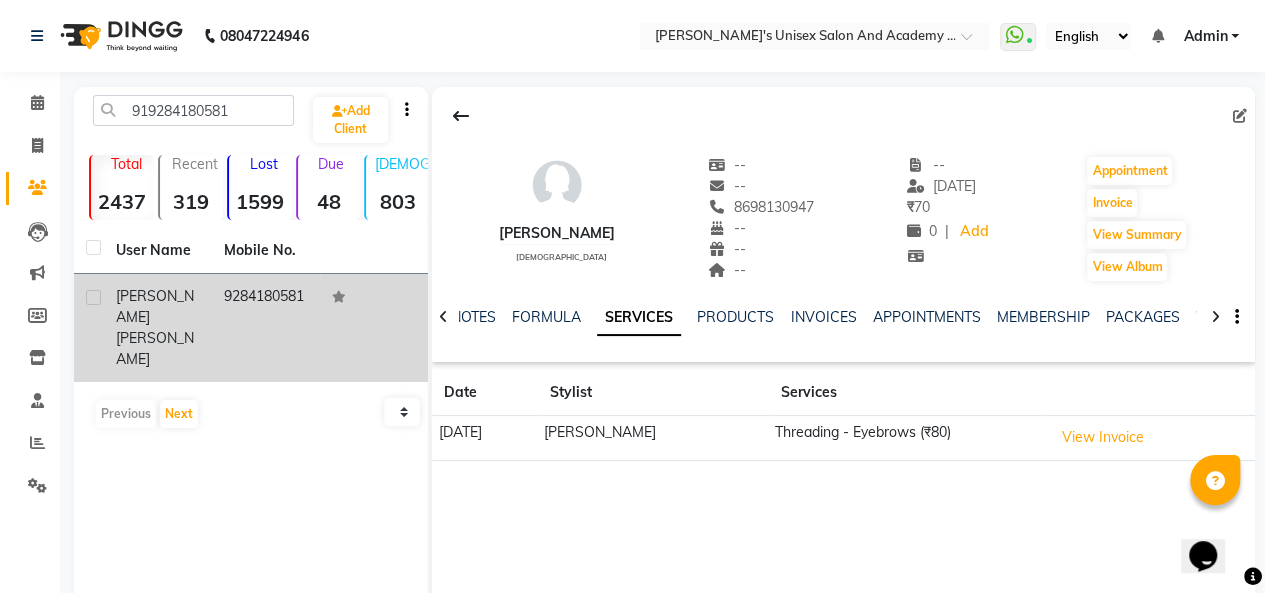 click on "[PERSON_NAME]" 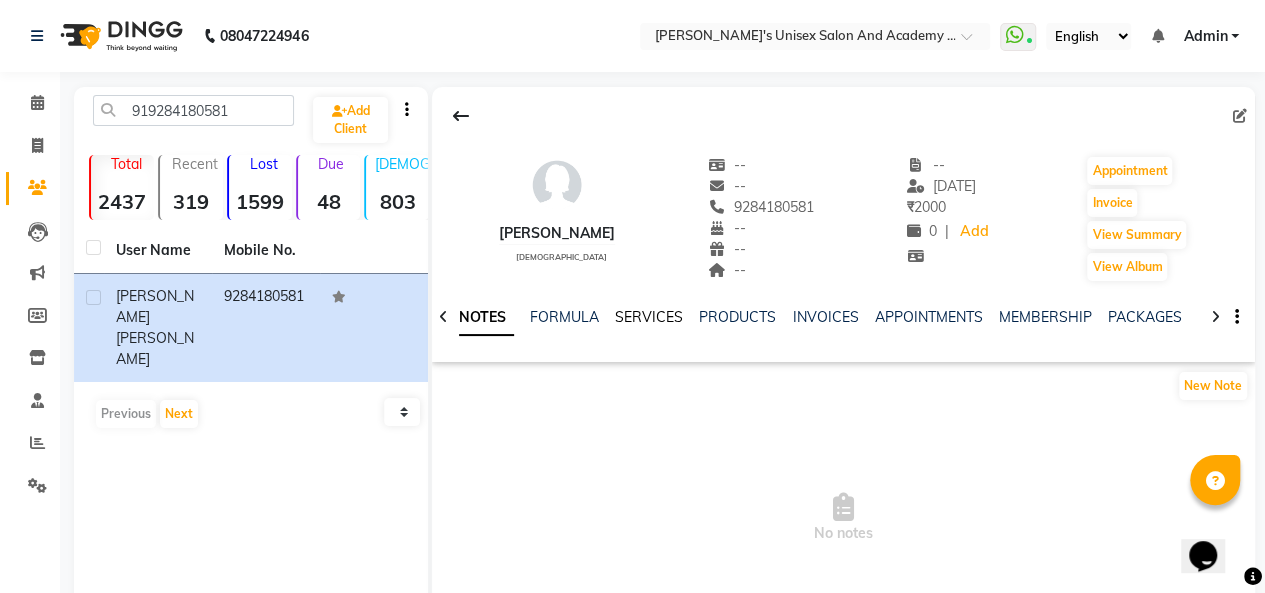 click on "SERVICES" 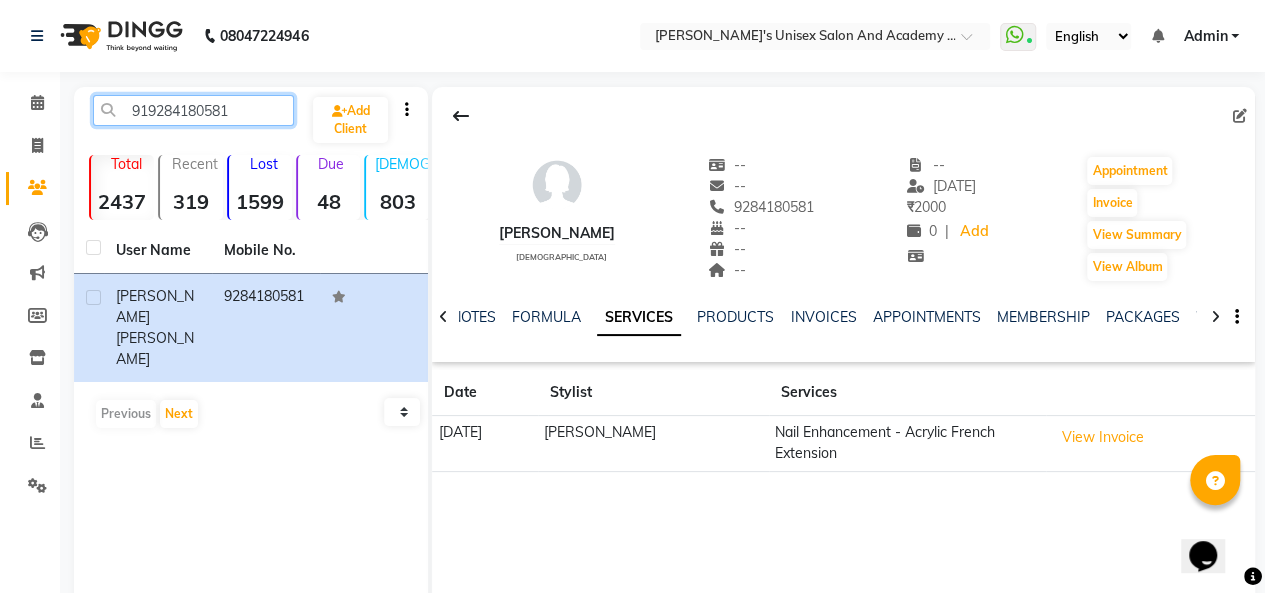 drag, startPoint x: 248, startPoint y: 112, endPoint x: 118, endPoint y: 112, distance: 130 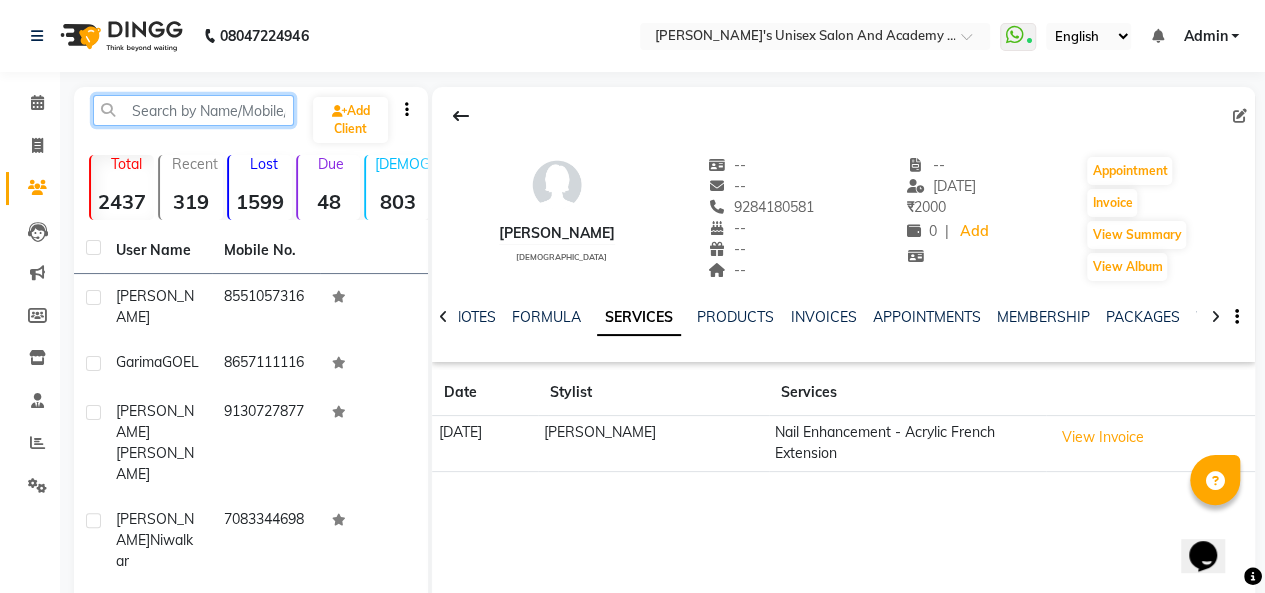 click 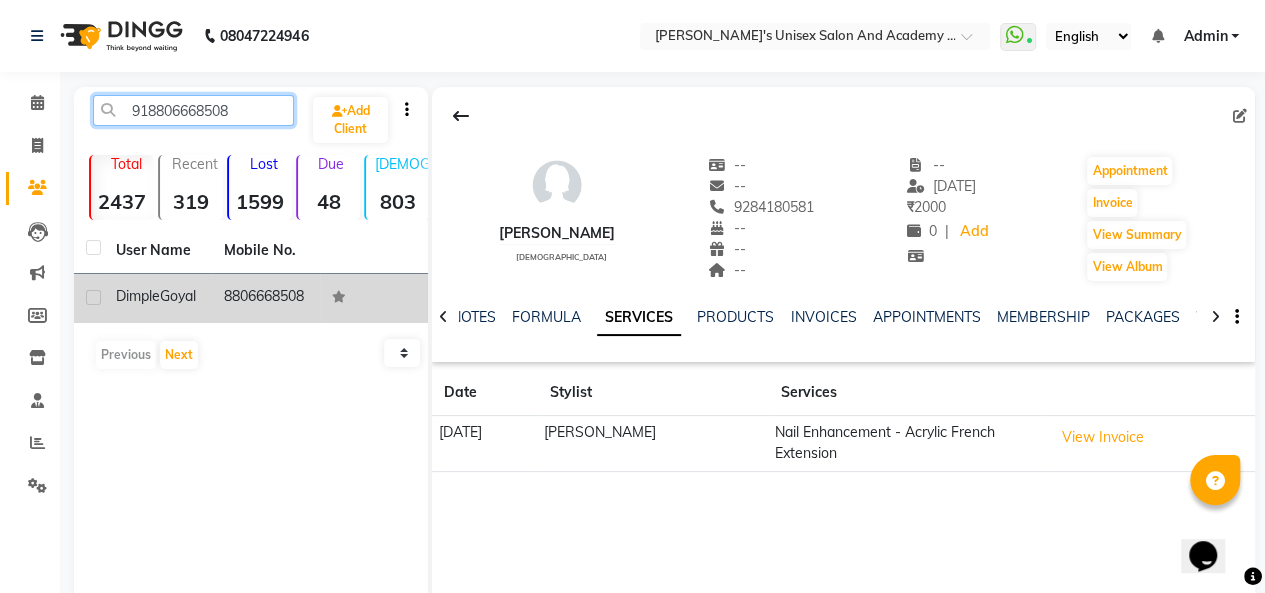 type on "918806668508" 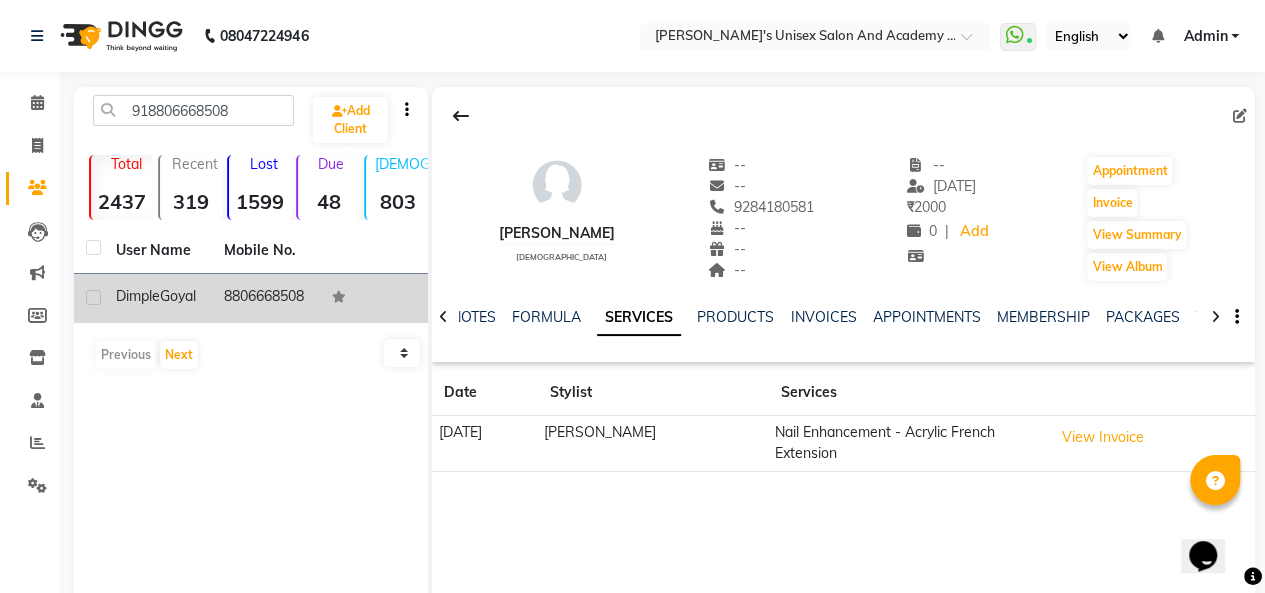 click on "[PERSON_NAME]" 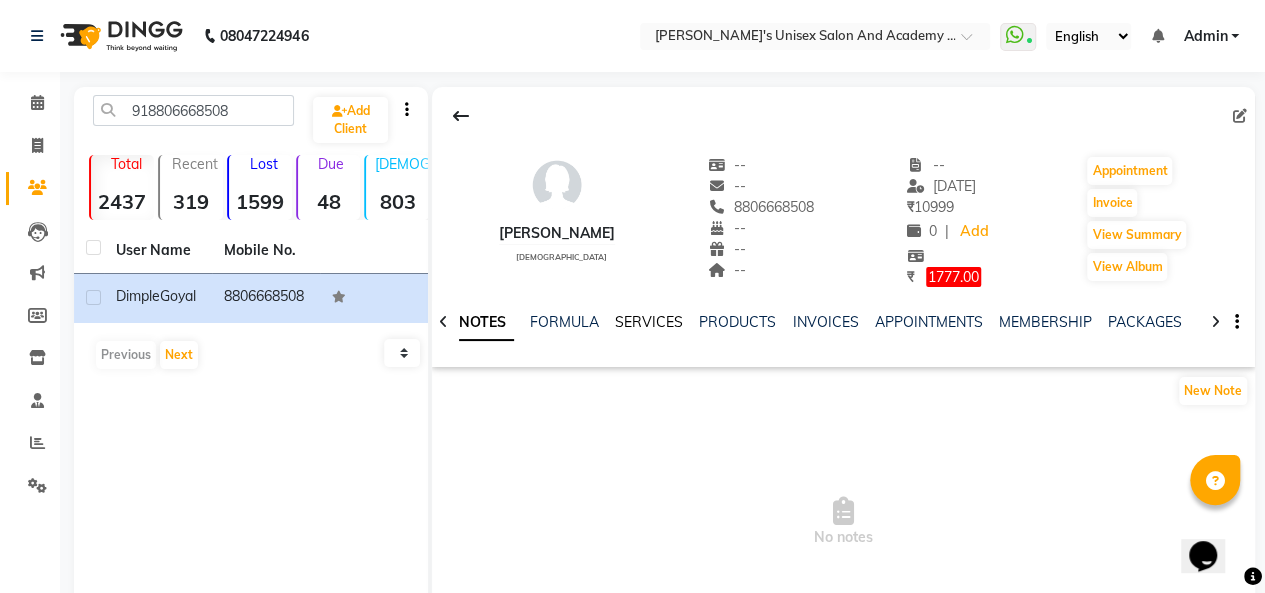 click on "SERVICES" 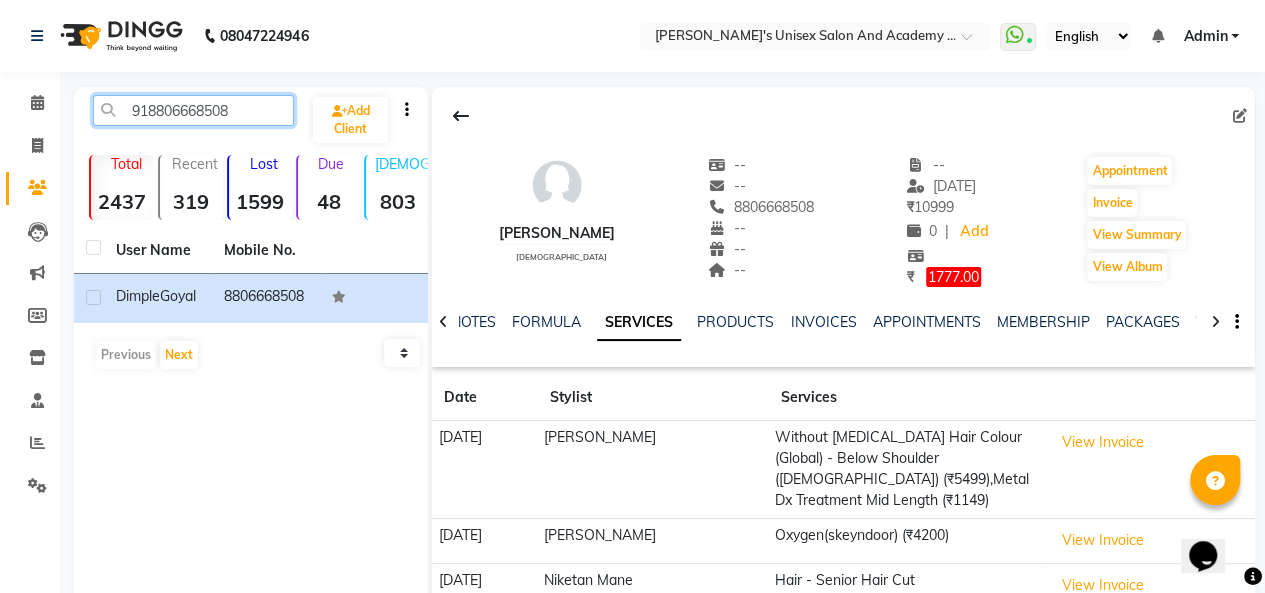 drag, startPoint x: 242, startPoint y: 107, endPoint x: 125, endPoint y: 110, distance: 117.03845 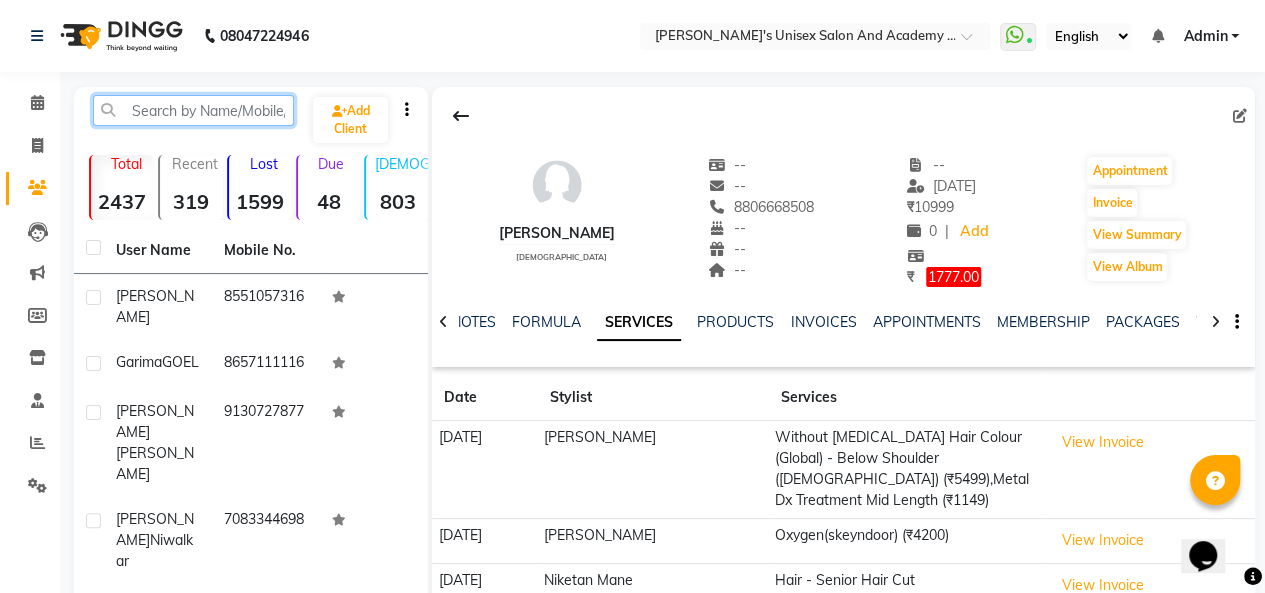 click 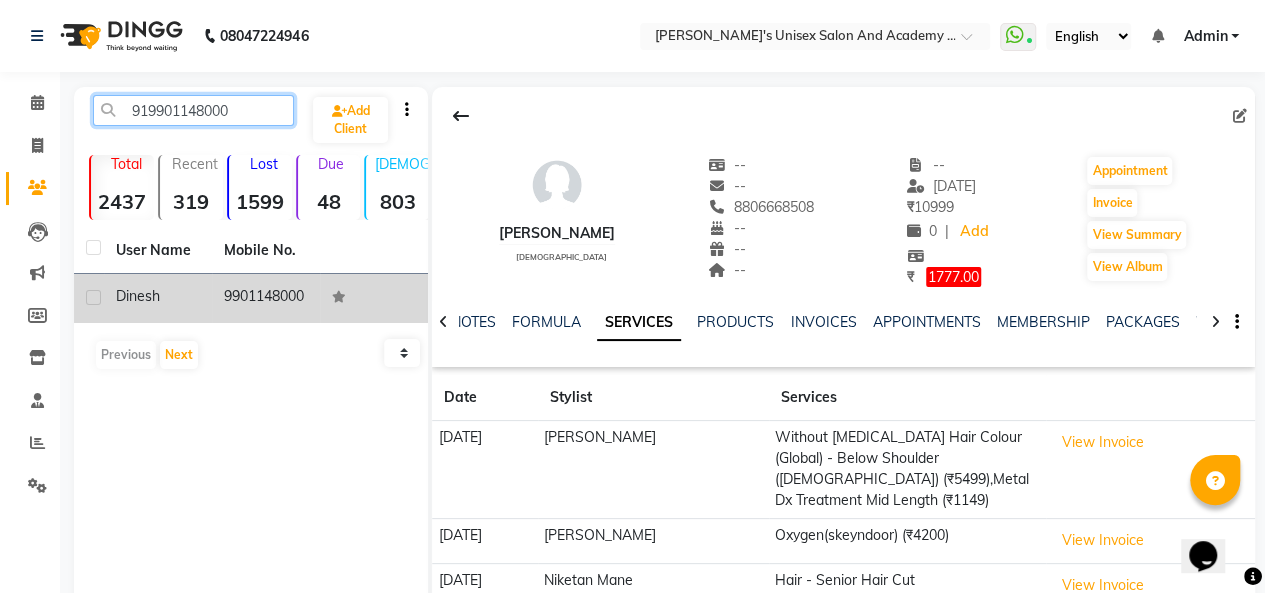 type on "919901148000" 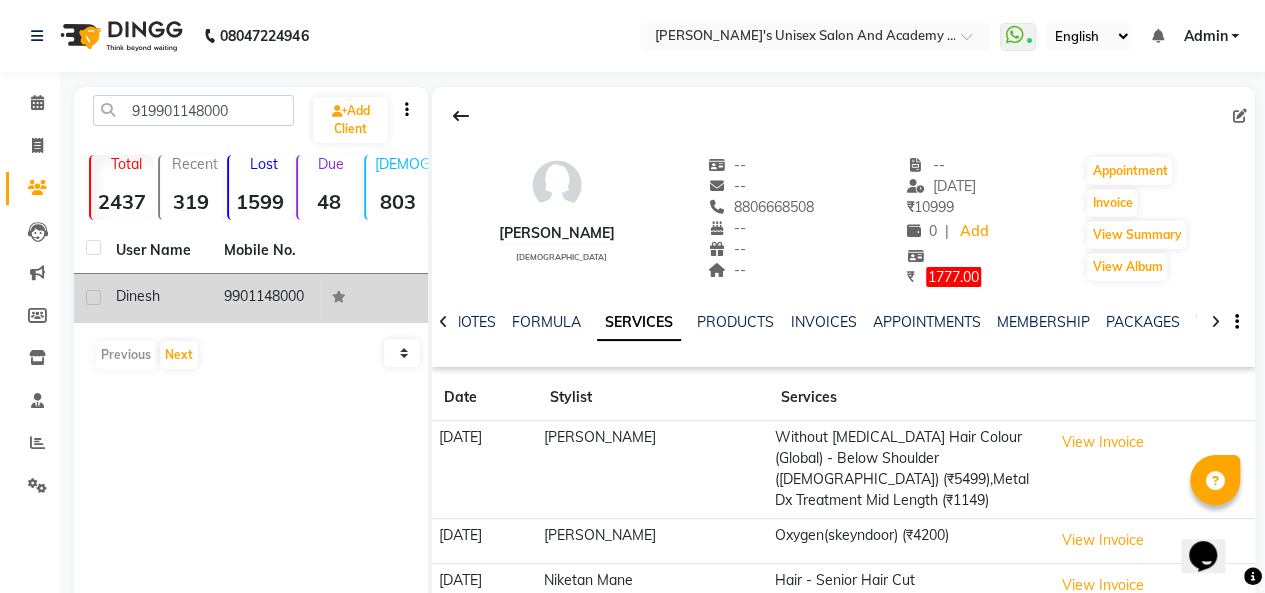 click on "9901148000" 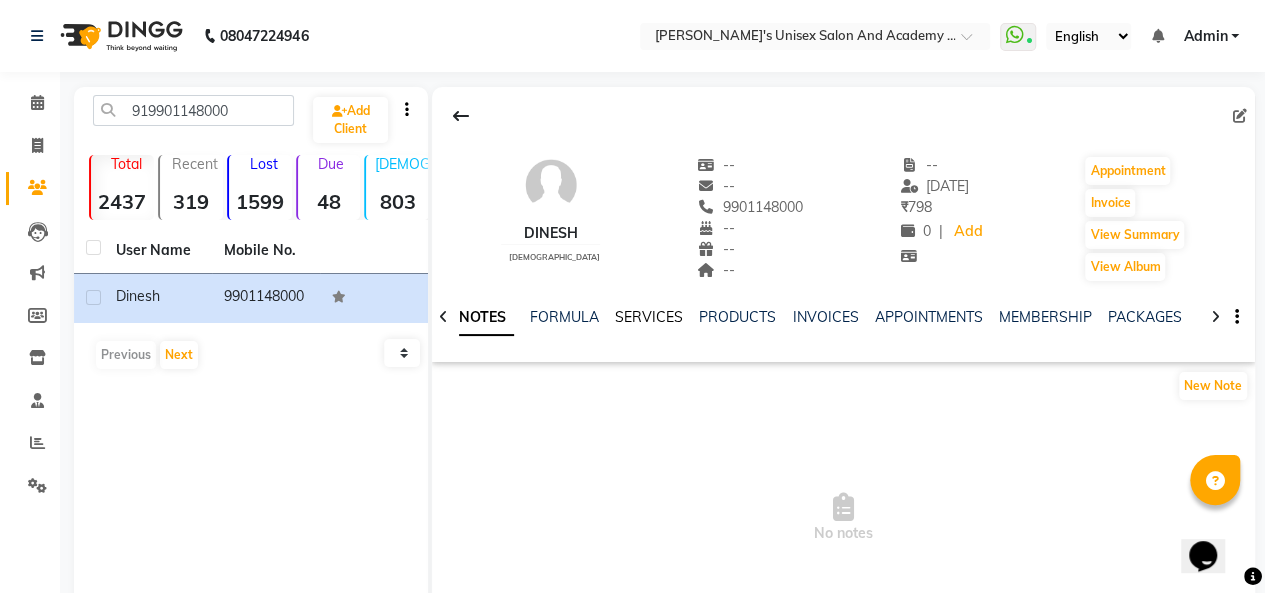 click on "SERVICES" 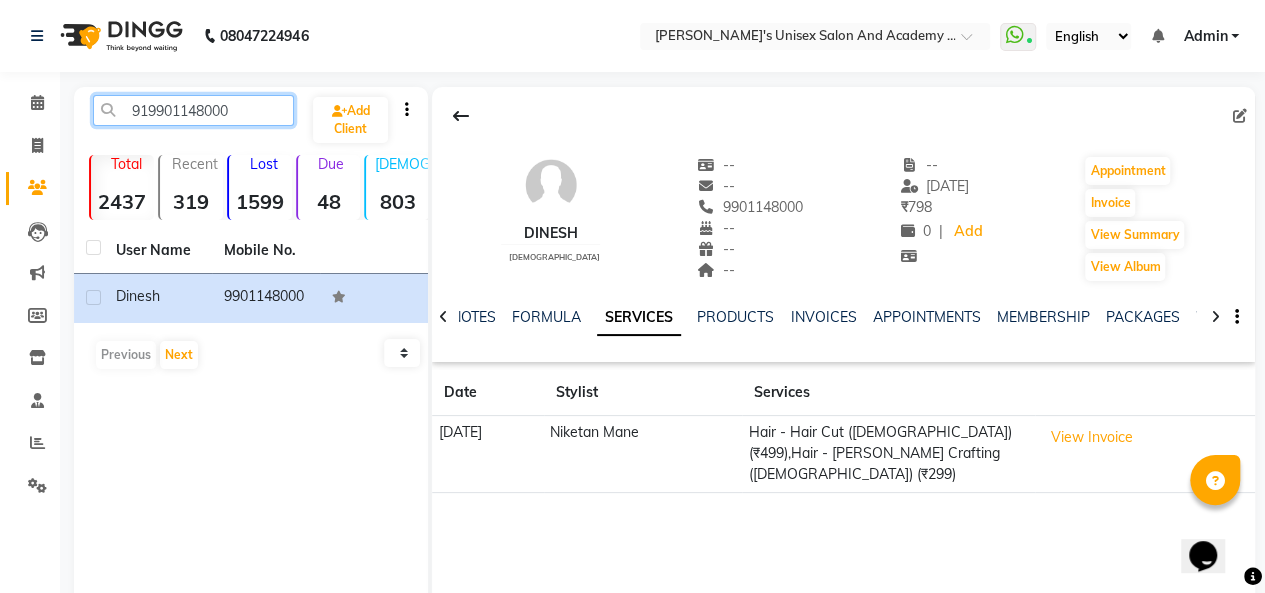 drag, startPoint x: 242, startPoint y: 113, endPoint x: 118, endPoint y: 93, distance: 125.60255 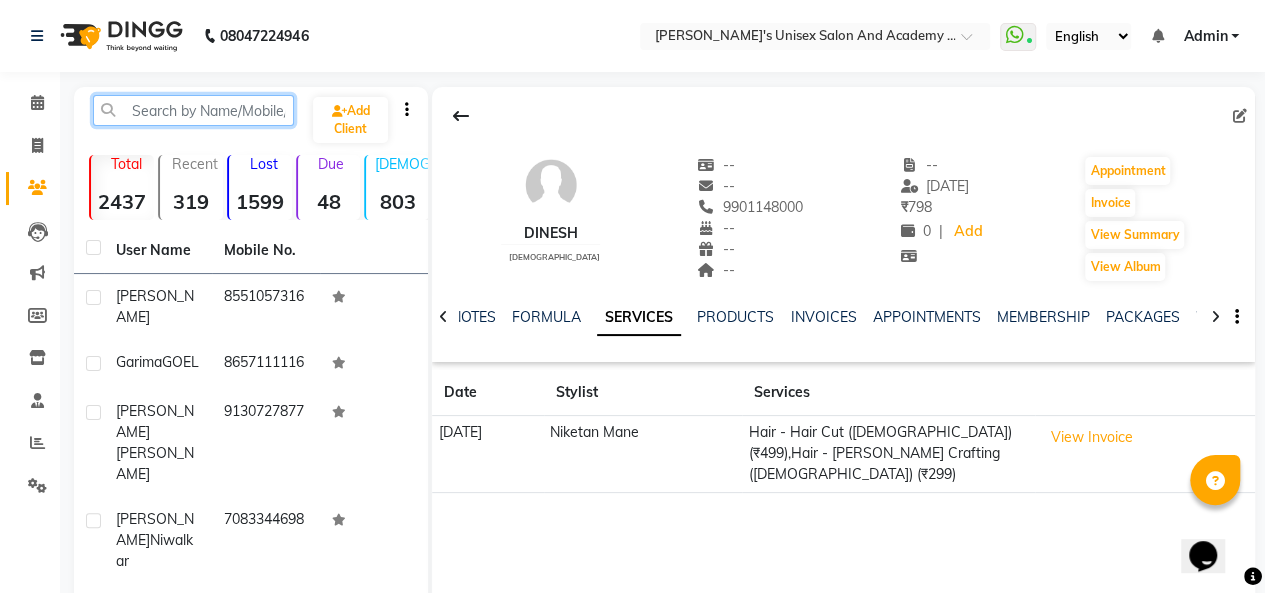 click 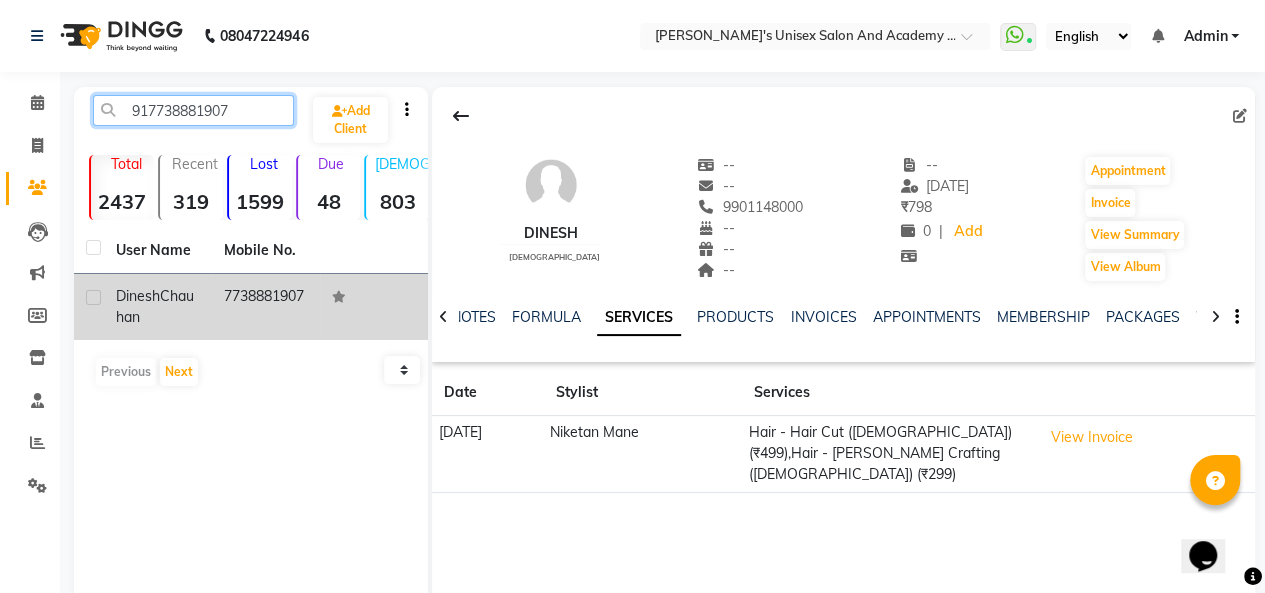 type on "917738881907" 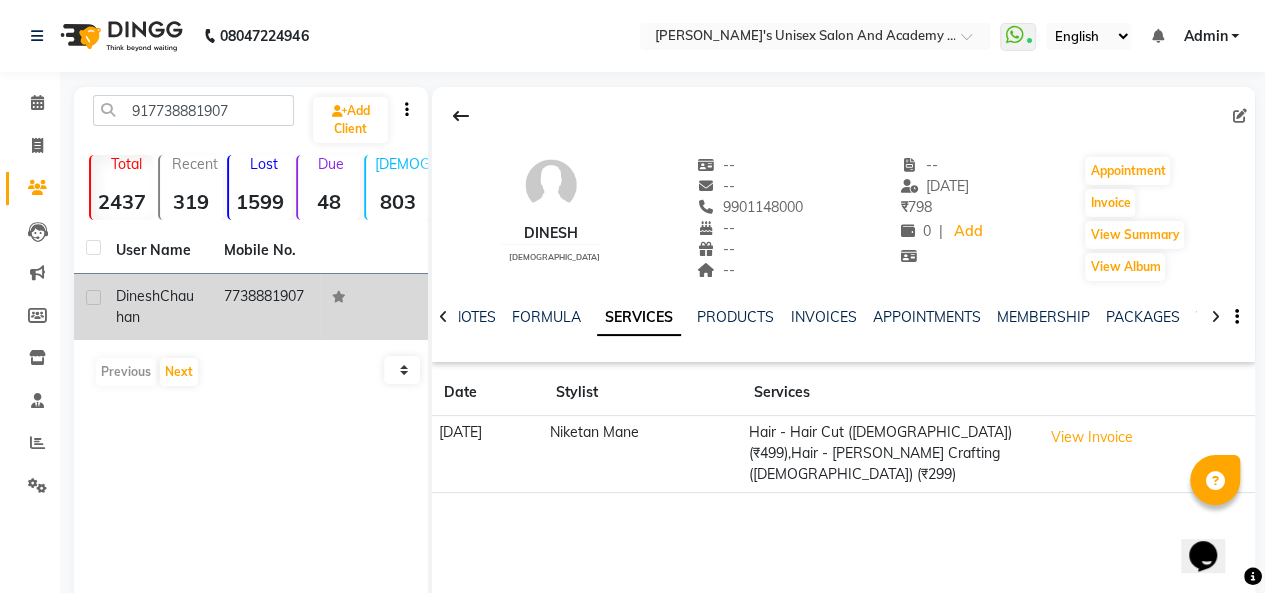 click on "7738881907" 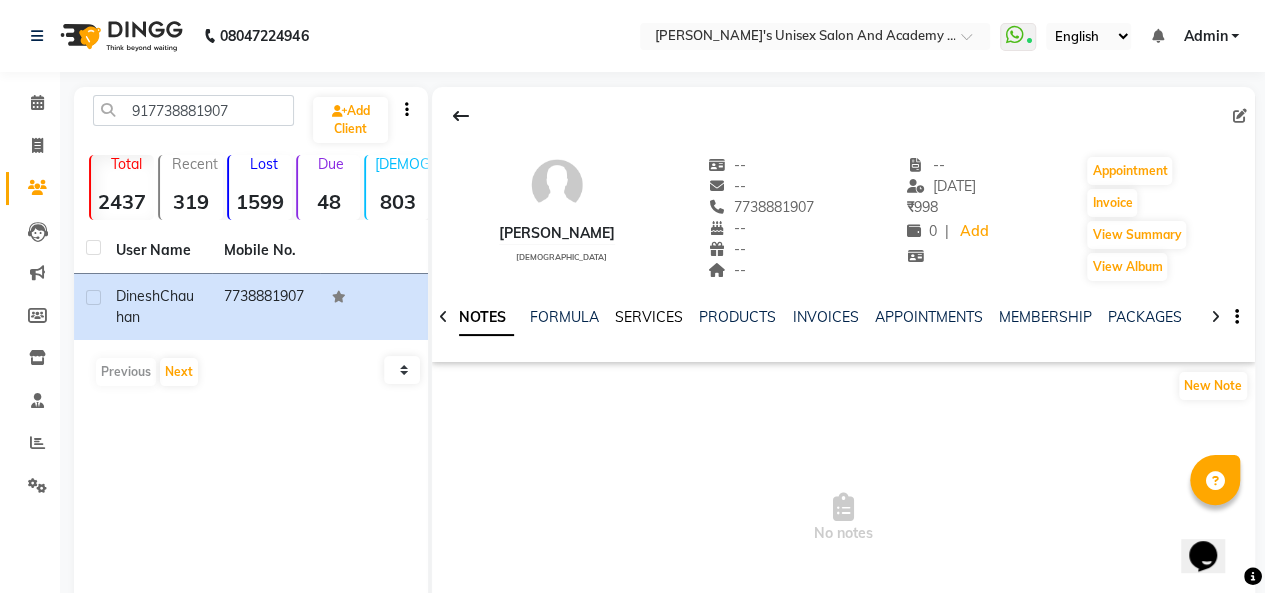 click on "SERVICES" 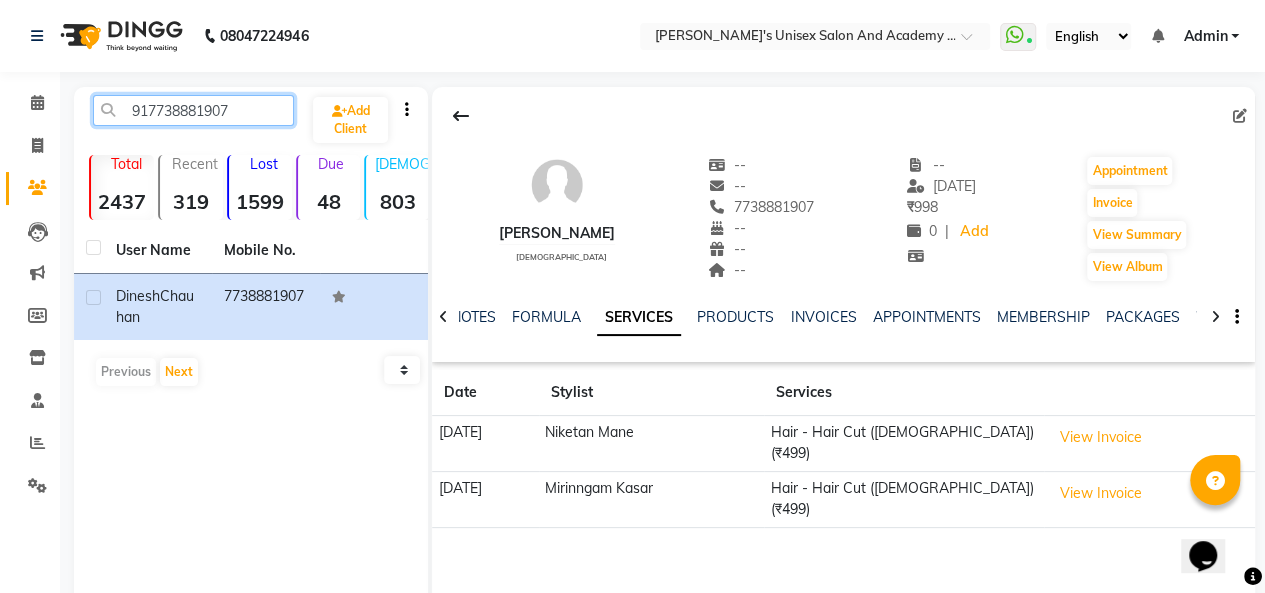 drag, startPoint x: 238, startPoint y: 113, endPoint x: 116, endPoint y: 123, distance: 122.40915 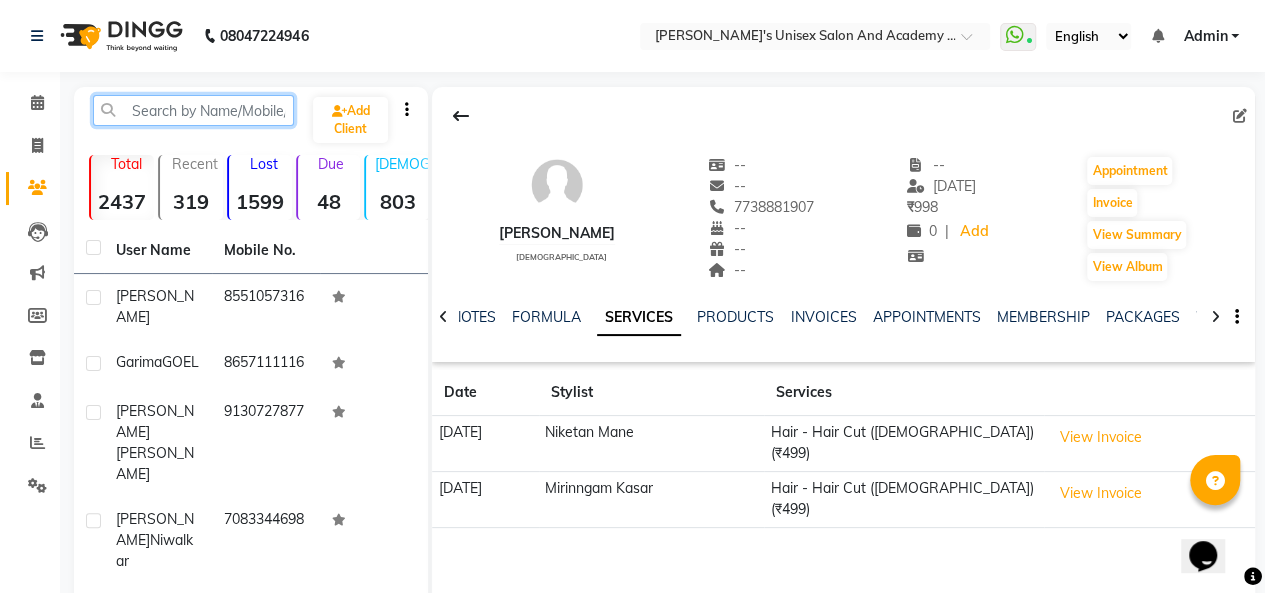 click 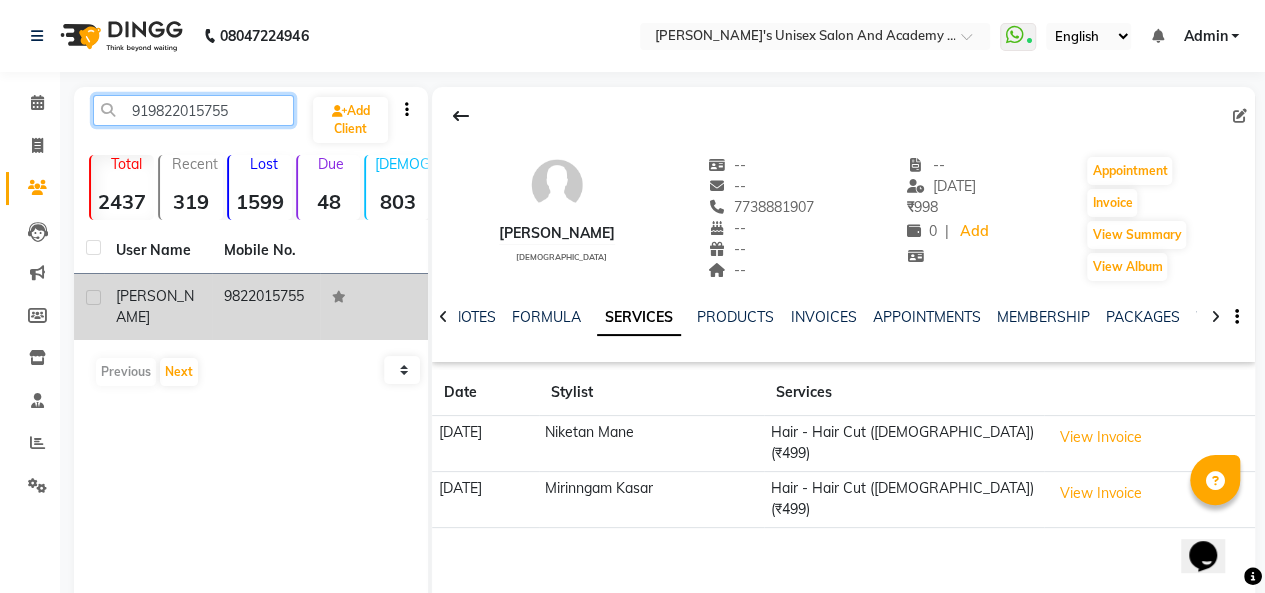 type on "919822015755" 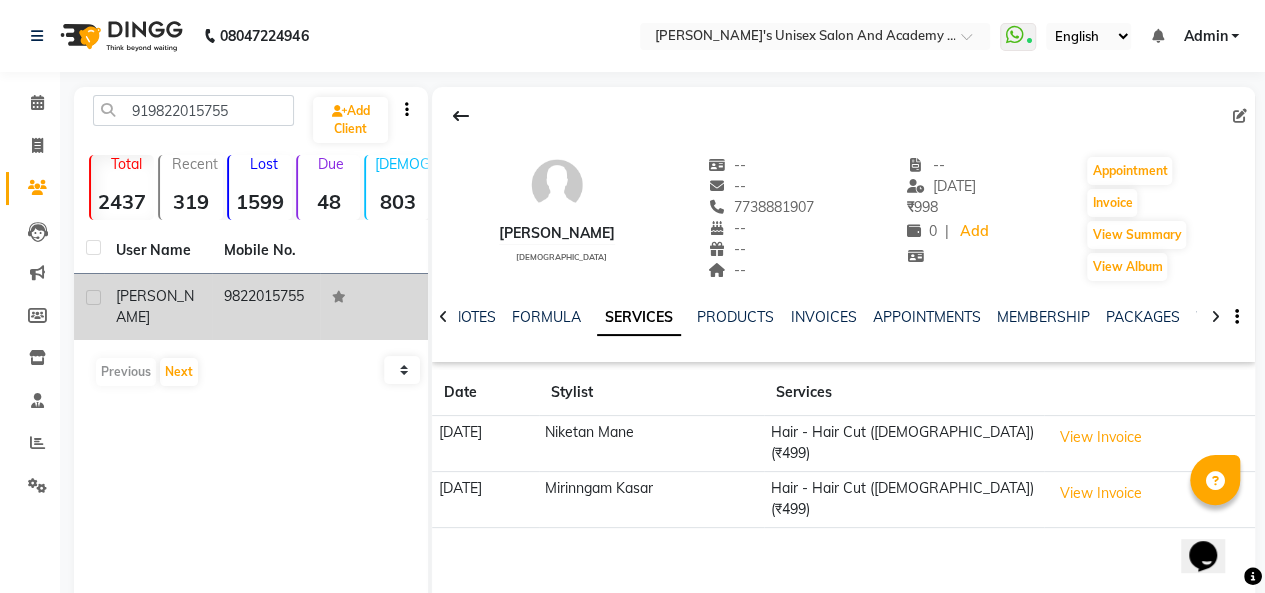 click on "9822015755" 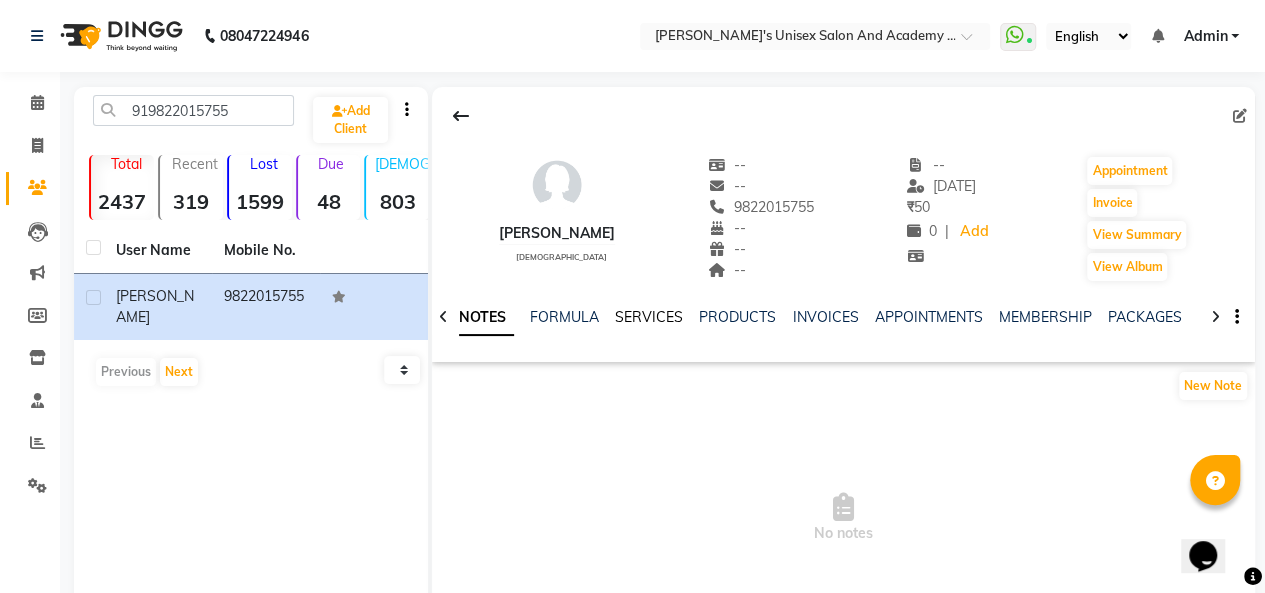 click on "SERVICES" 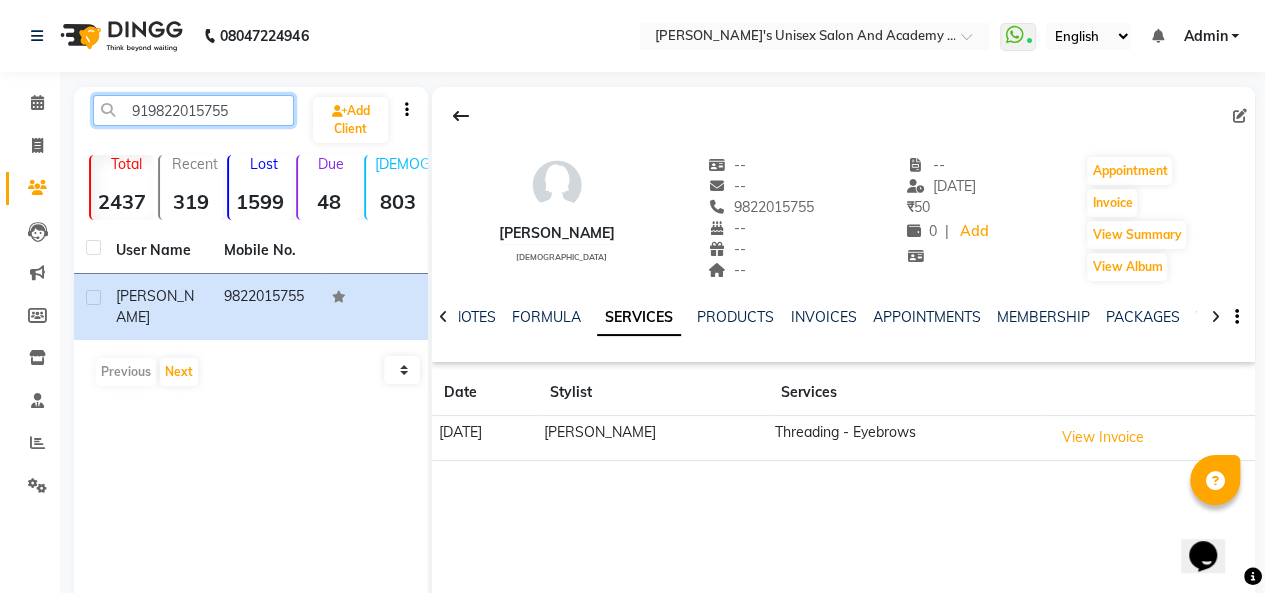 drag, startPoint x: 245, startPoint y: 115, endPoint x: 119, endPoint y: 121, distance: 126.14278 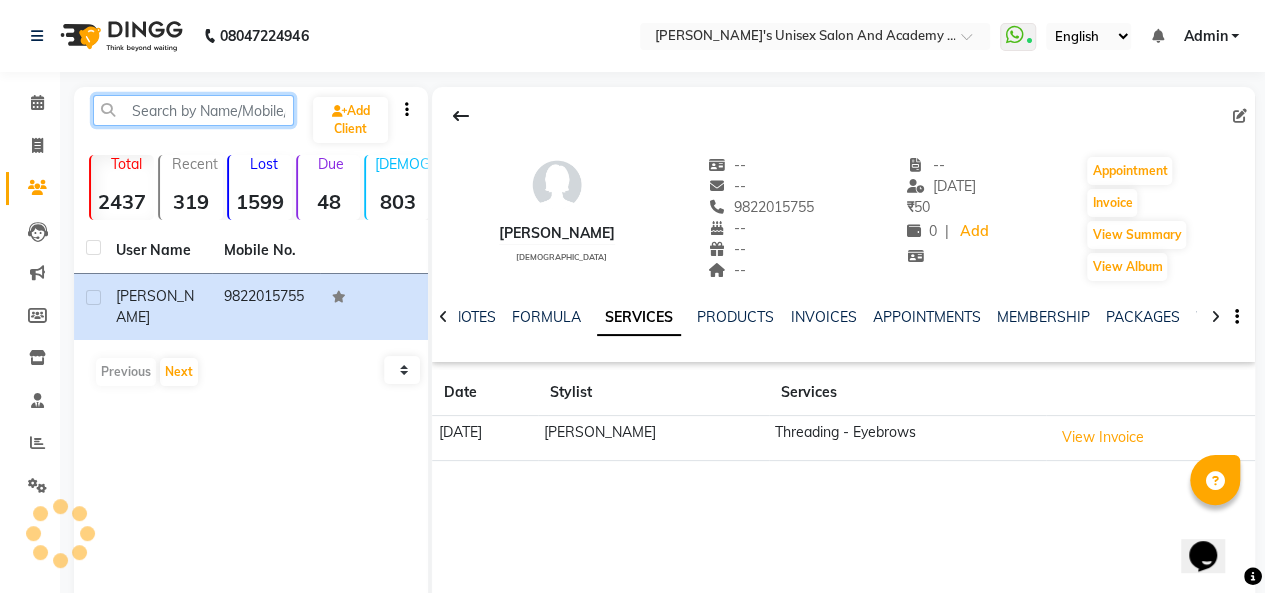 click 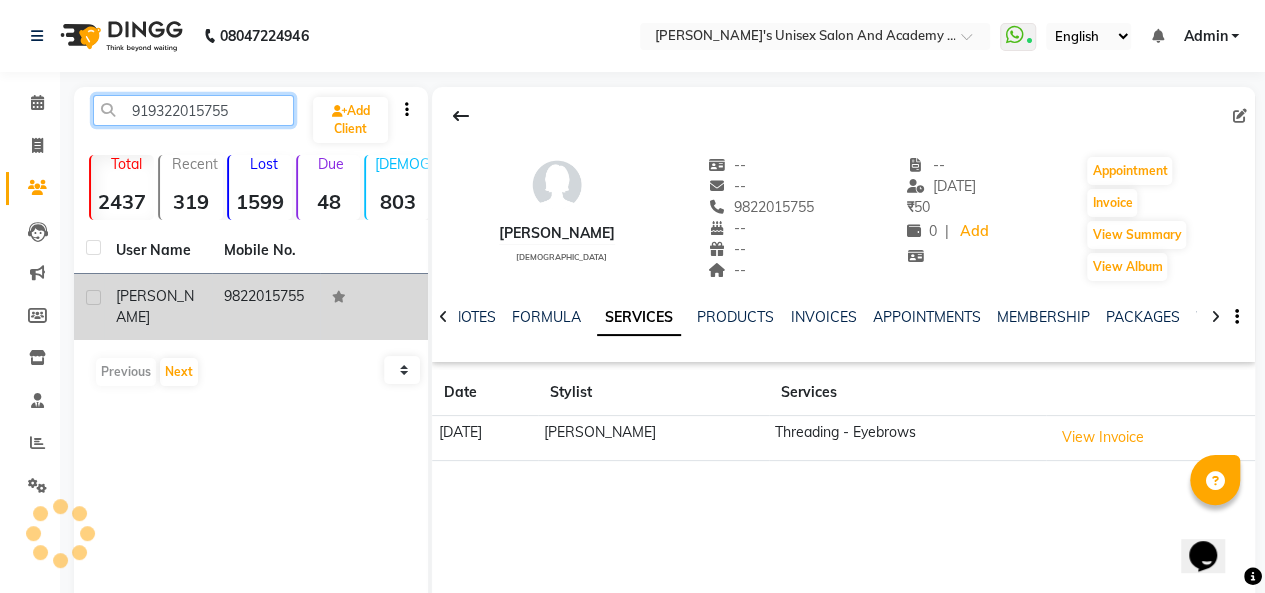 type on "919322015755" 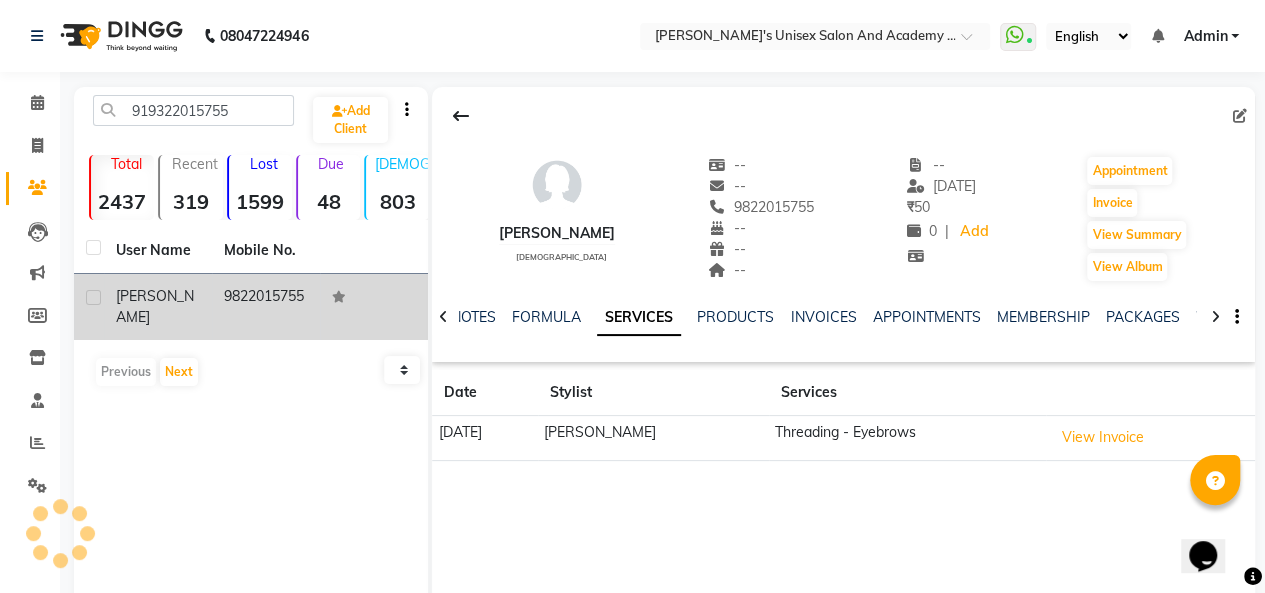 click on "9822015755" 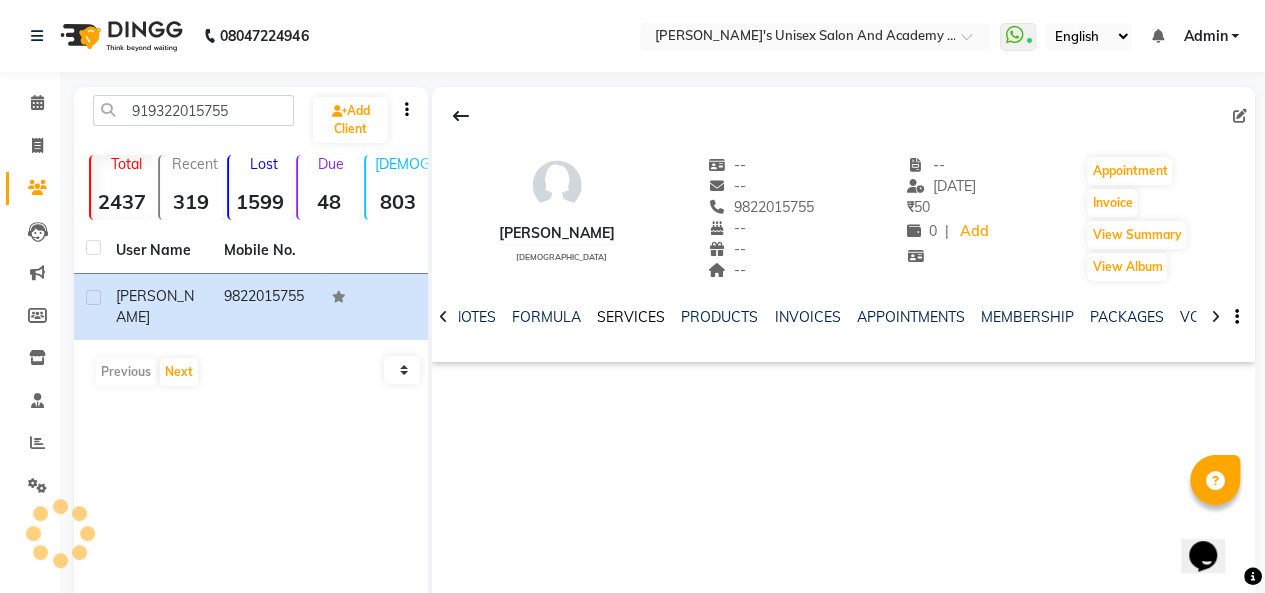 click on "SERVICES" 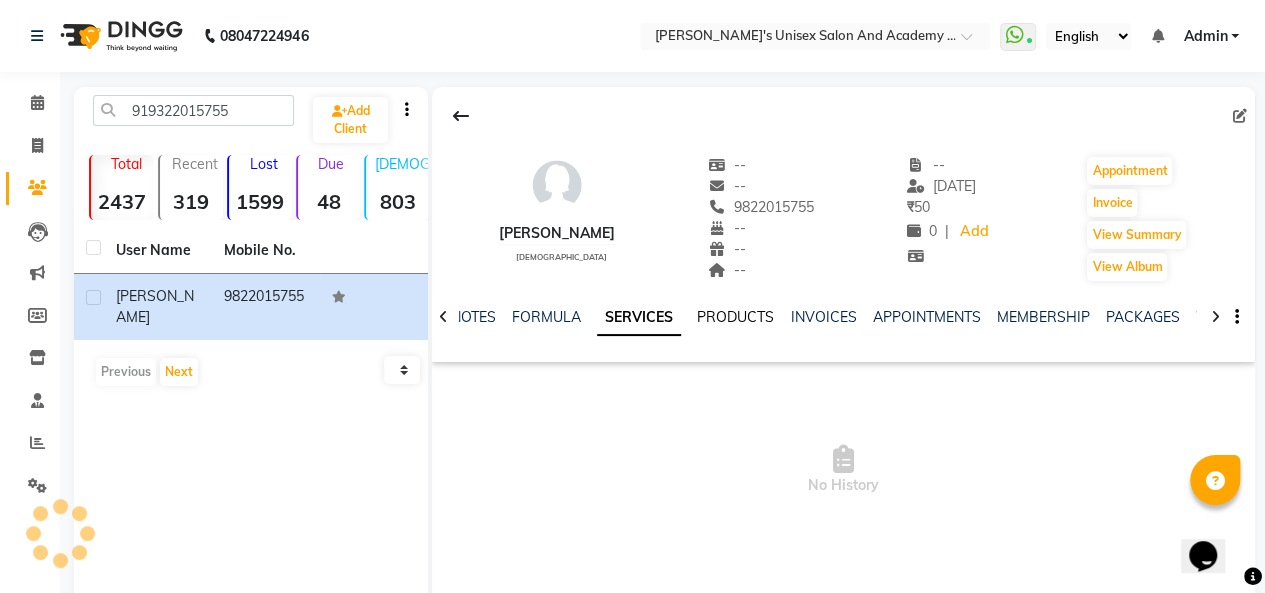 click on "PRODUCTS" 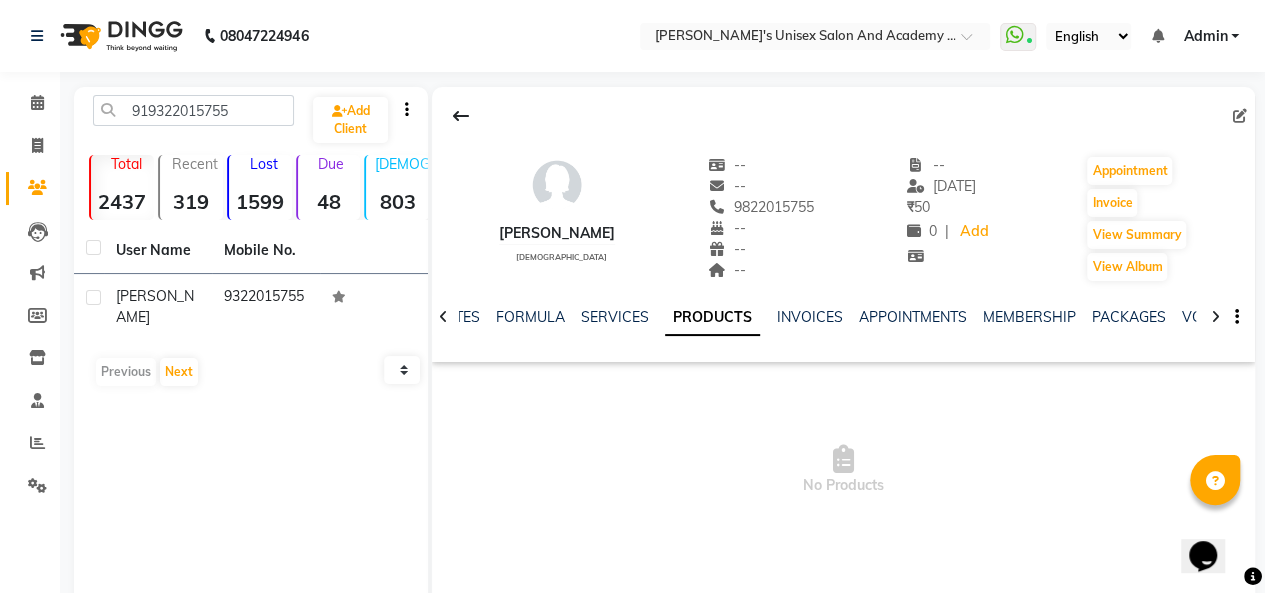 click on "SERVICES" 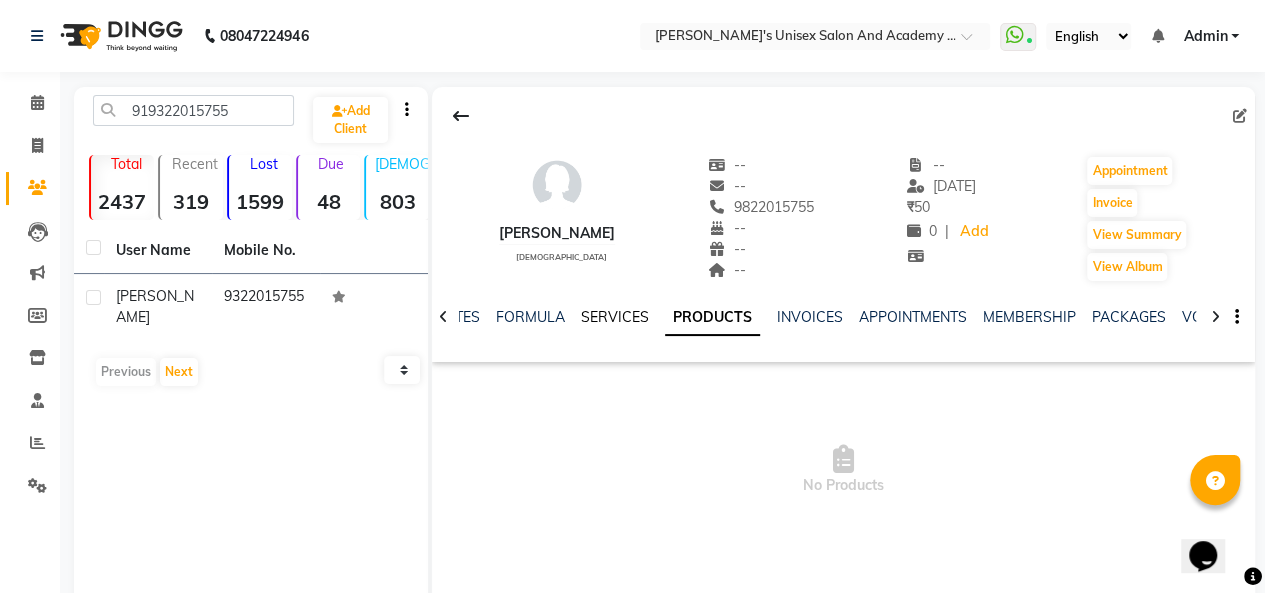 click on "SERVICES" 